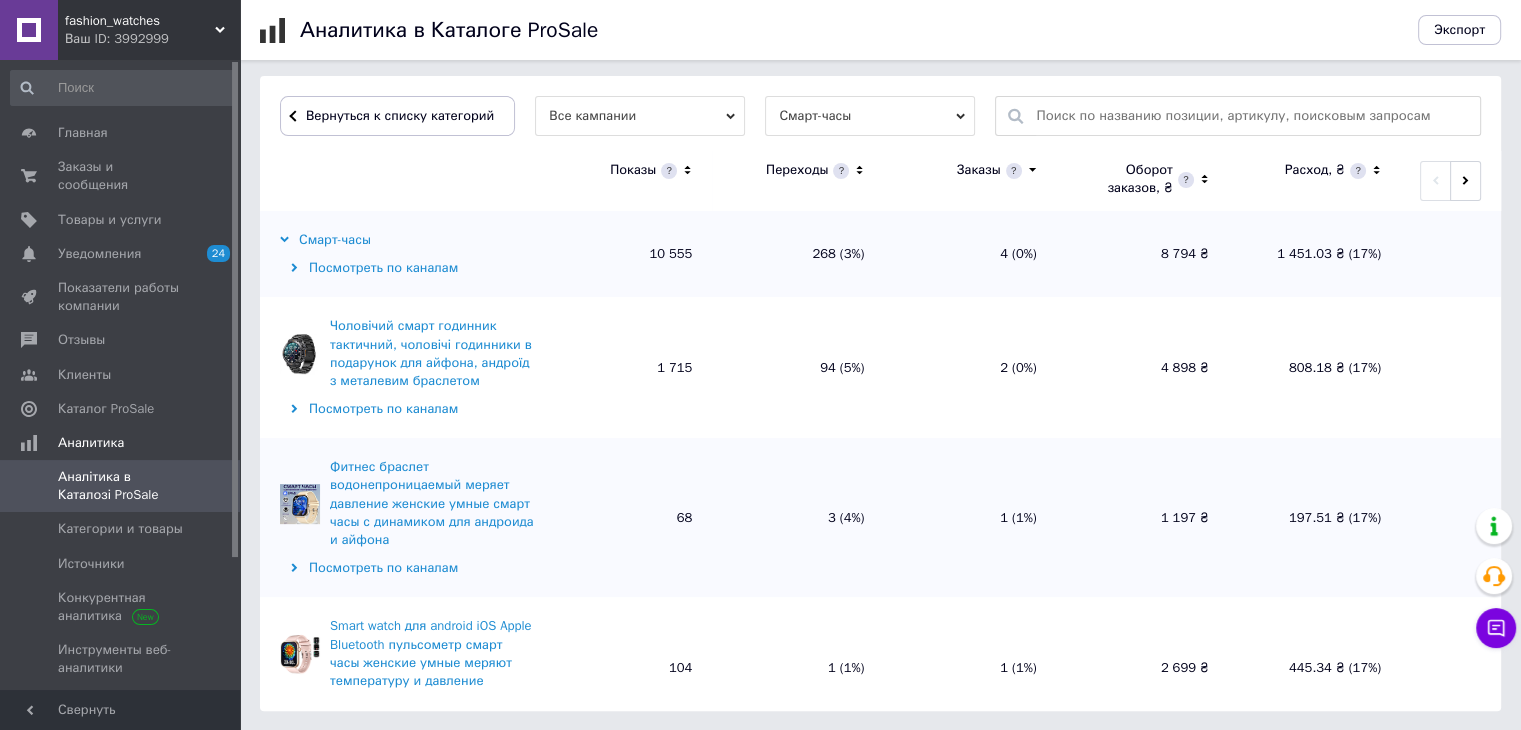 scroll, scrollTop: 600, scrollLeft: 0, axis: vertical 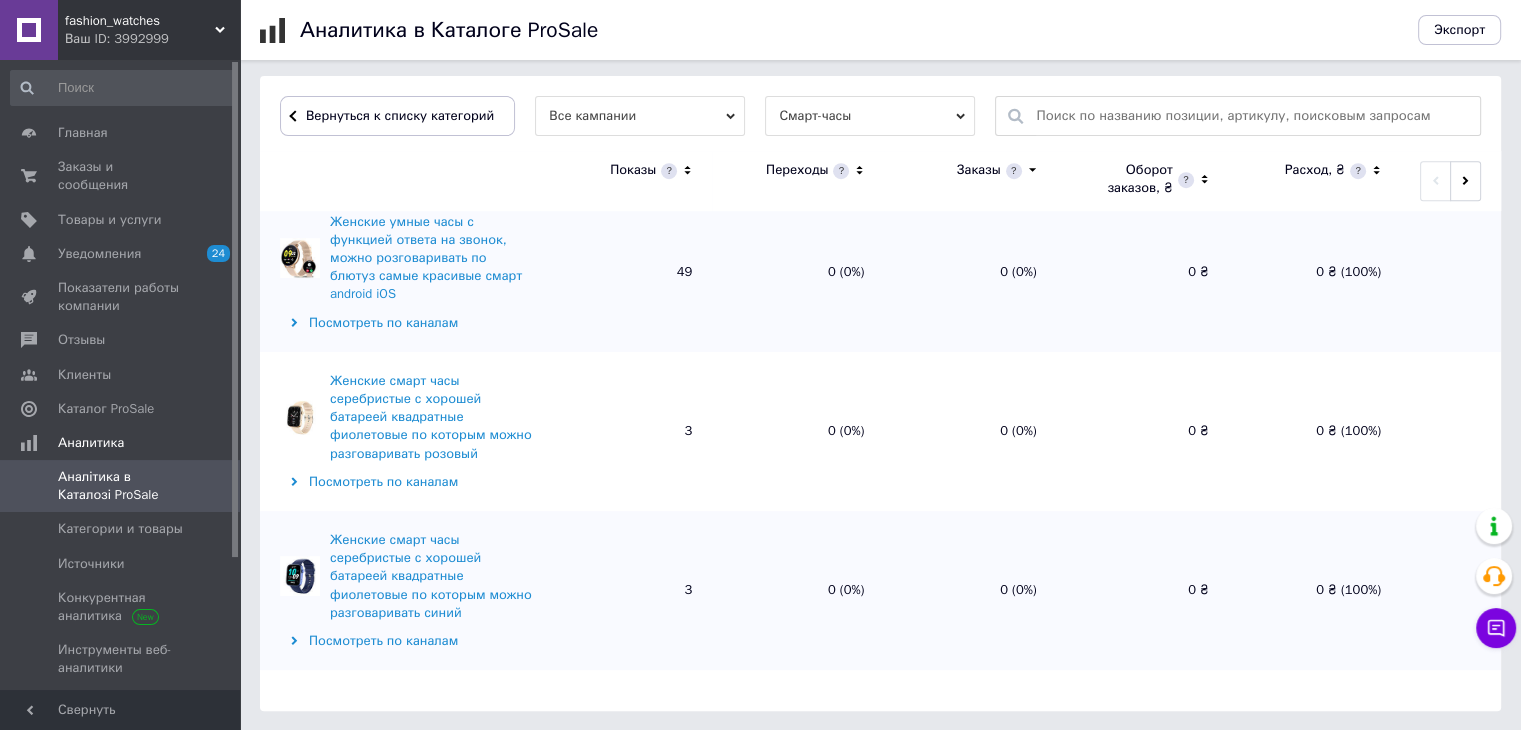 drag, startPoint x: 316, startPoint y: 327, endPoint x: 533, endPoint y: 397, distance: 228.01097 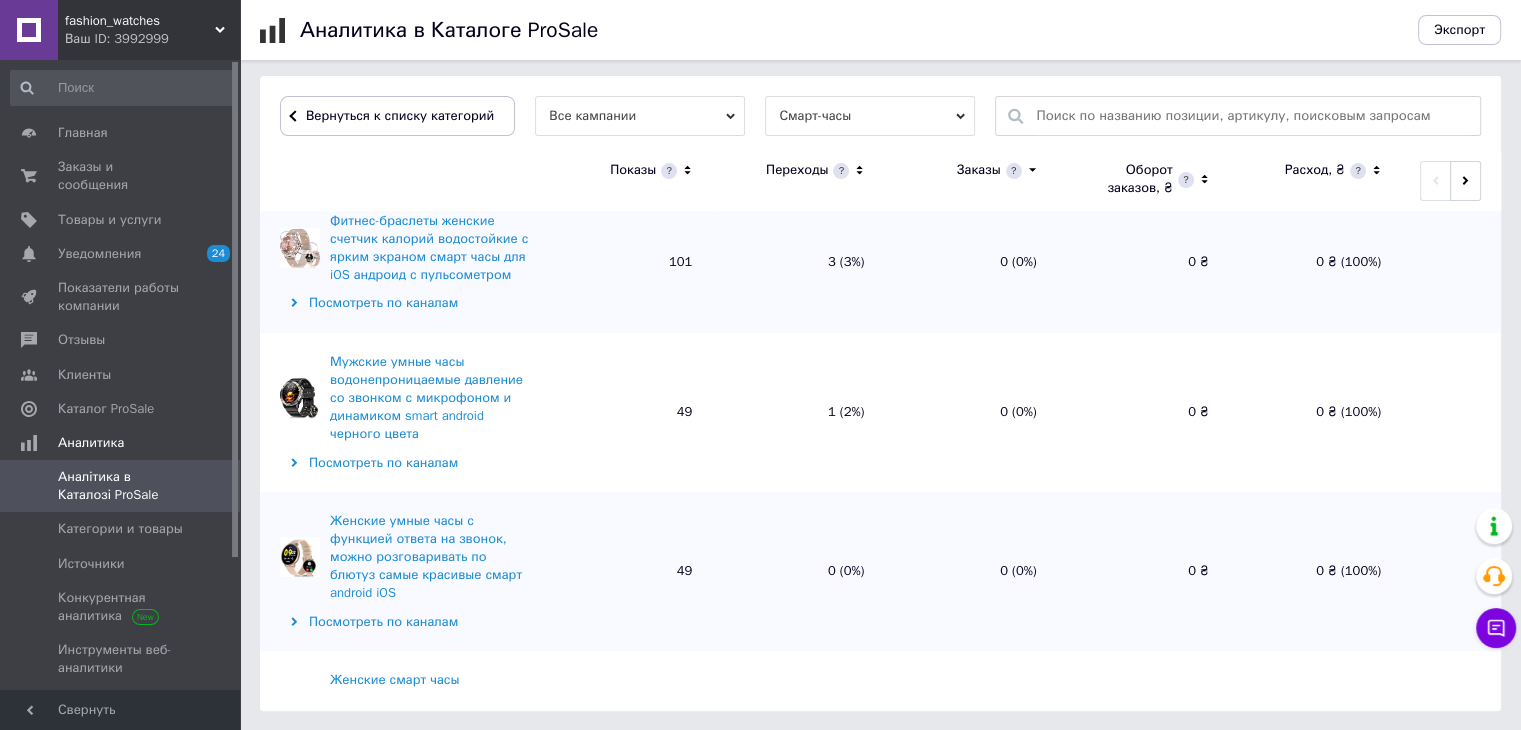 scroll, scrollTop: 16049, scrollLeft: 0, axis: vertical 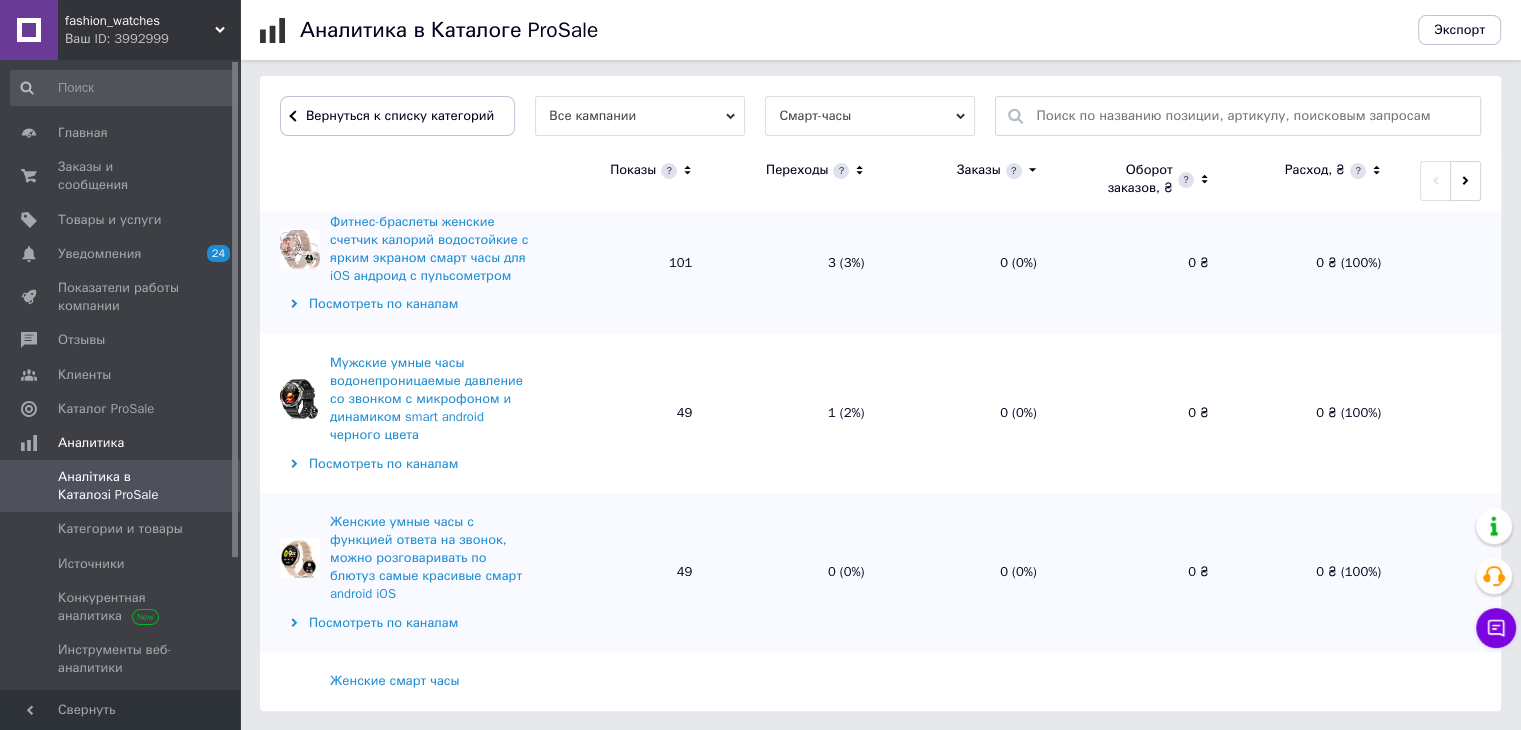 drag, startPoint x: 320, startPoint y: 332, endPoint x: 418, endPoint y: 421, distance: 132.38202 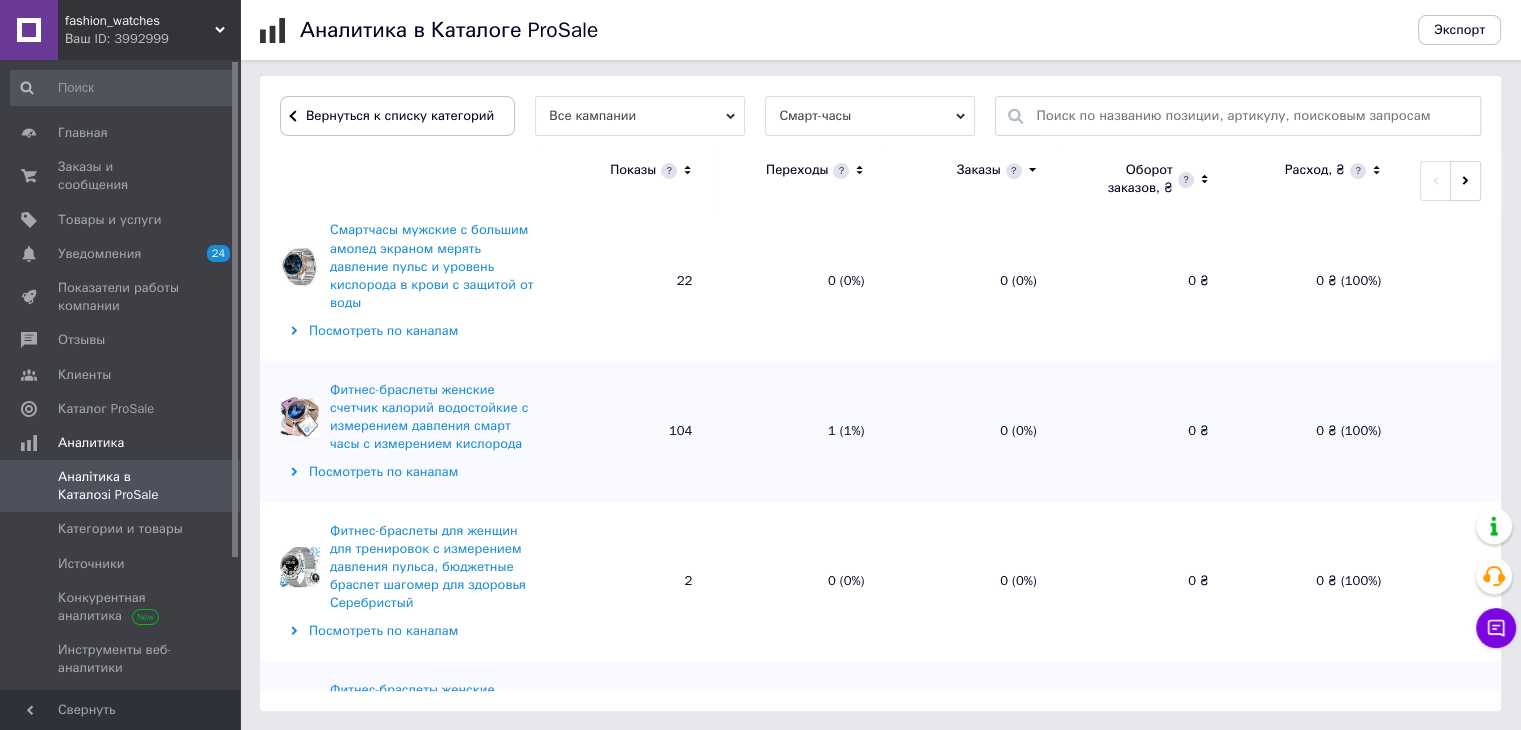 scroll, scrollTop: 15549, scrollLeft: 0, axis: vertical 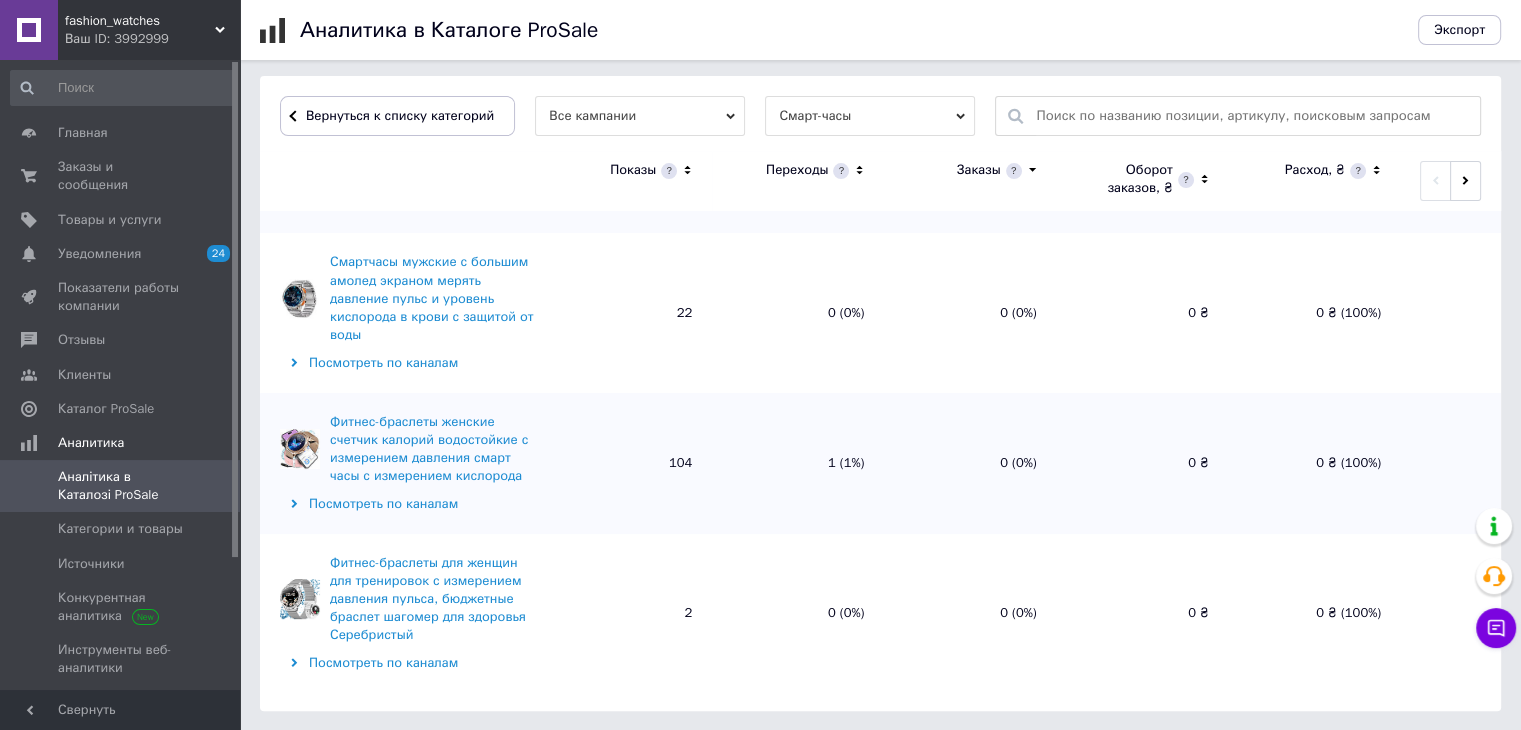 drag, startPoint x: 324, startPoint y: 260, endPoint x: 510, endPoint y: 330, distance: 198.73601 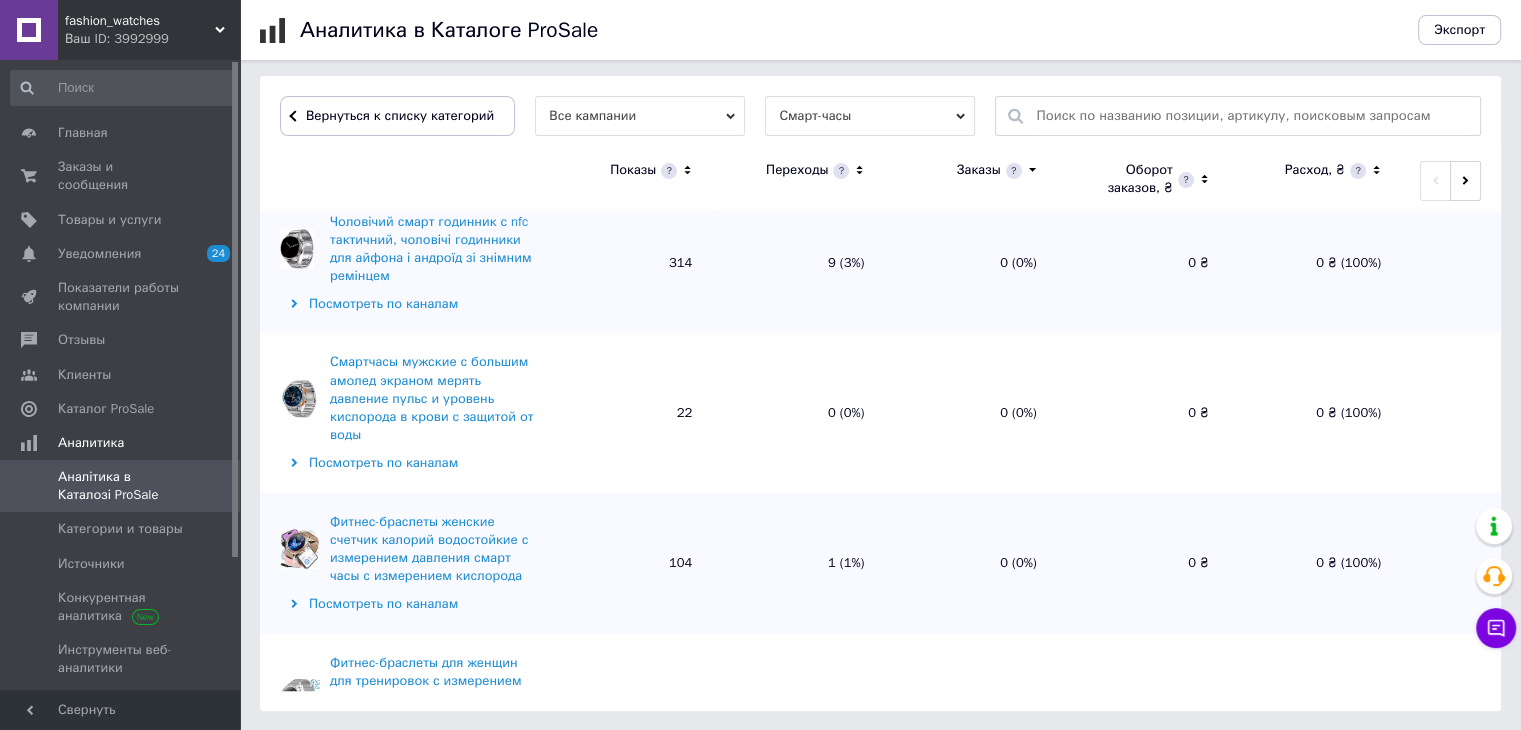 scroll, scrollTop: 15349, scrollLeft: 0, axis: vertical 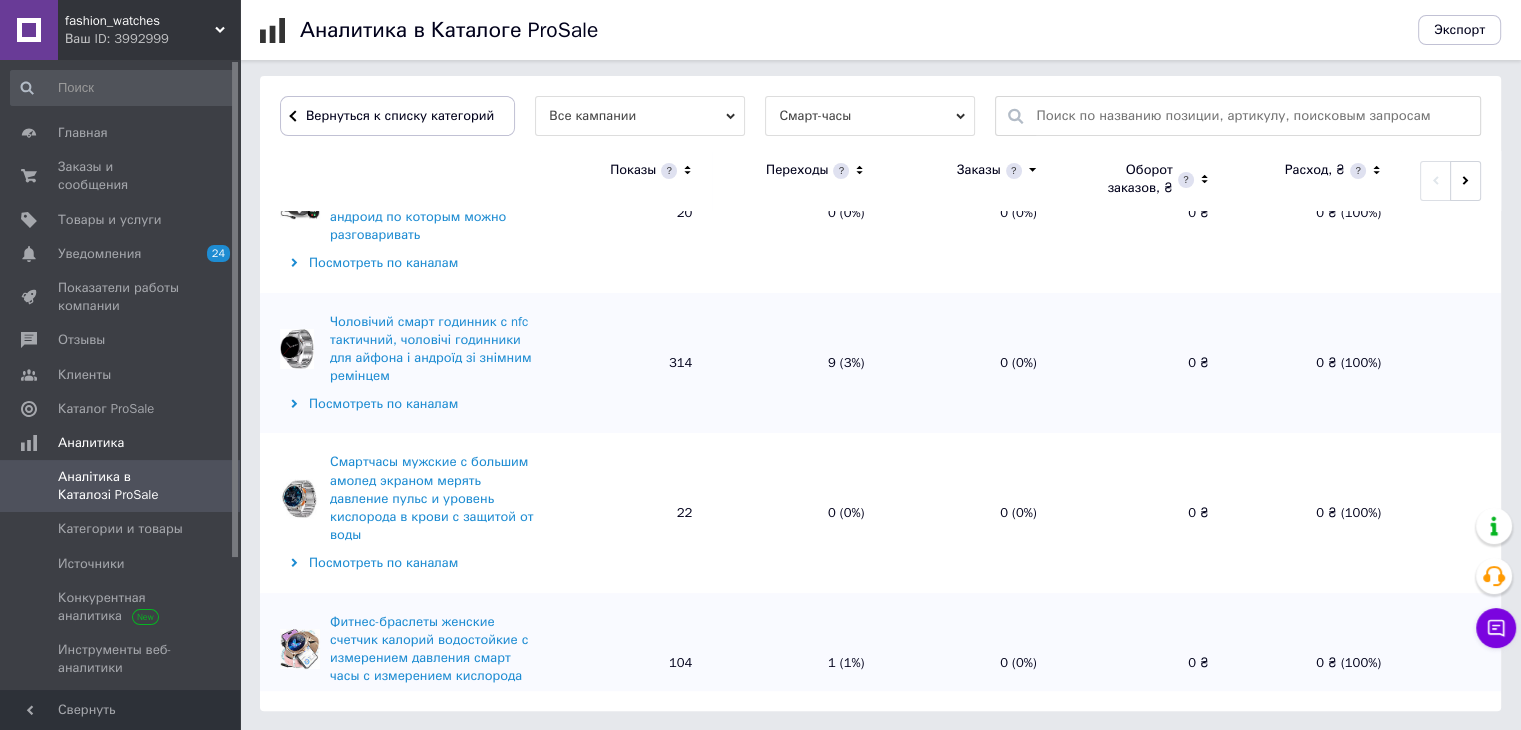 drag, startPoint x: 325, startPoint y: 303, endPoint x: 436, endPoint y: 394, distance: 143.53397 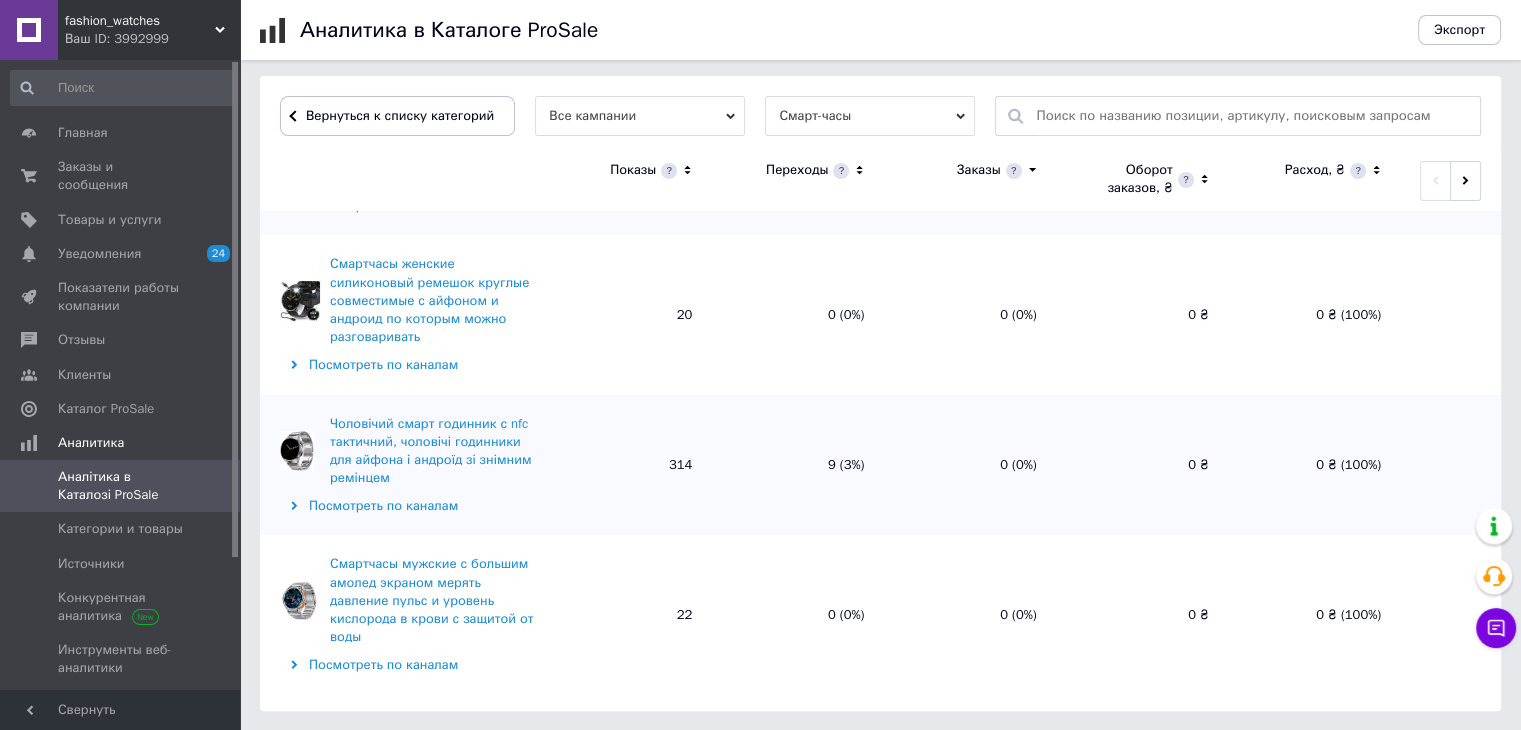 scroll, scrollTop: 15149, scrollLeft: 0, axis: vertical 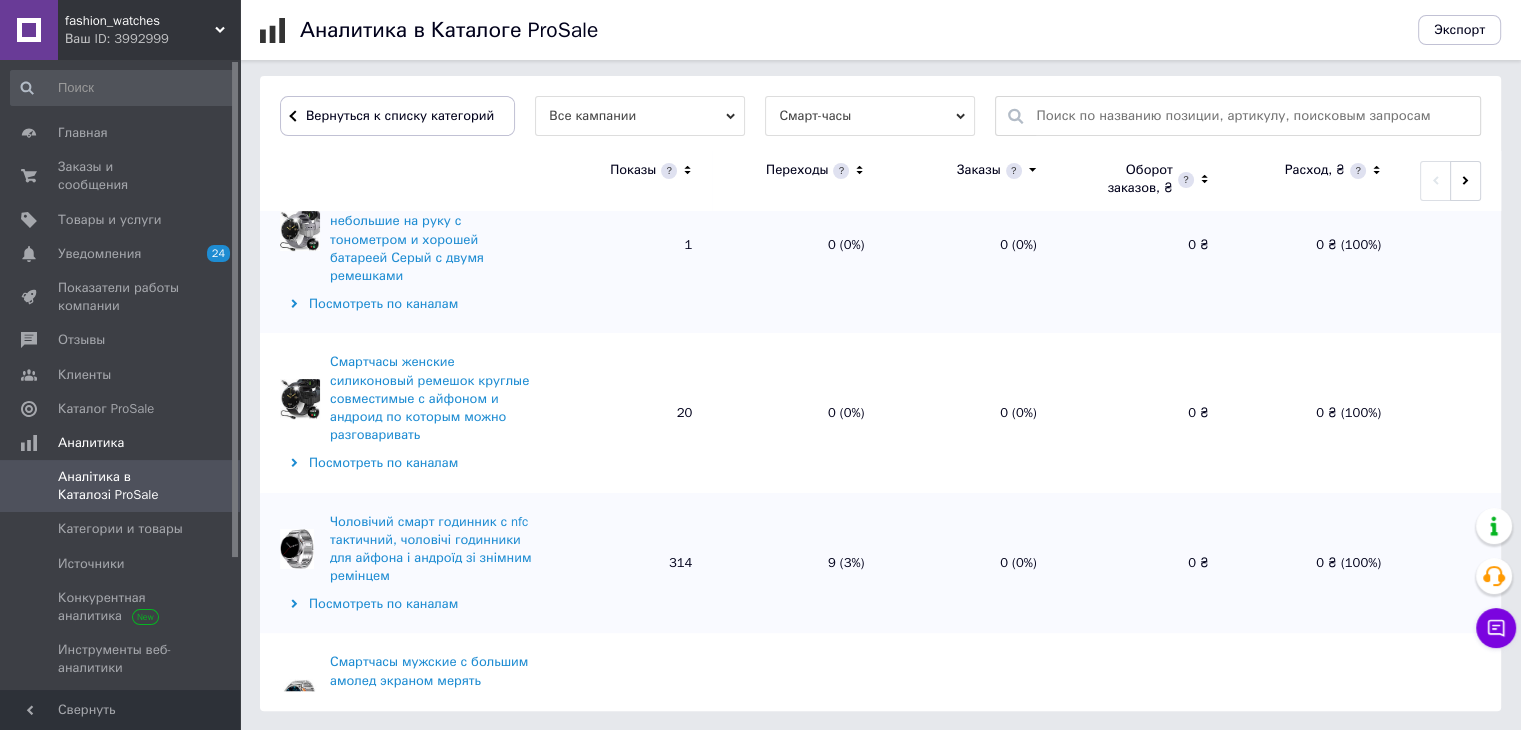 drag, startPoint x: 328, startPoint y: 361, endPoint x: 523, endPoint y: 437, distance: 209.28688 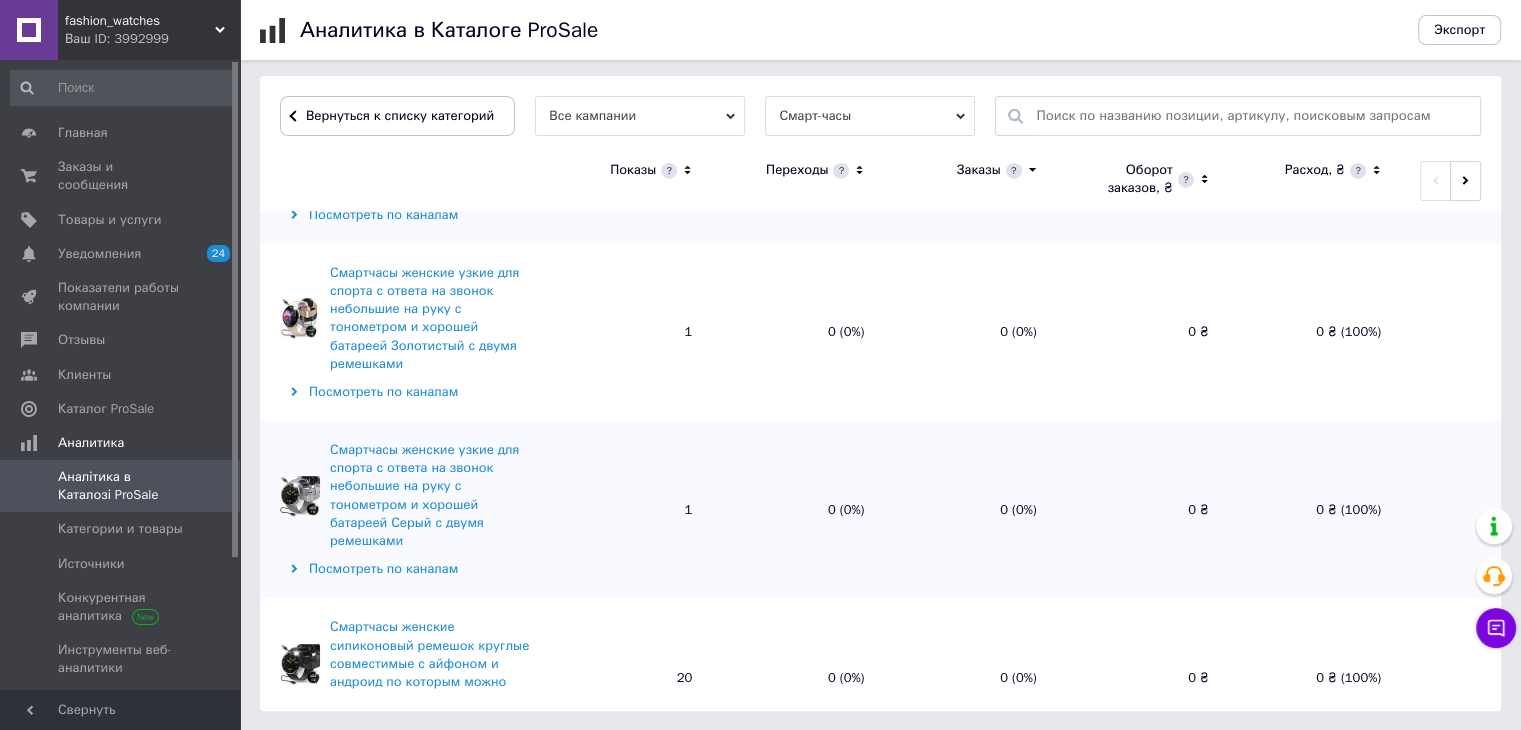 scroll, scrollTop: 14849, scrollLeft: 0, axis: vertical 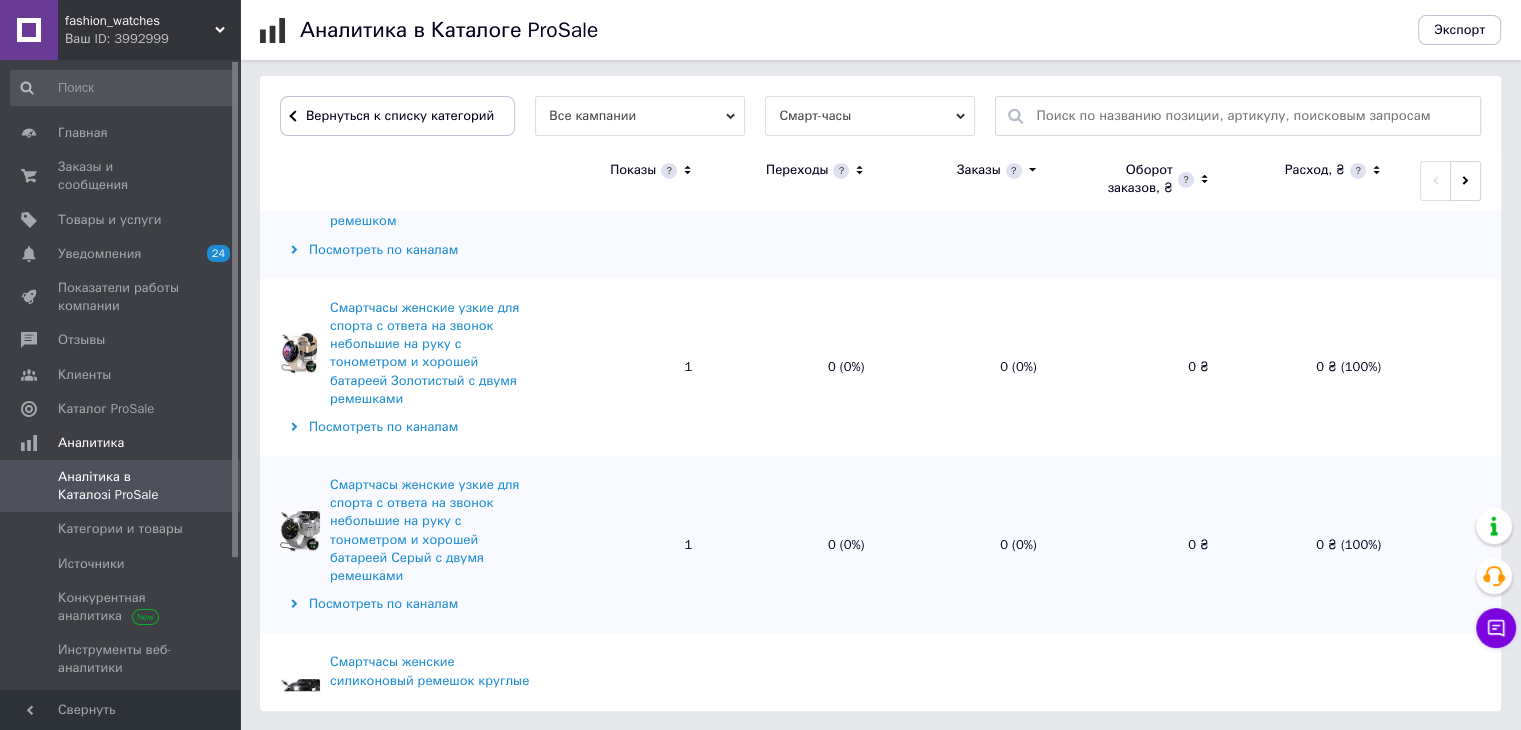 drag, startPoint x: 324, startPoint y: 364, endPoint x: 528, endPoint y: 430, distance: 214.41083 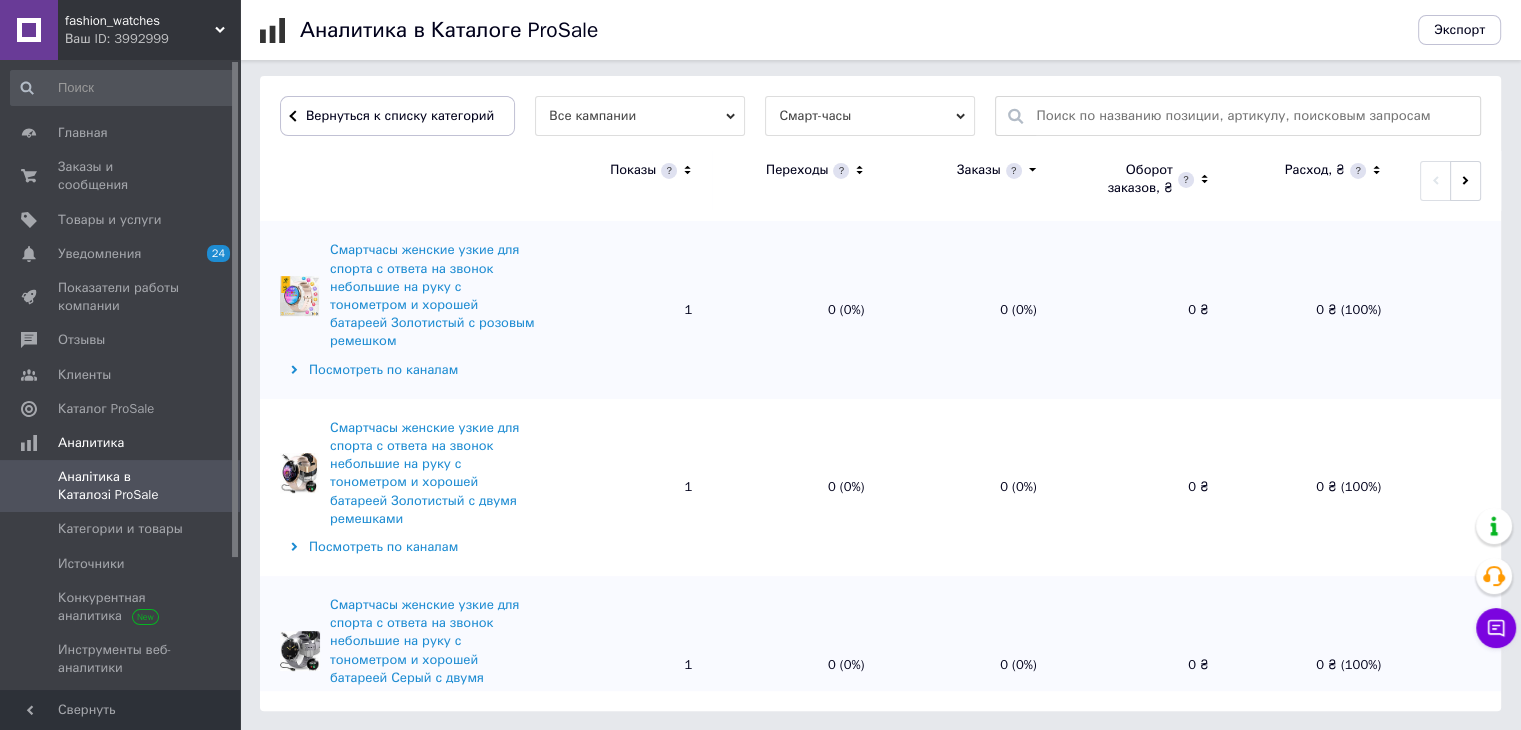 scroll, scrollTop: 14649, scrollLeft: 0, axis: vertical 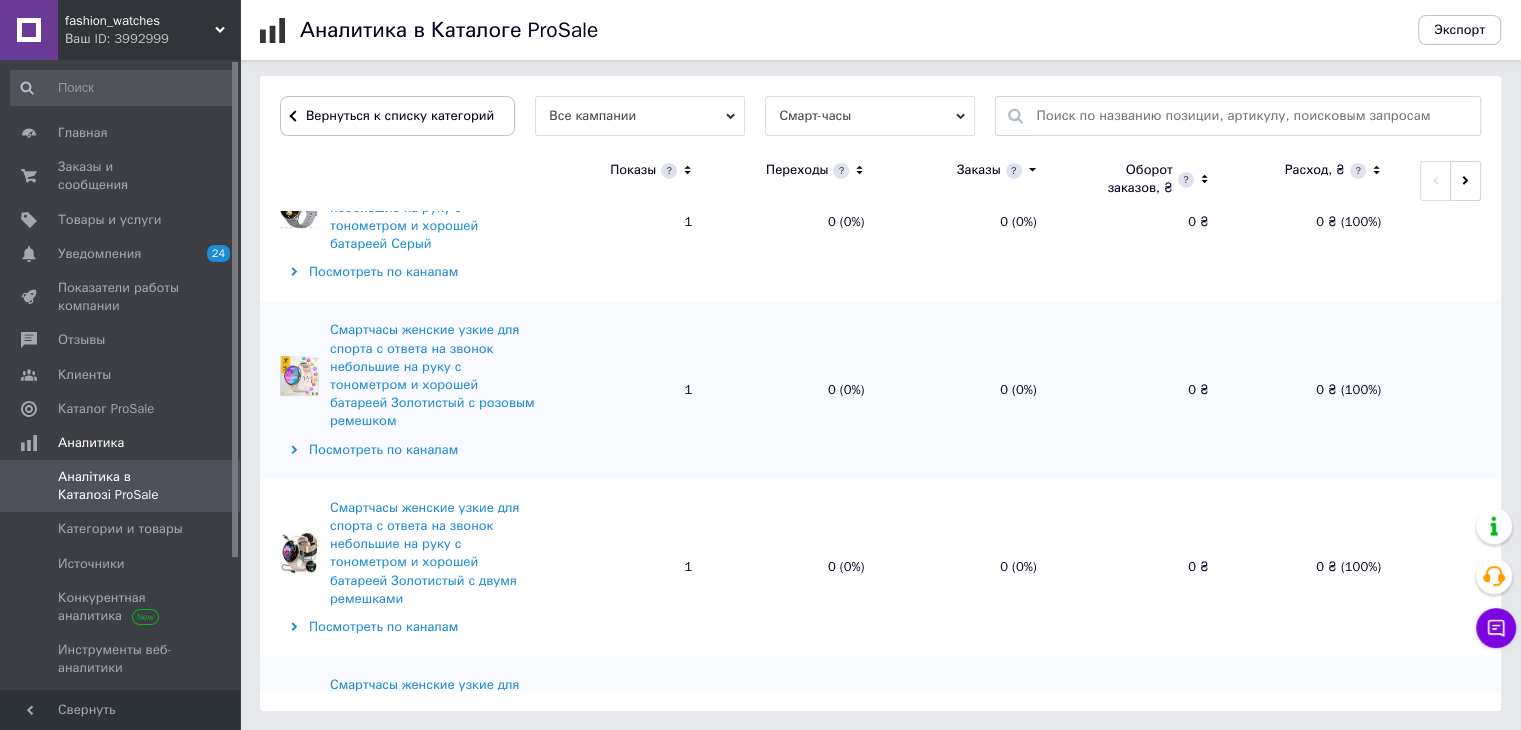 drag, startPoint x: 323, startPoint y: 283, endPoint x: 424, endPoint y: 353, distance: 122.88612 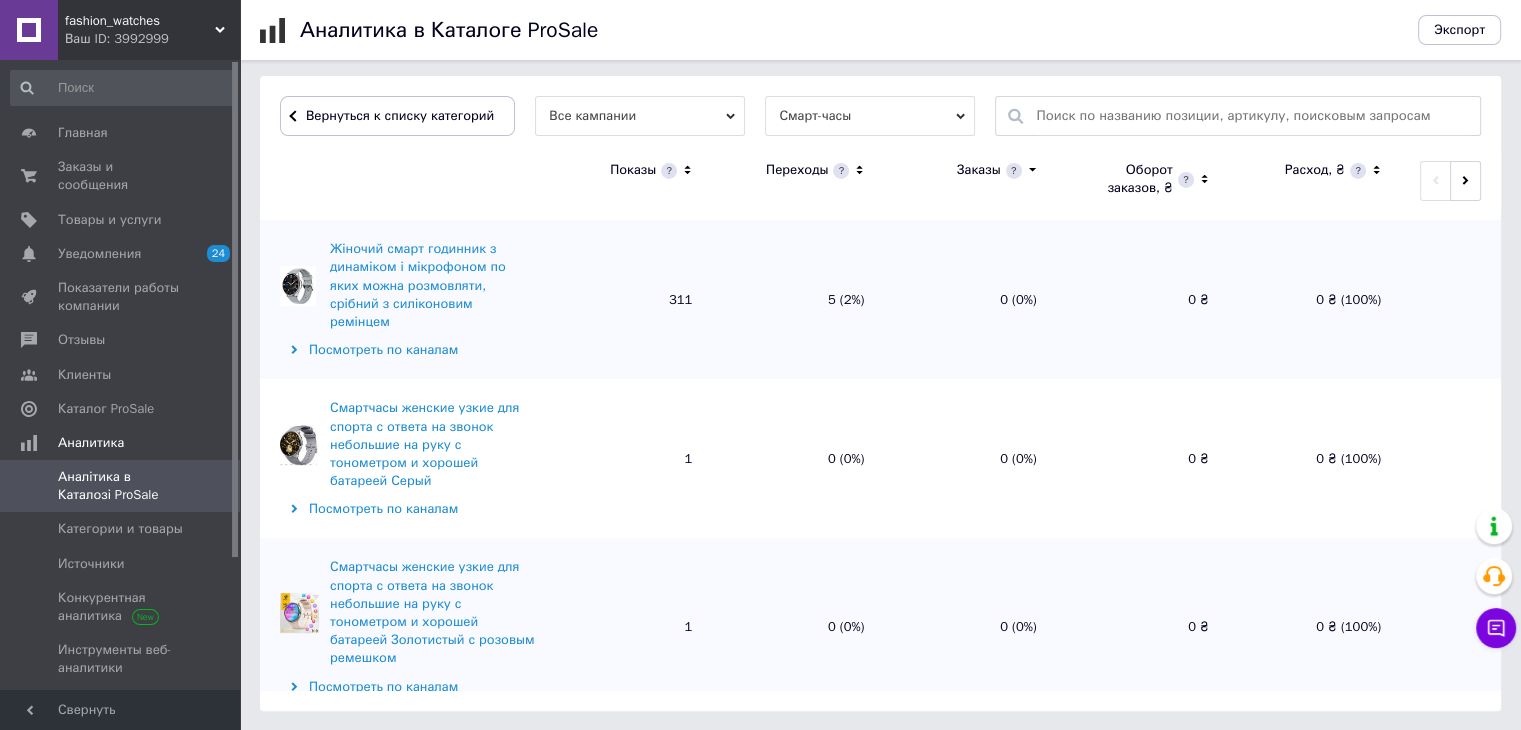 scroll, scrollTop: 14349, scrollLeft: 0, axis: vertical 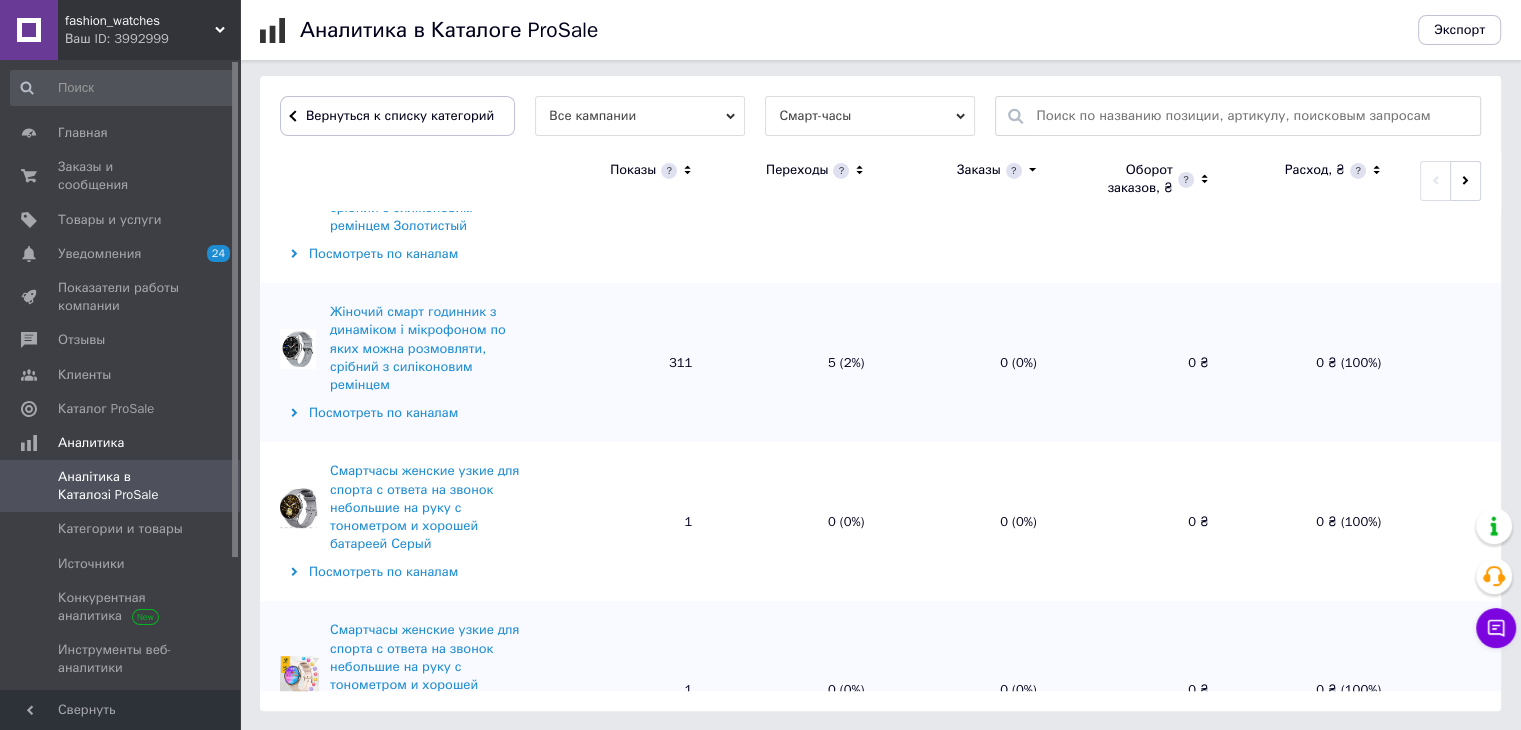 drag, startPoint x: 325, startPoint y: 437, endPoint x: 480, endPoint y: 512, distance: 172.19176 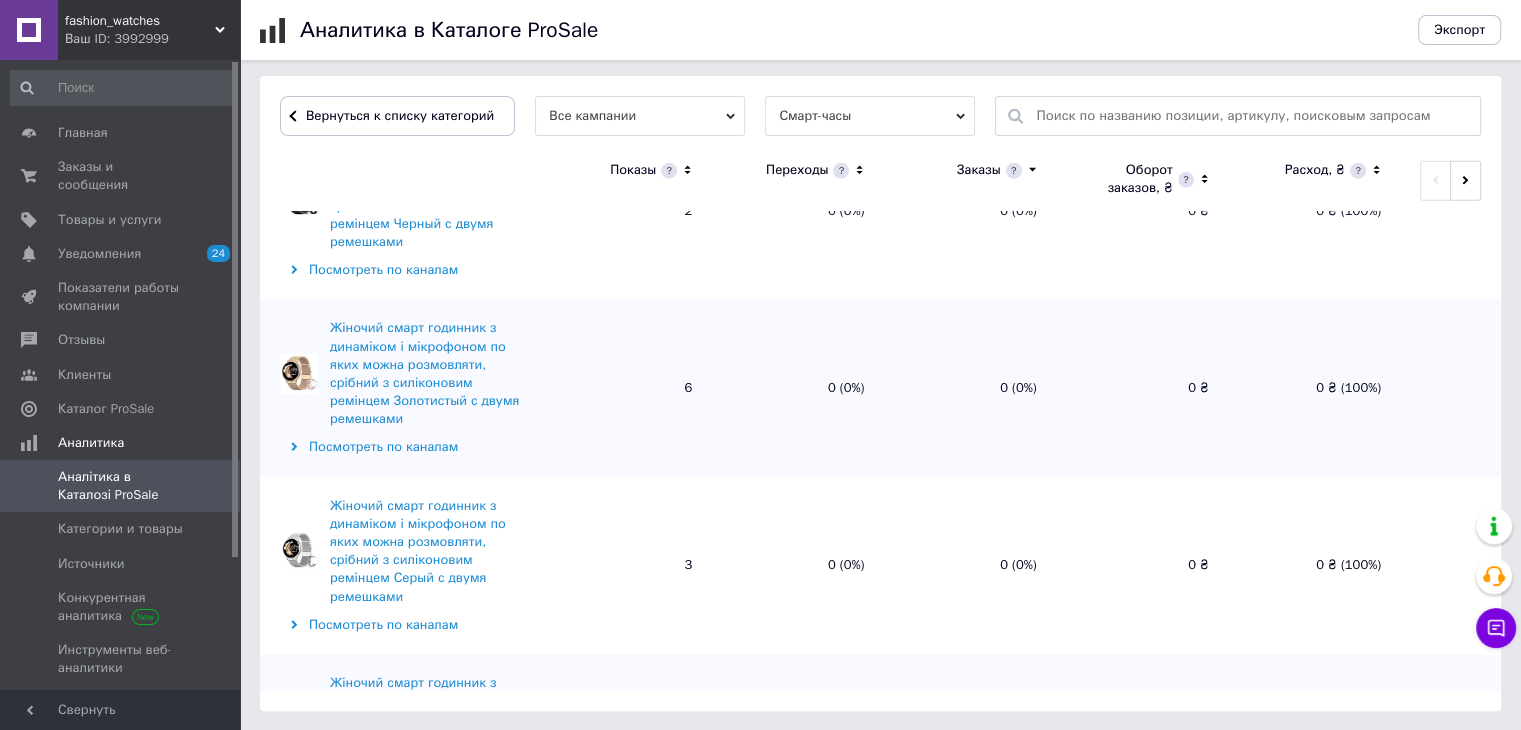 scroll, scrollTop: 13549, scrollLeft: 0, axis: vertical 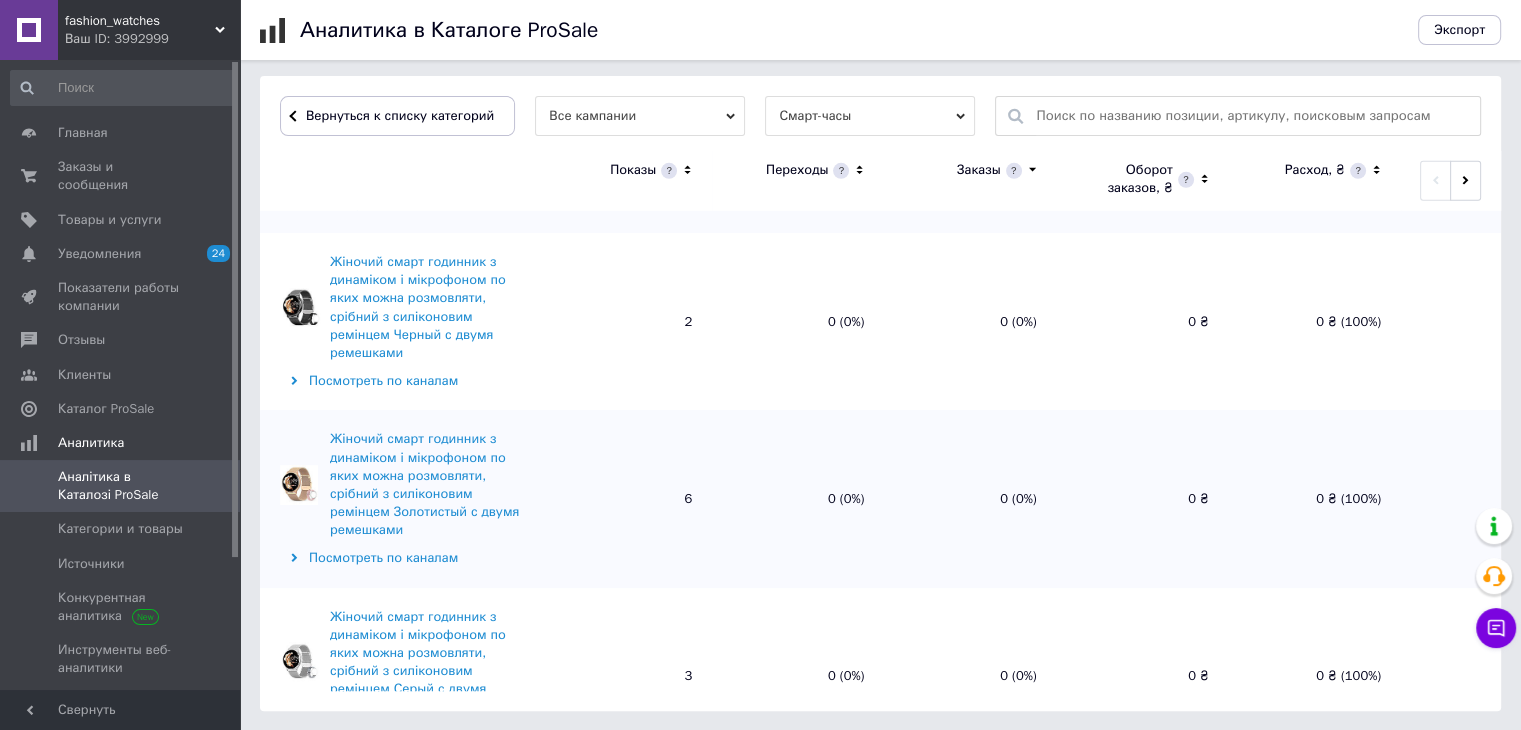 drag, startPoint x: 321, startPoint y: 477, endPoint x: 491, endPoint y: 545, distance: 183.0956 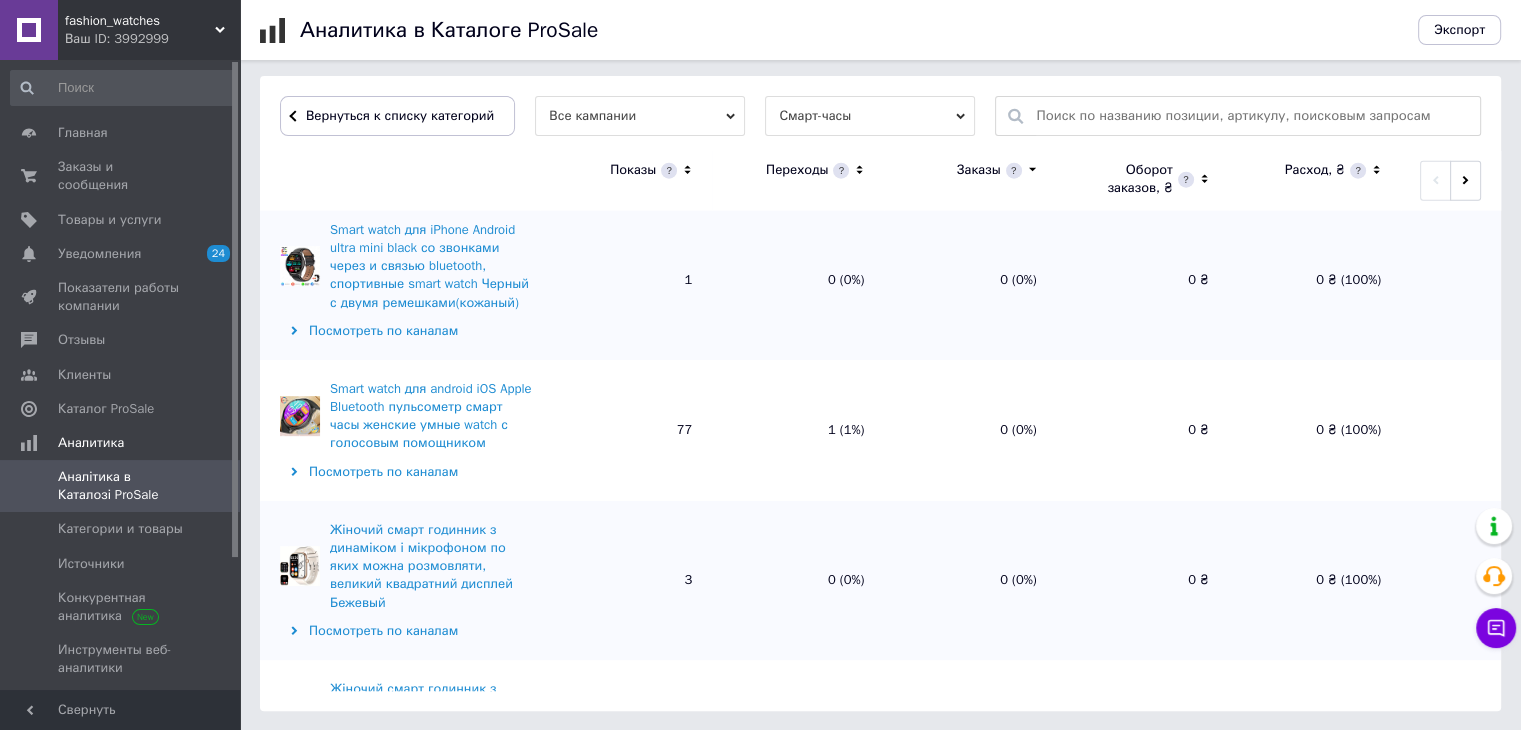 scroll, scrollTop: 12749, scrollLeft: 0, axis: vertical 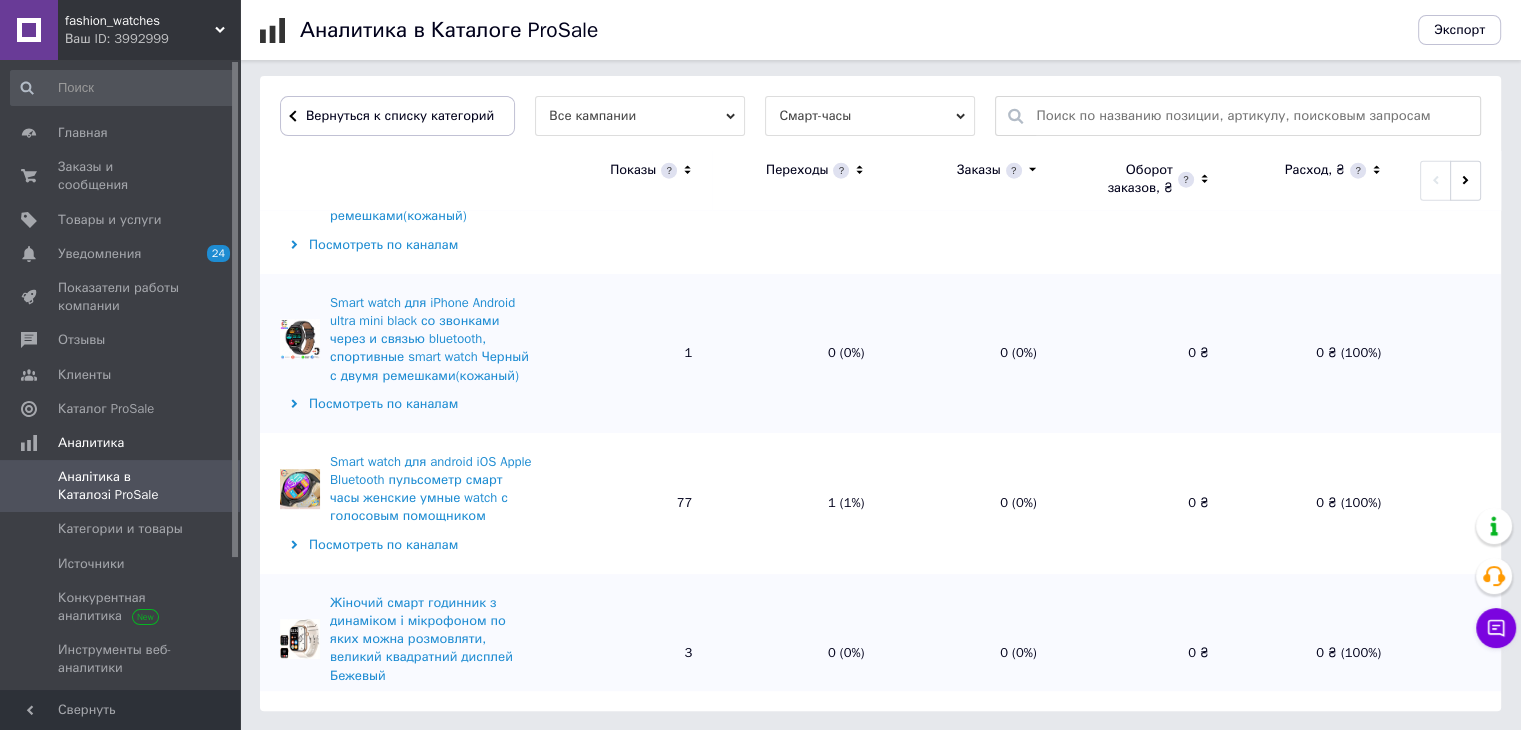 drag, startPoint x: 320, startPoint y: 357, endPoint x: 485, endPoint y: 438, distance: 183.80968 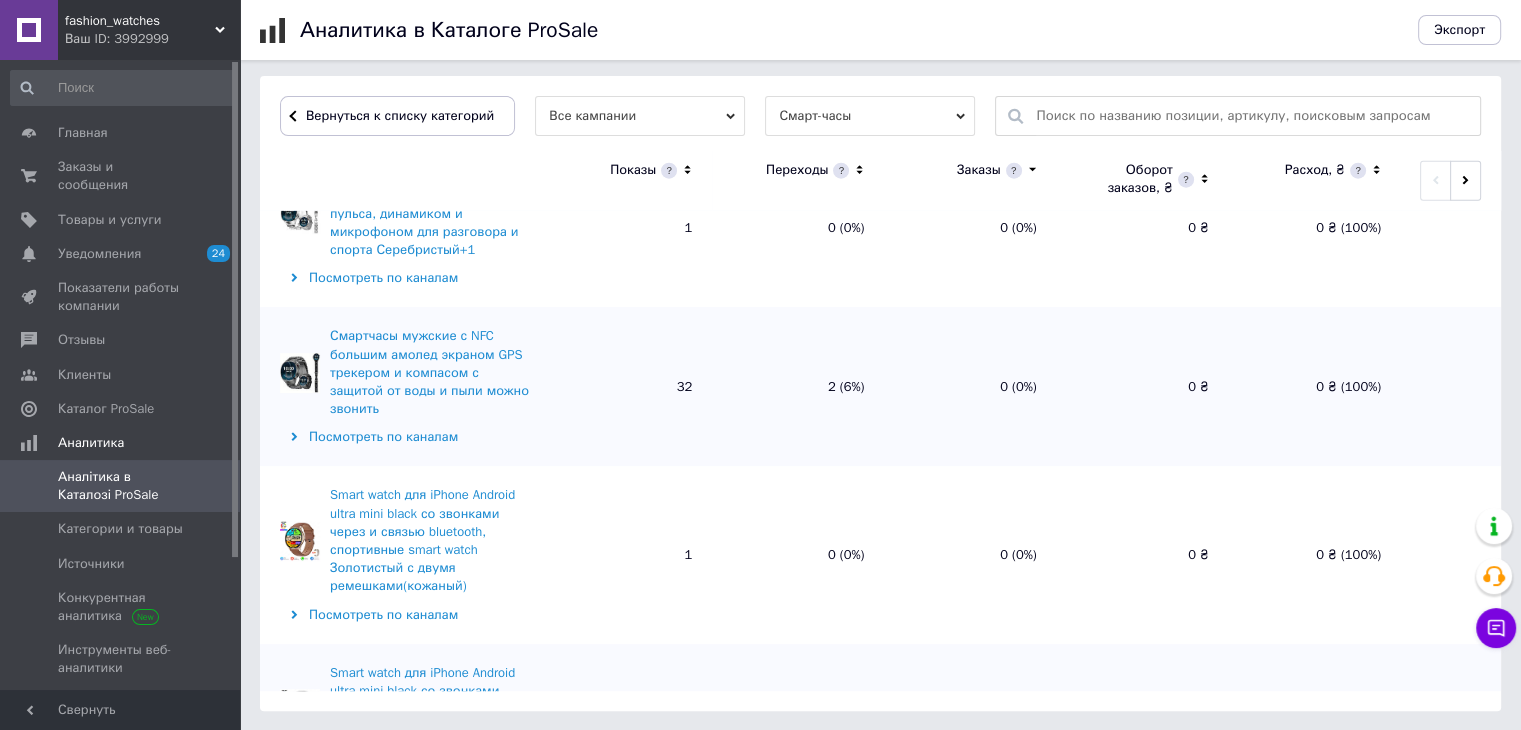 scroll, scrollTop: 12349, scrollLeft: 0, axis: vertical 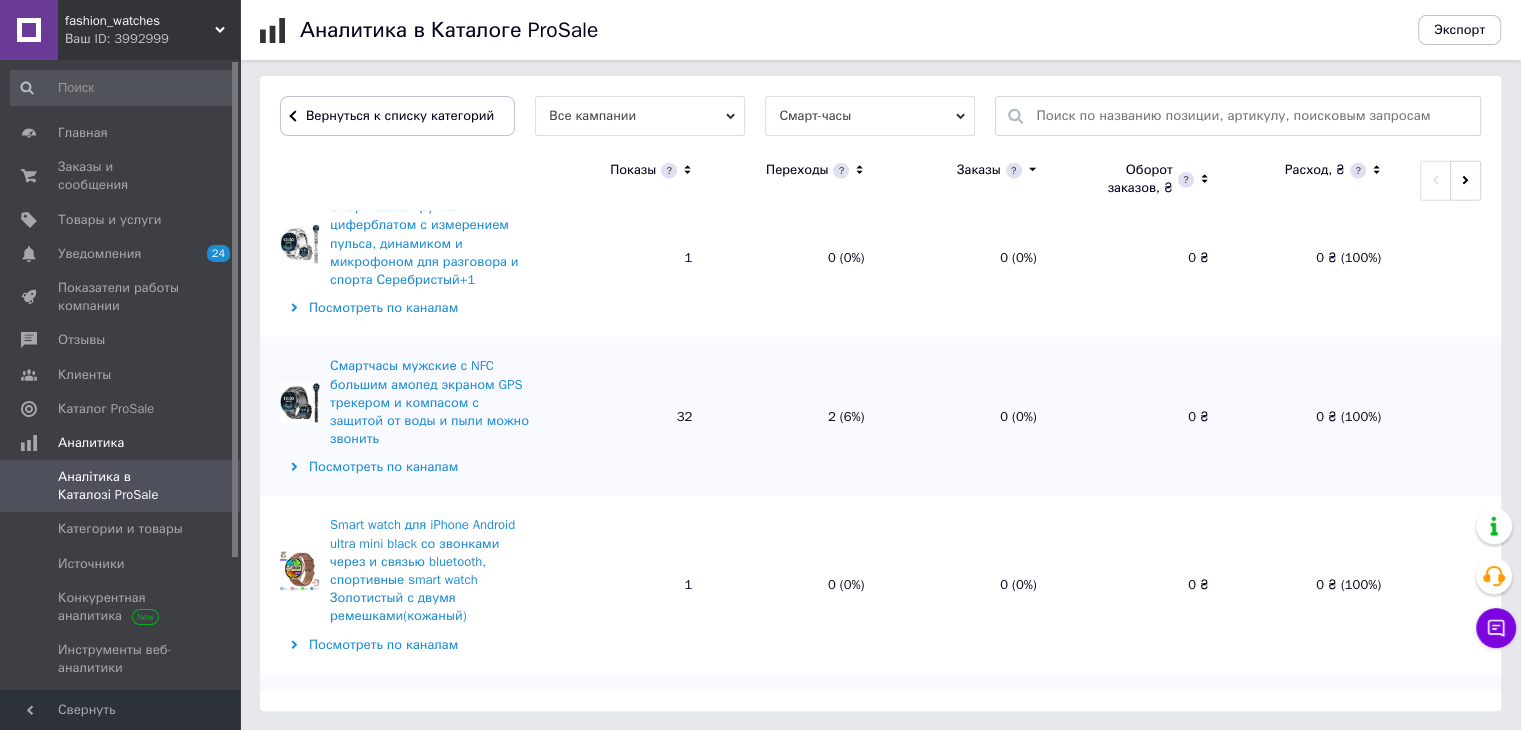 drag, startPoint x: 323, startPoint y: 337, endPoint x: 501, endPoint y: 409, distance: 192.01042 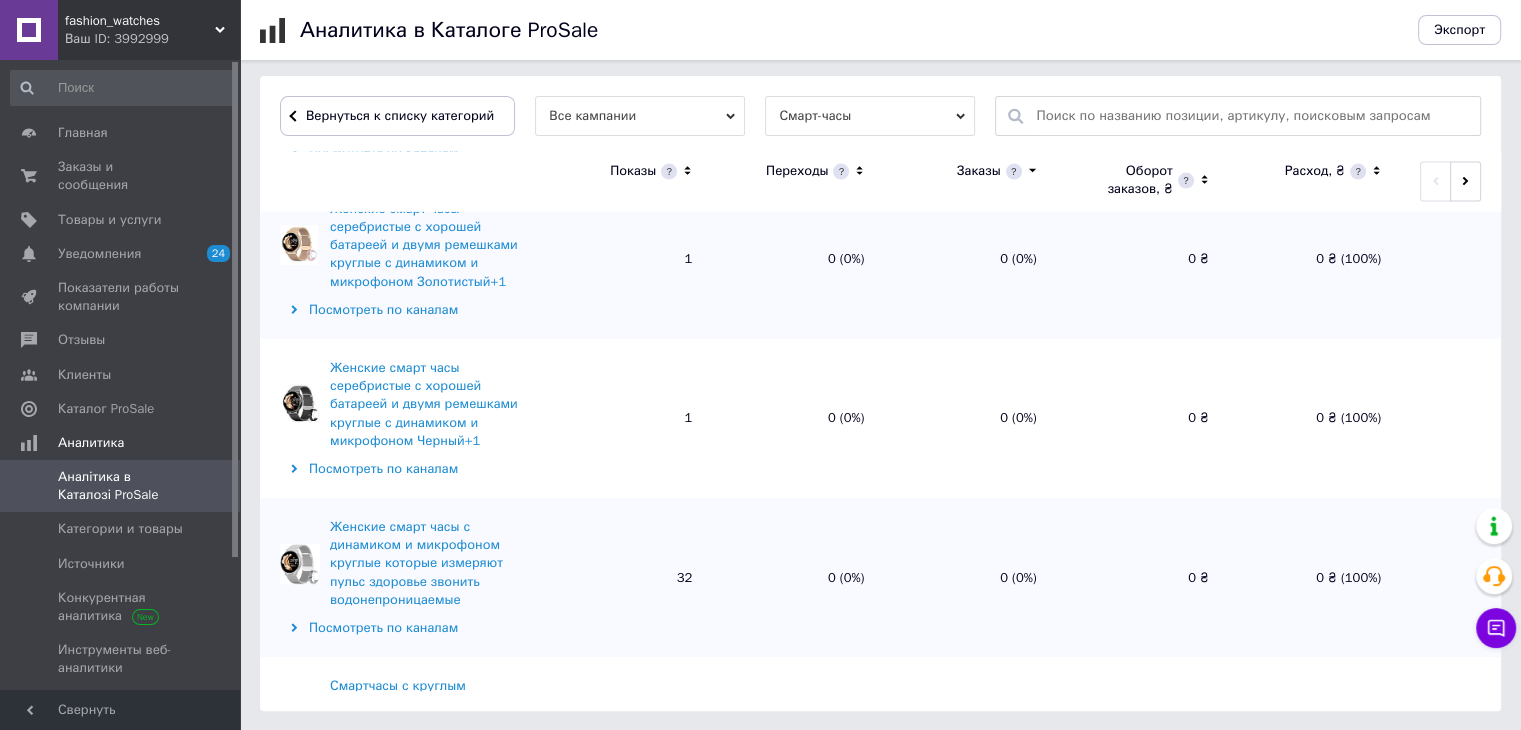 scroll, scrollTop: 11849, scrollLeft: 0, axis: vertical 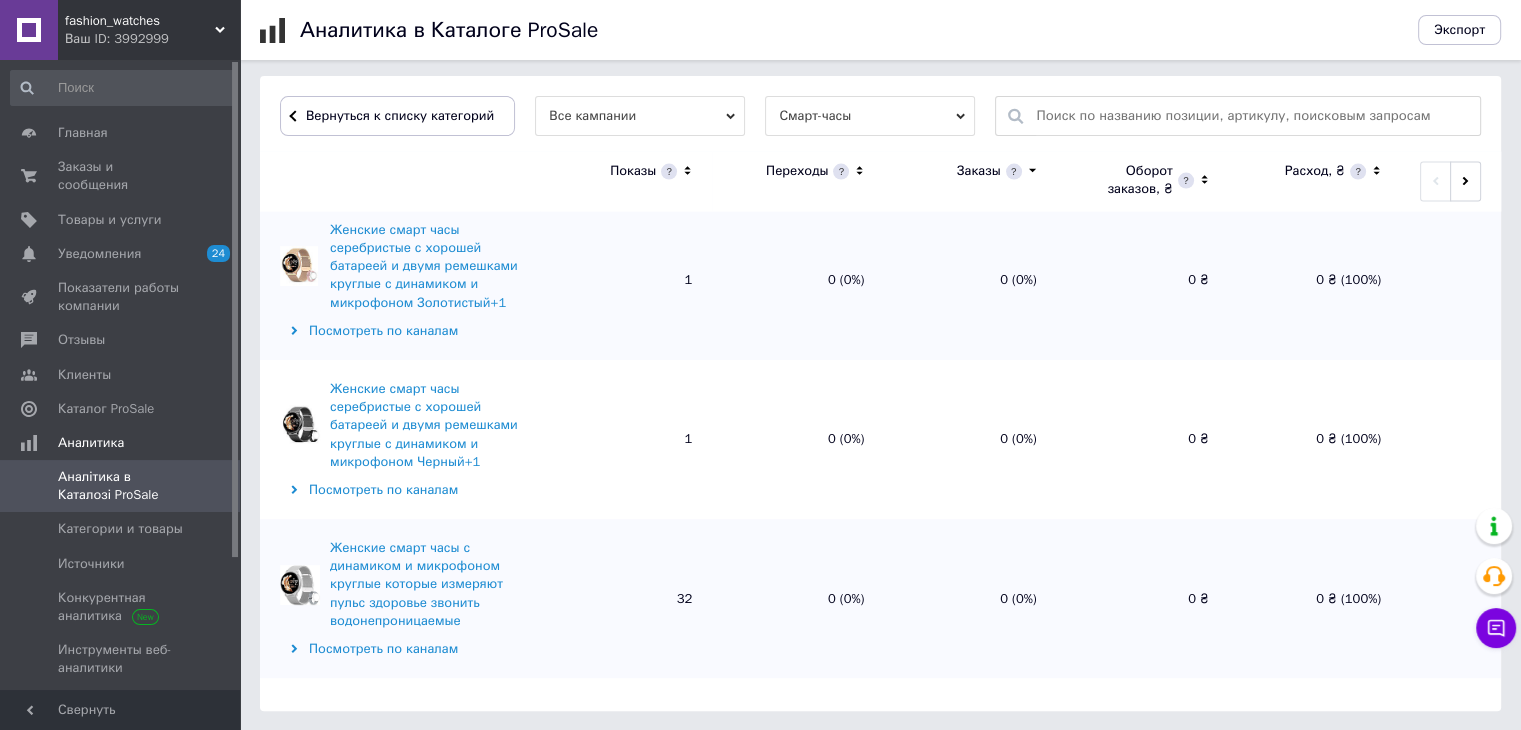 drag, startPoint x: 321, startPoint y: 374, endPoint x: 538, endPoint y: 451, distance: 230.25638 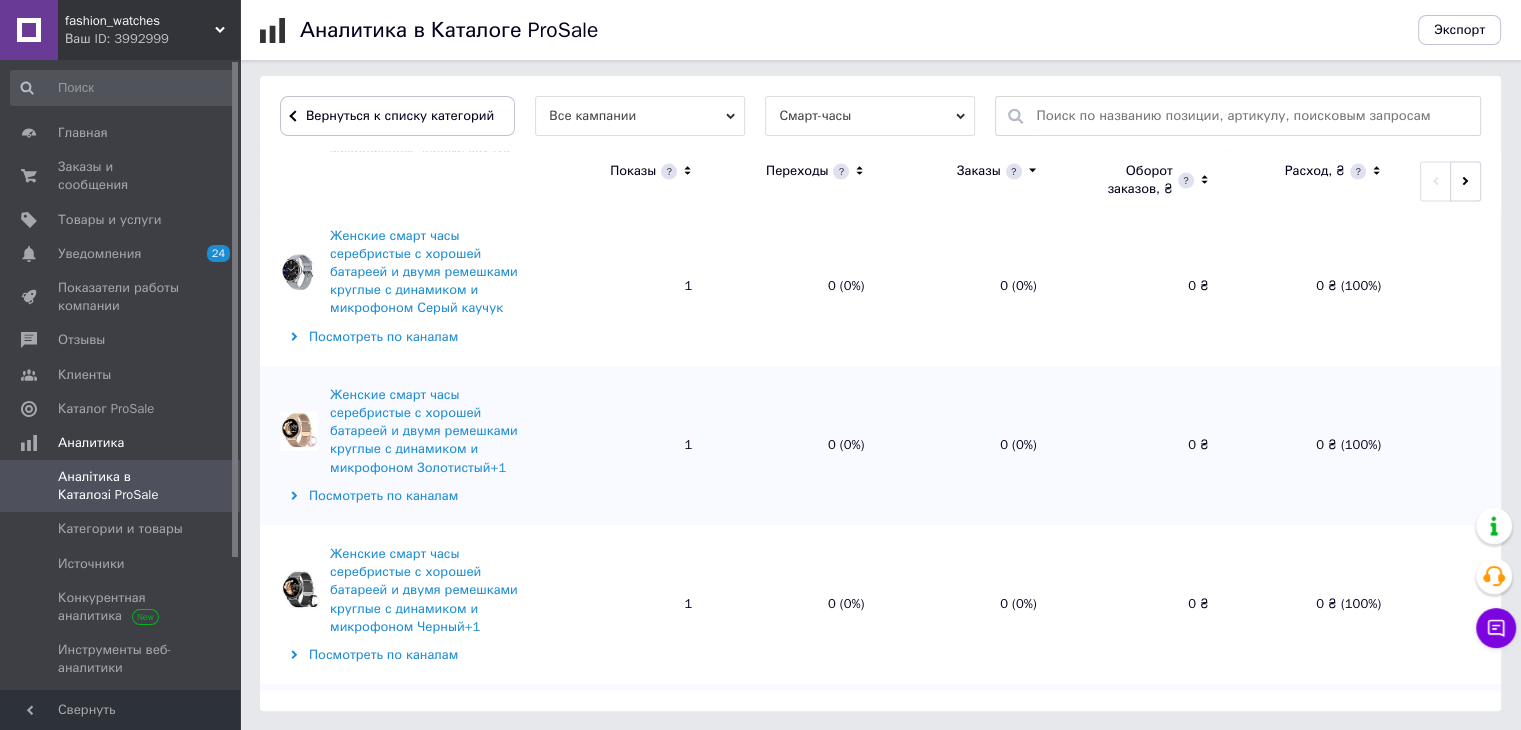 scroll, scrollTop: 11649, scrollLeft: 0, axis: vertical 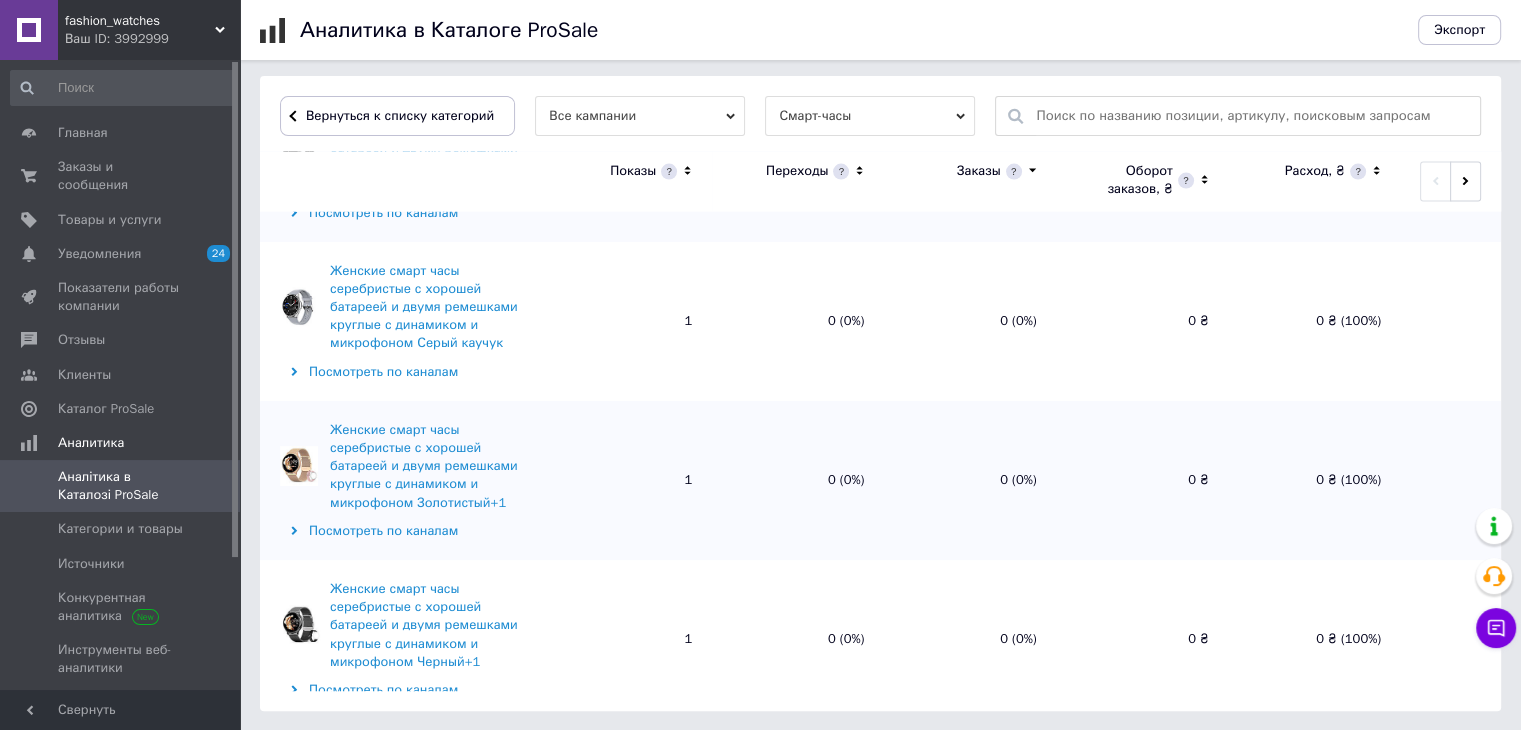 drag, startPoint x: 323, startPoint y: 258, endPoint x: 482, endPoint y: 353, distance: 185.2188 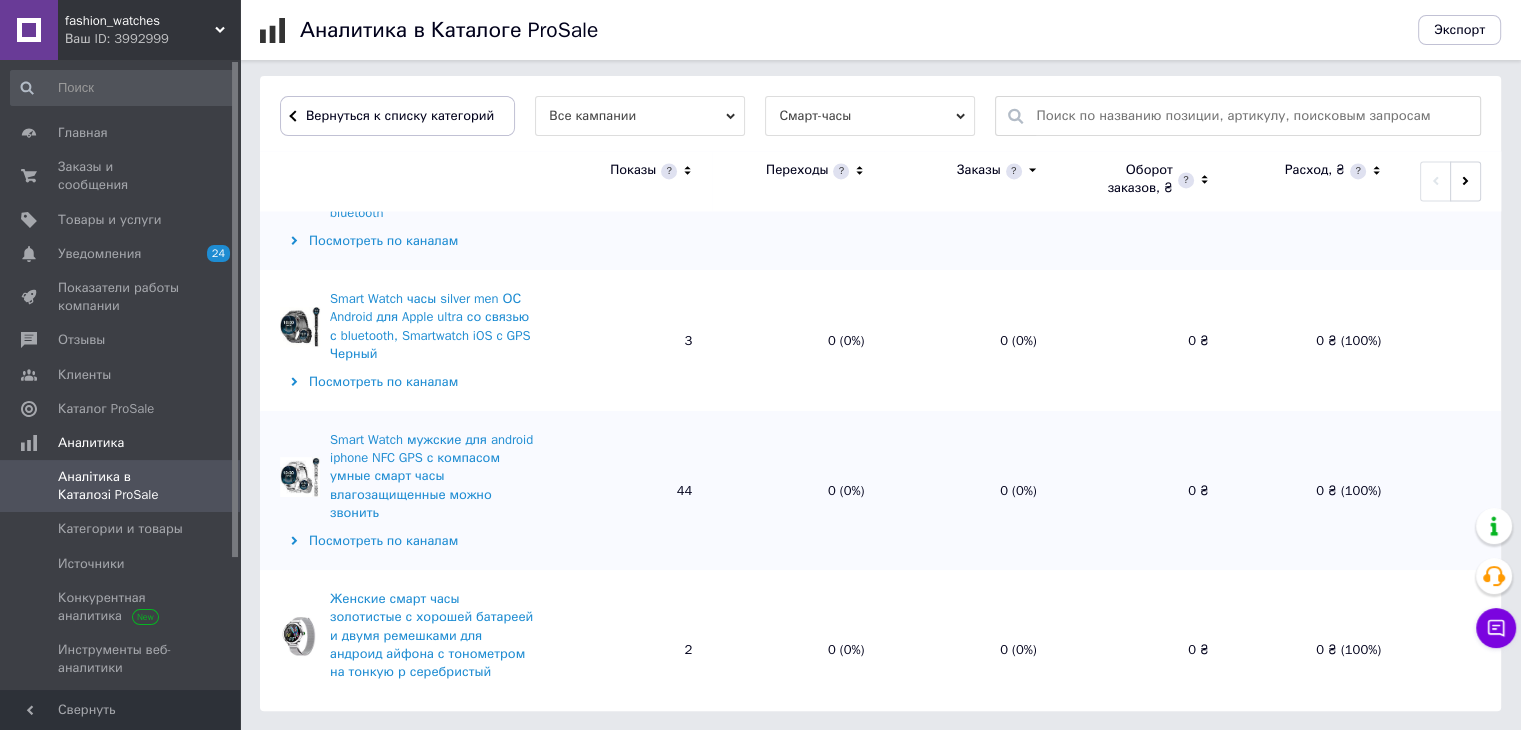 scroll, scrollTop: 10649, scrollLeft: 0, axis: vertical 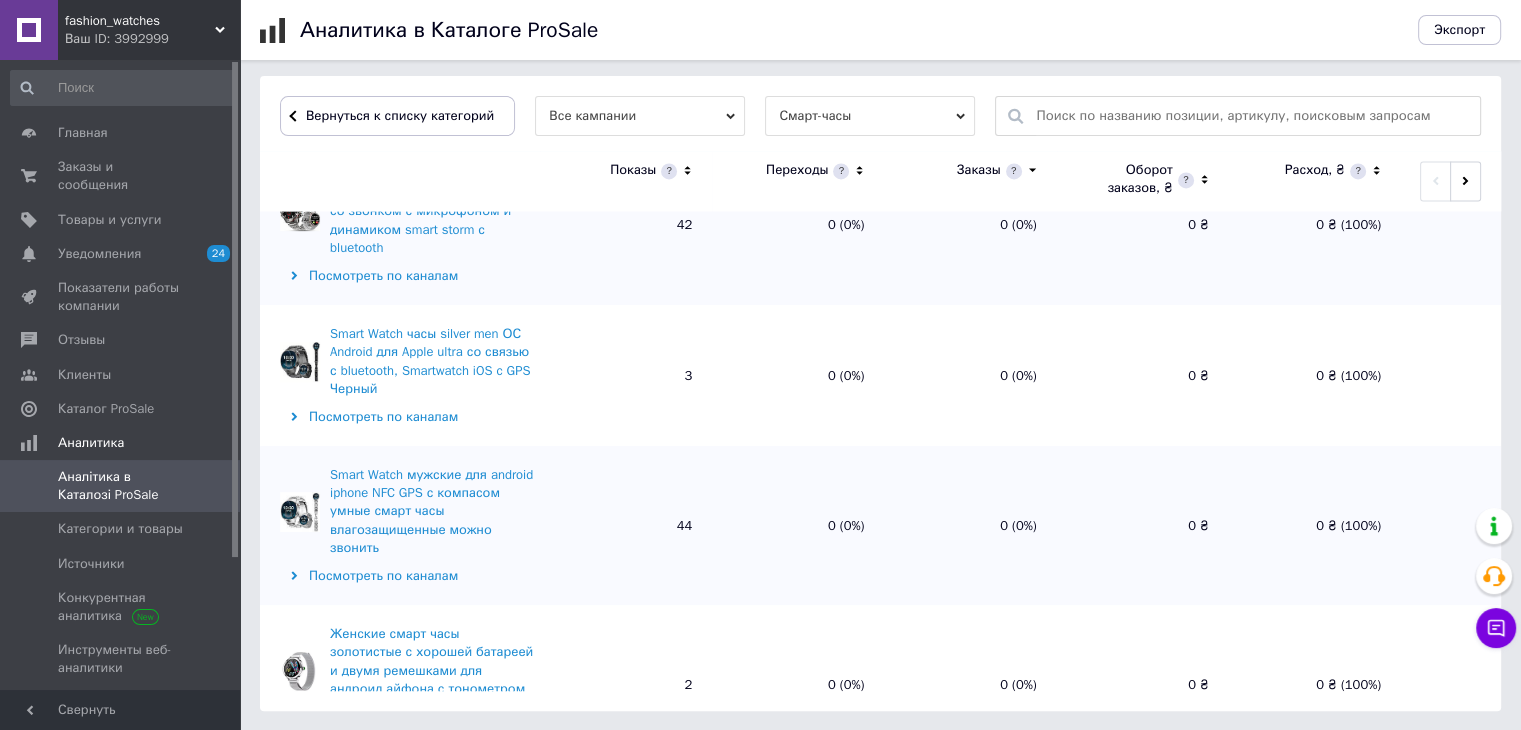 drag, startPoint x: 323, startPoint y: 417, endPoint x: 509, endPoint y: 481, distance: 196.70282 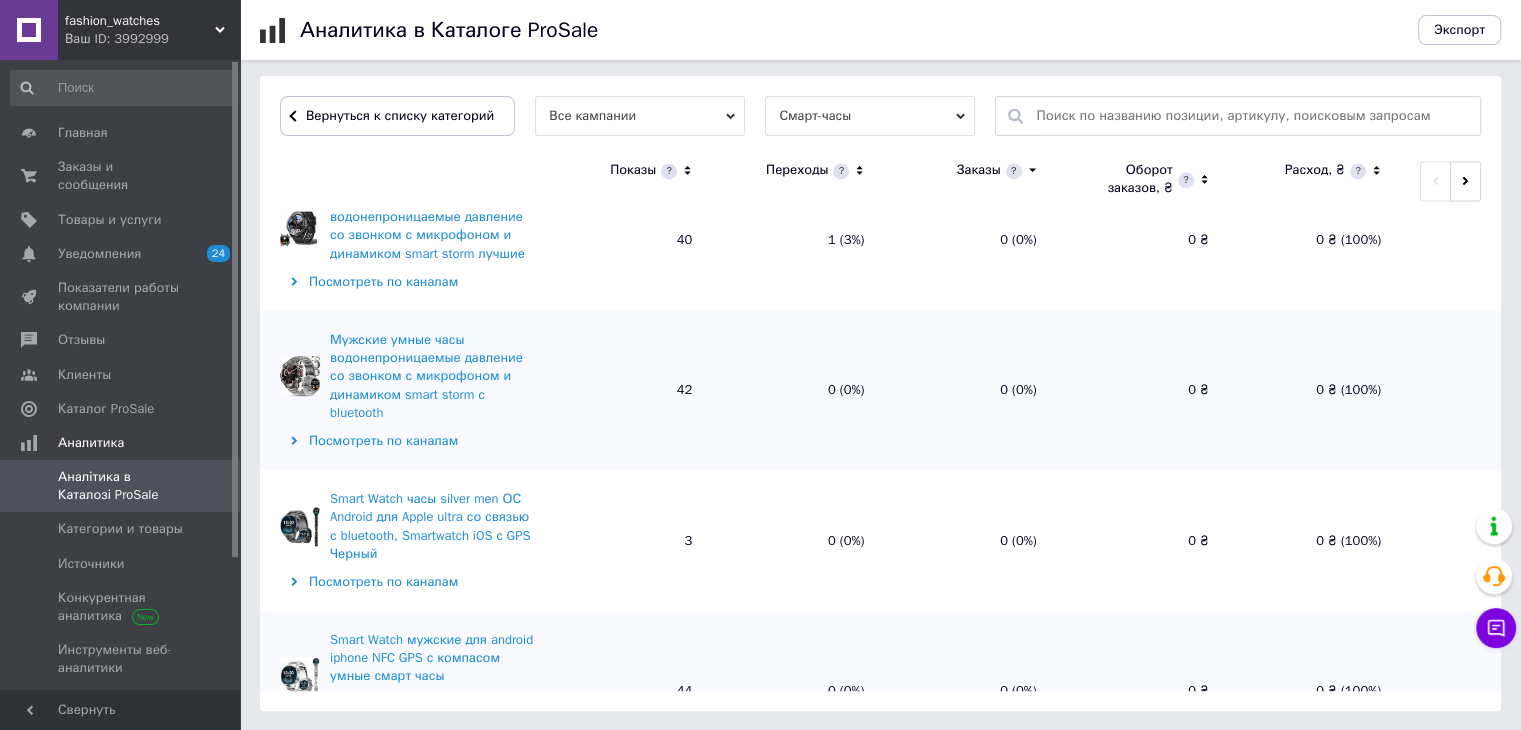 scroll, scrollTop: 10449, scrollLeft: 0, axis: vertical 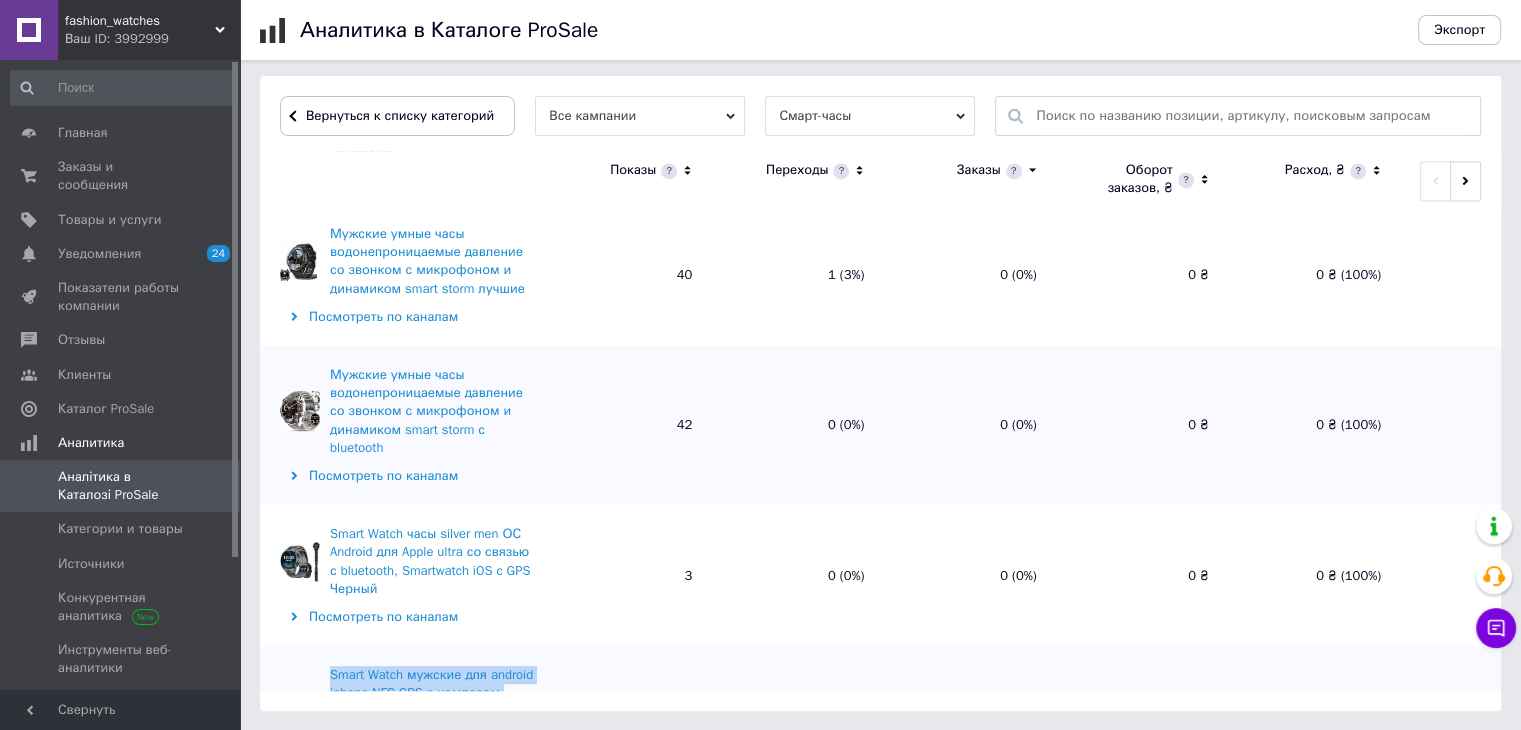 drag, startPoint x: 384, startPoint y: 322, endPoint x: 408, endPoint y: 385, distance: 67.41662 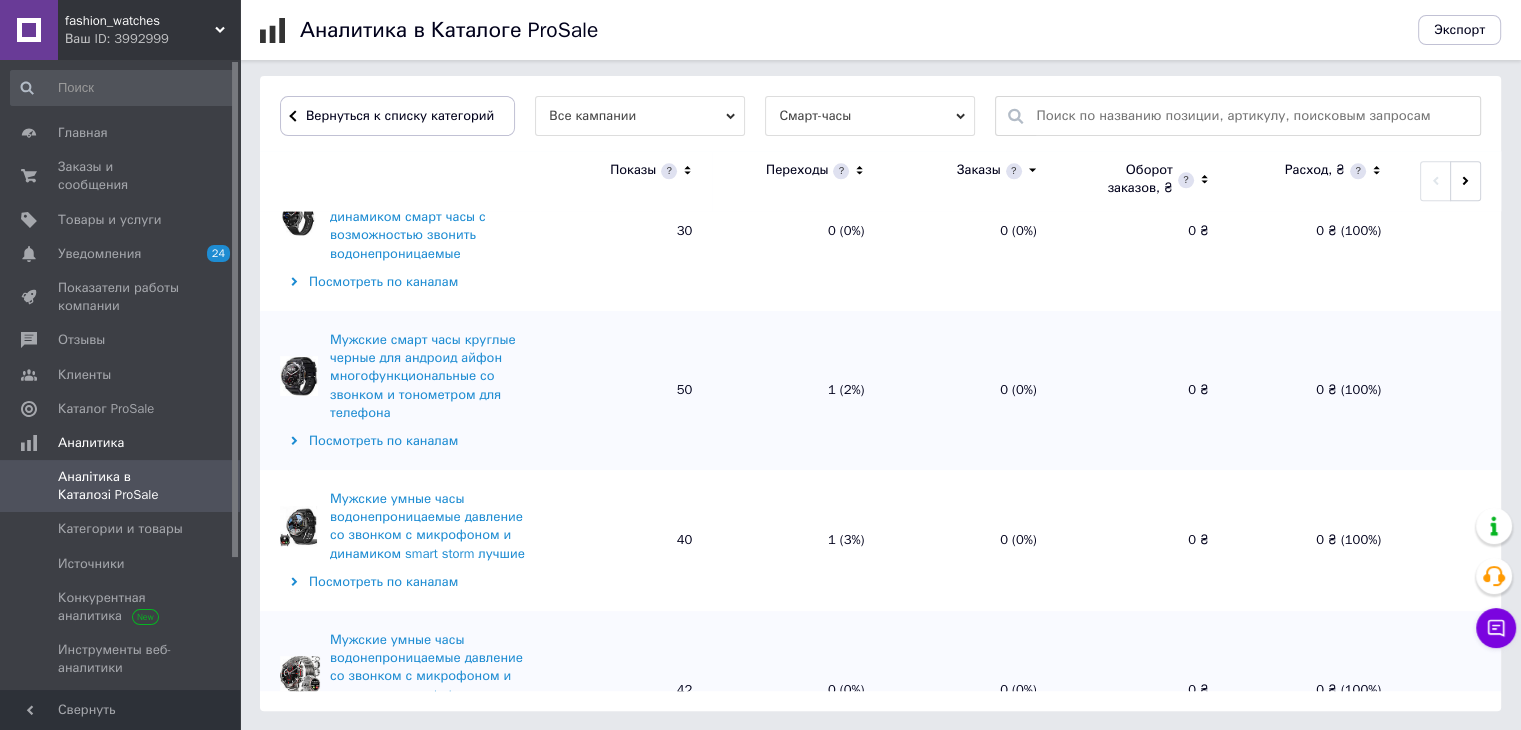 scroll, scrollTop: 10149, scrollLeft: 0, axis: vertical 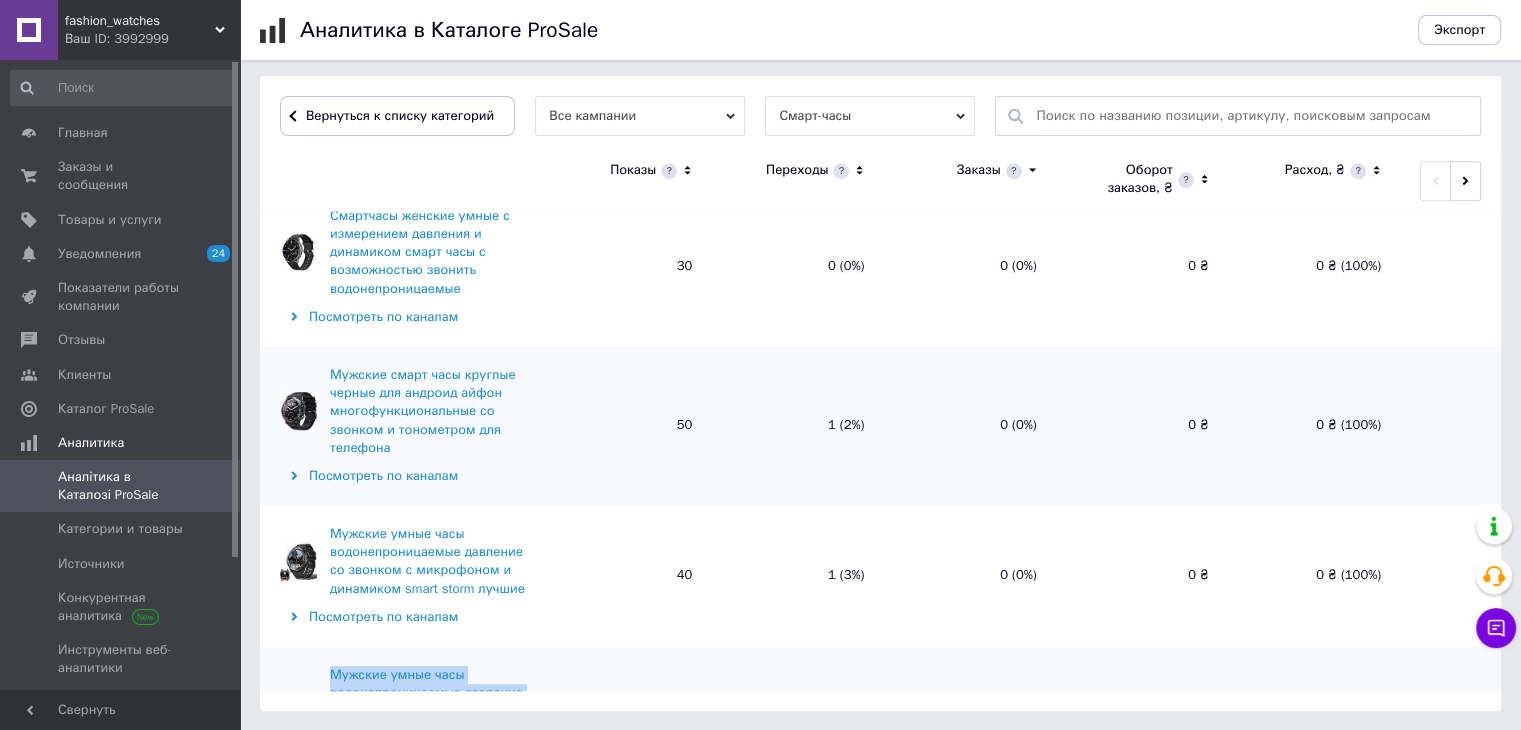 drag, startPoint x: 321, startPoint y: 297, endPoint x: 411, endPoint y: 386, distance: 126.57409 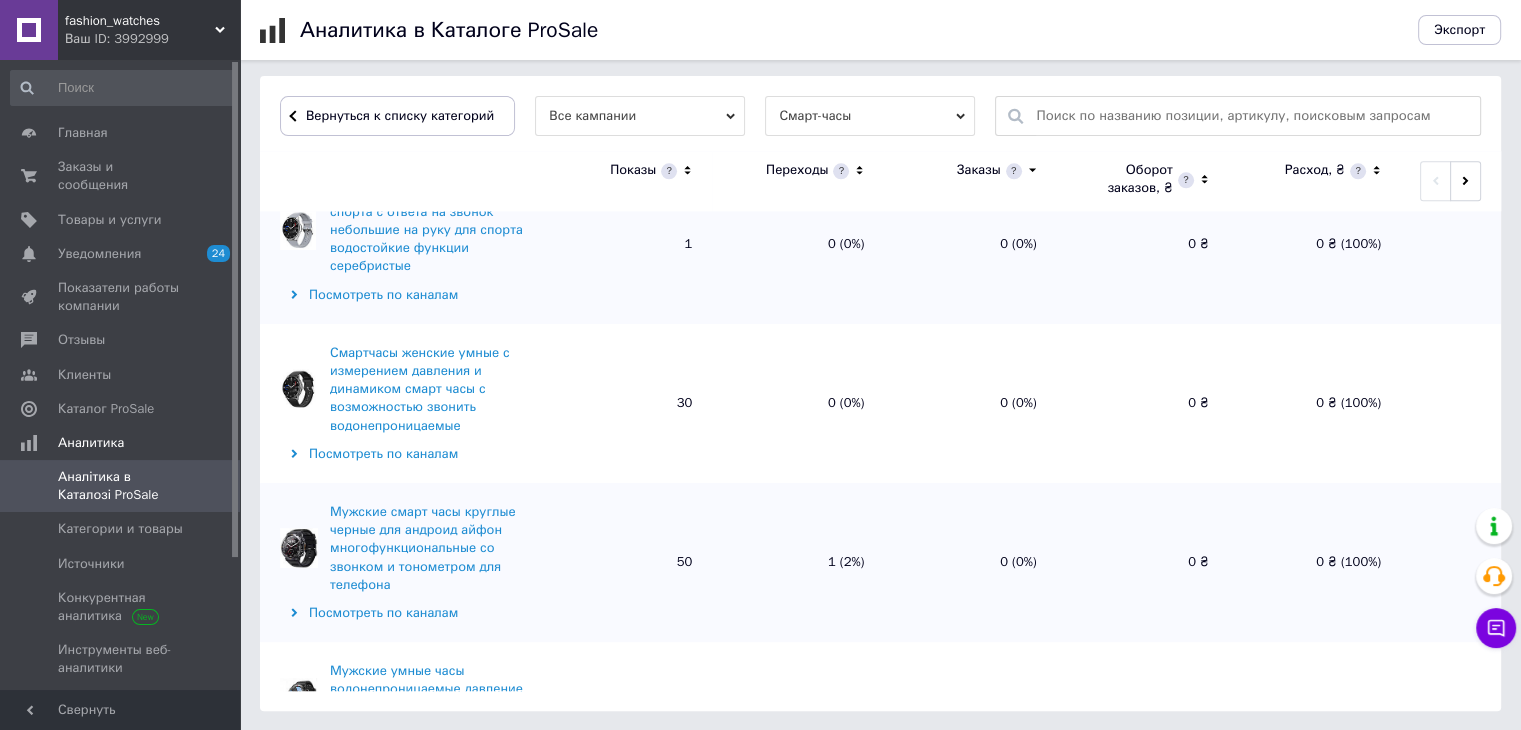 scroll, scrollTop: 9949, scrollLeft: 0, axis: vertical 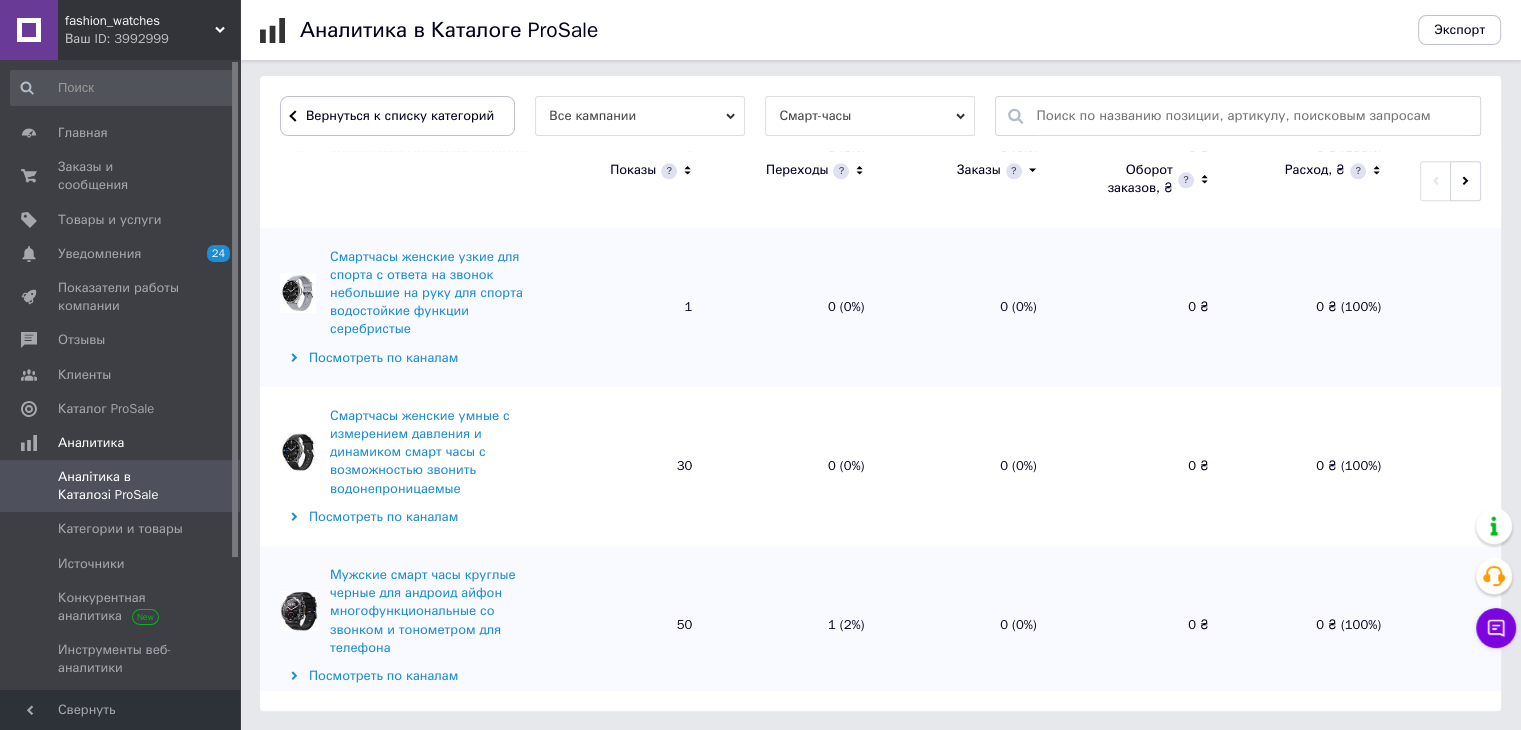 drag, startPoint x: 323, startPoint y: 355, endPoint x: 532, endPoint y: 435, distance: 223.78784 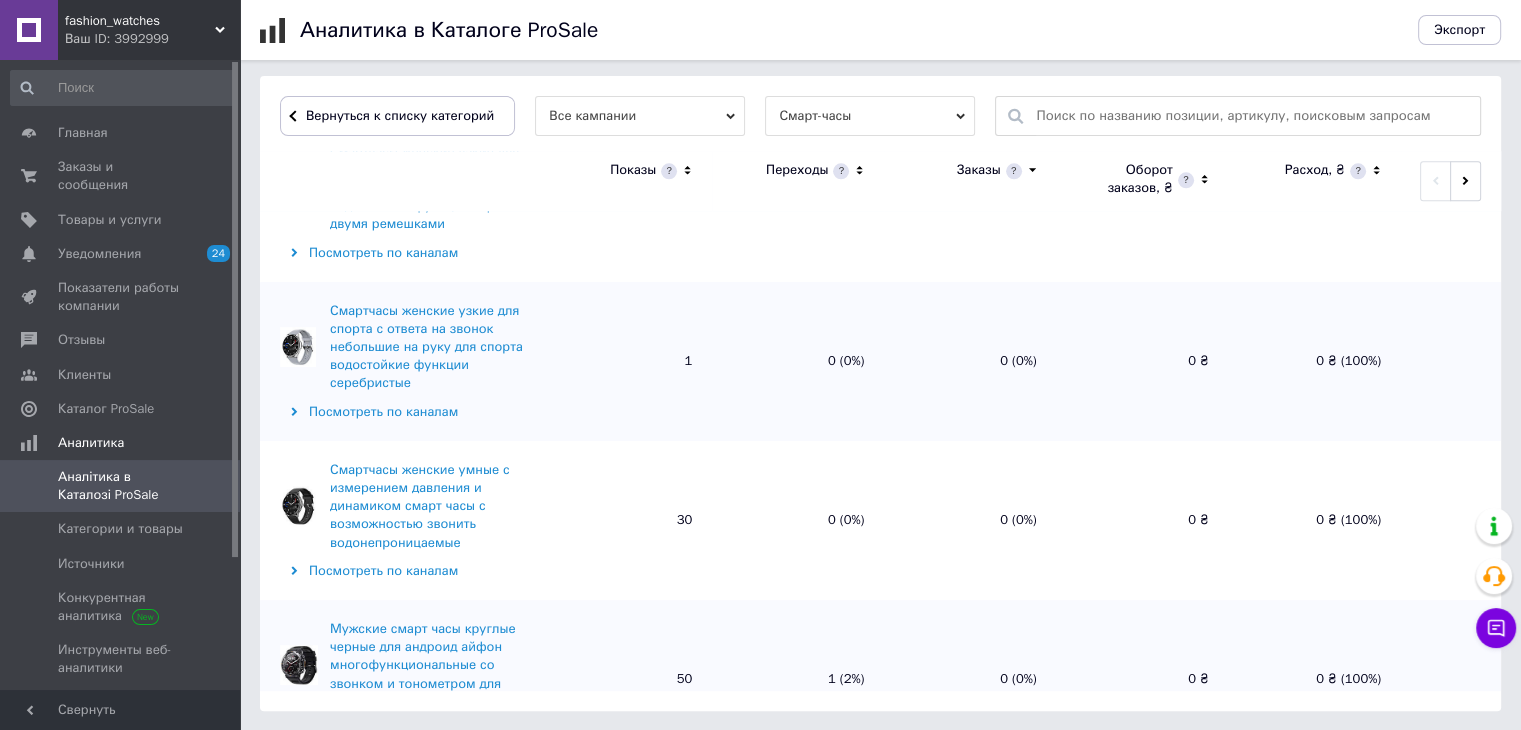 scroll, scrollTop: 9849, scrollLeft: 0, axis: vertical 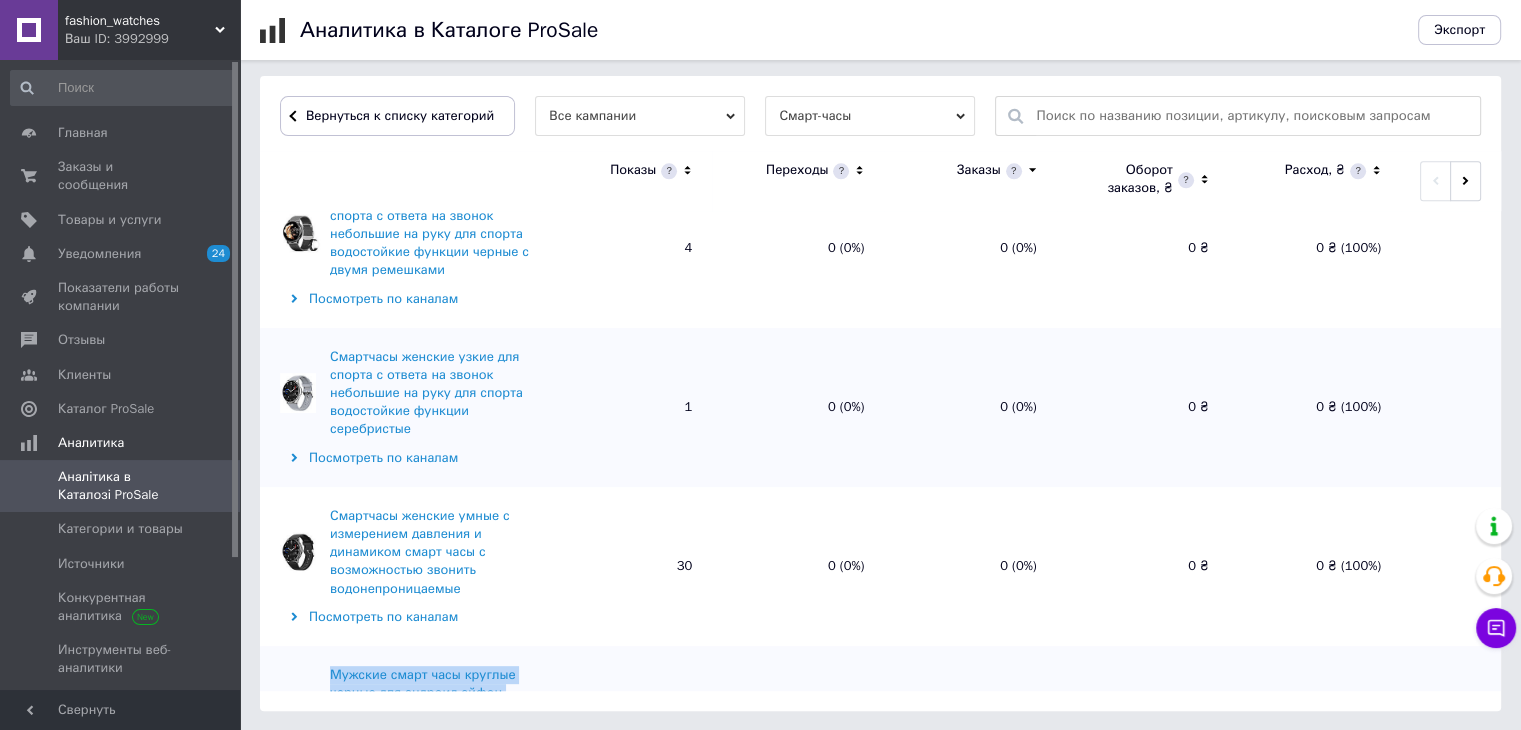drag, startPoint x: 316, startPoint y: 297, endPoint x: 420, endPoint y: 384, distance: 135.5913 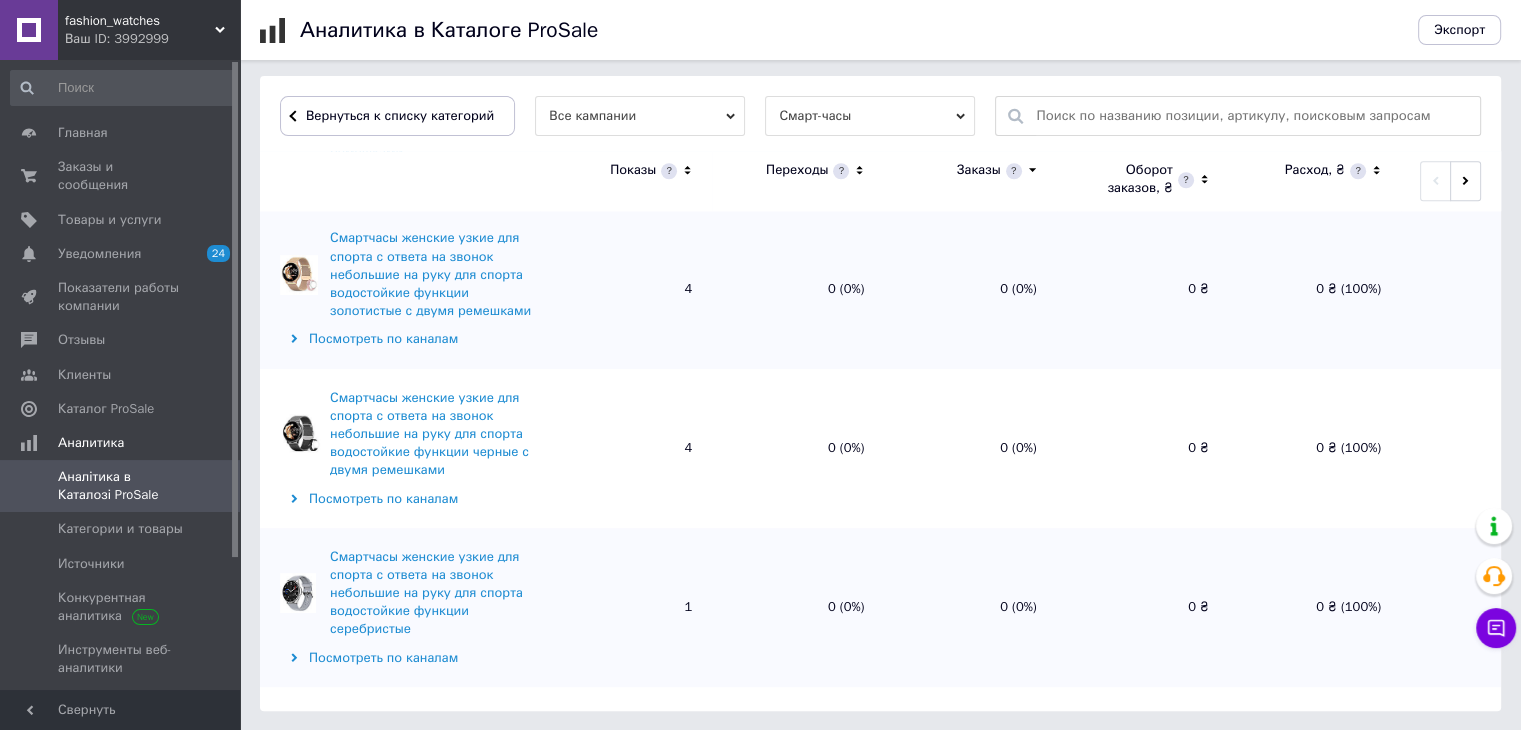 scroll, scrollTop: 9549, scrollLeft: 0, axis: vertical 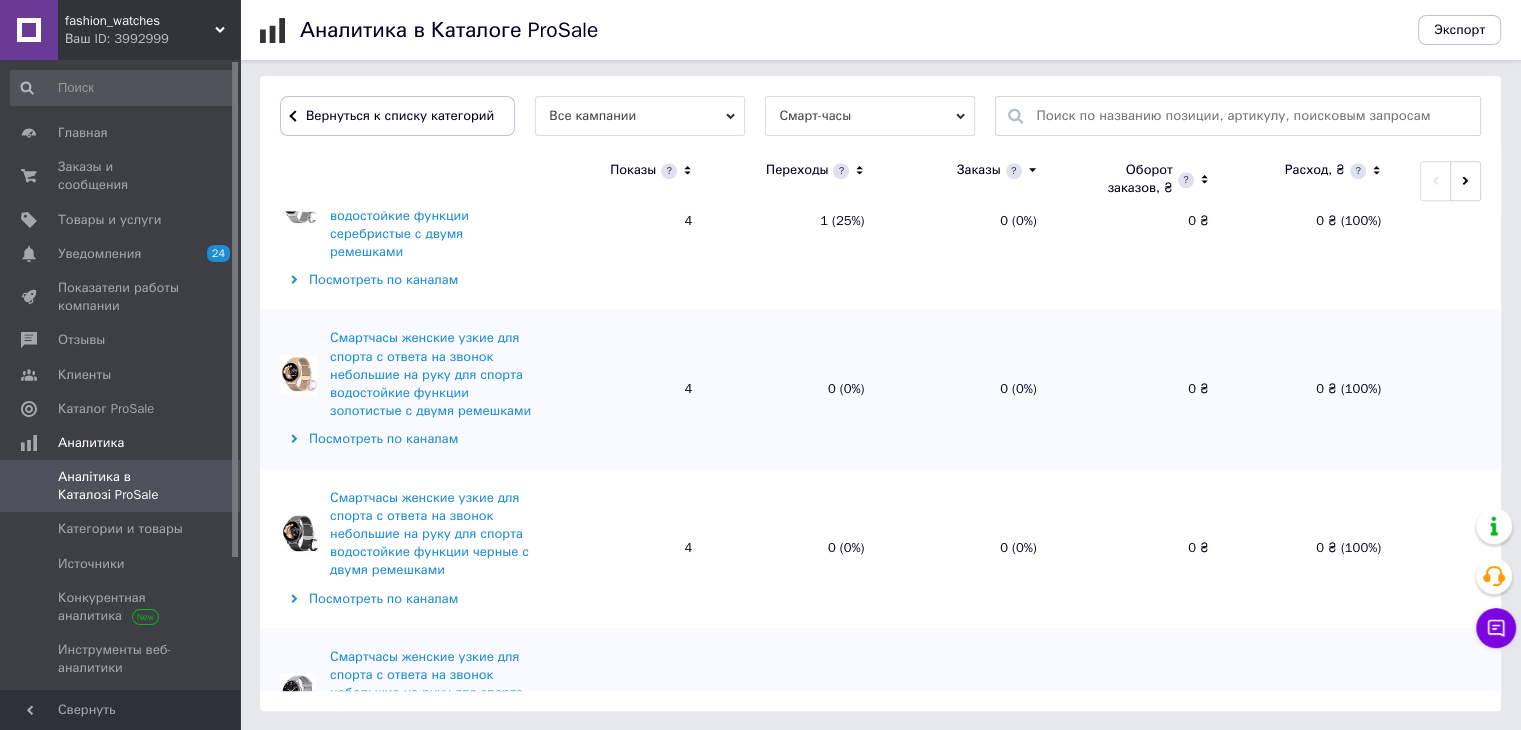 drag, startPoint x: 324, startPoint y: 443, endPoint x: 475, endPoint y: 527, distance: 172.79178 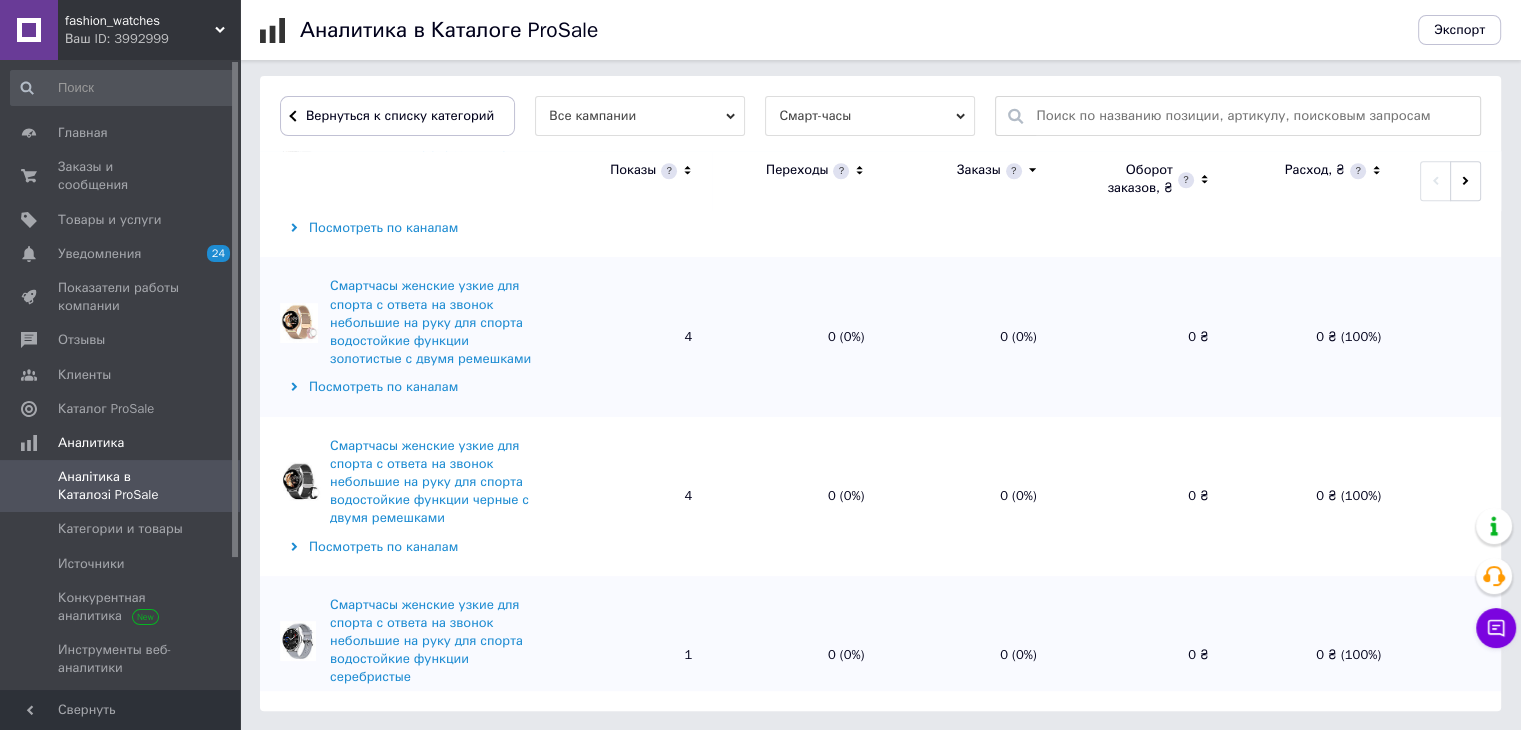 scroll, scrollTop: 9649, scrollLeft: 0, axis: vertical 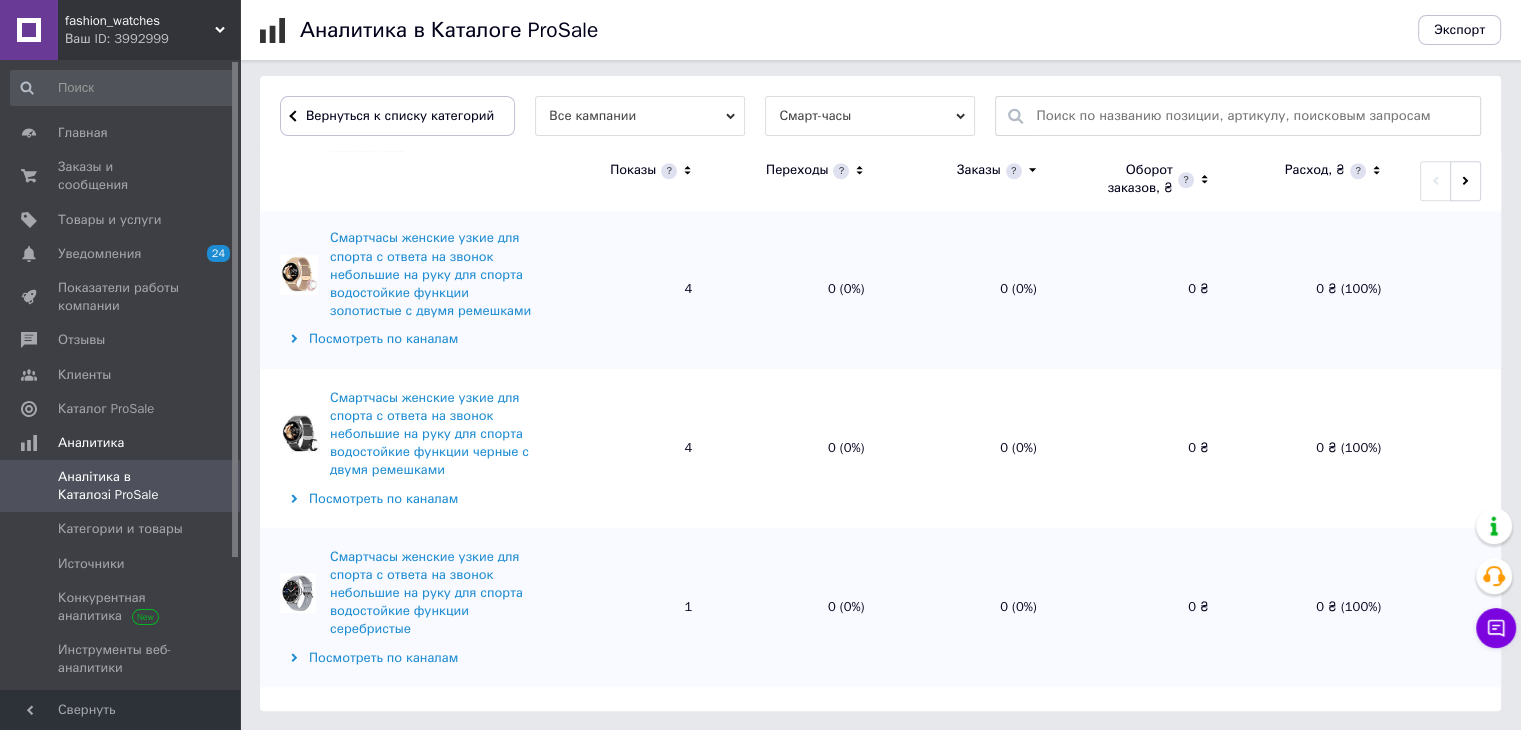 drag, startPoint x: 328, startPoint y: 493, endPoint x: 407, endPoint y: 582, distance: 119.0042 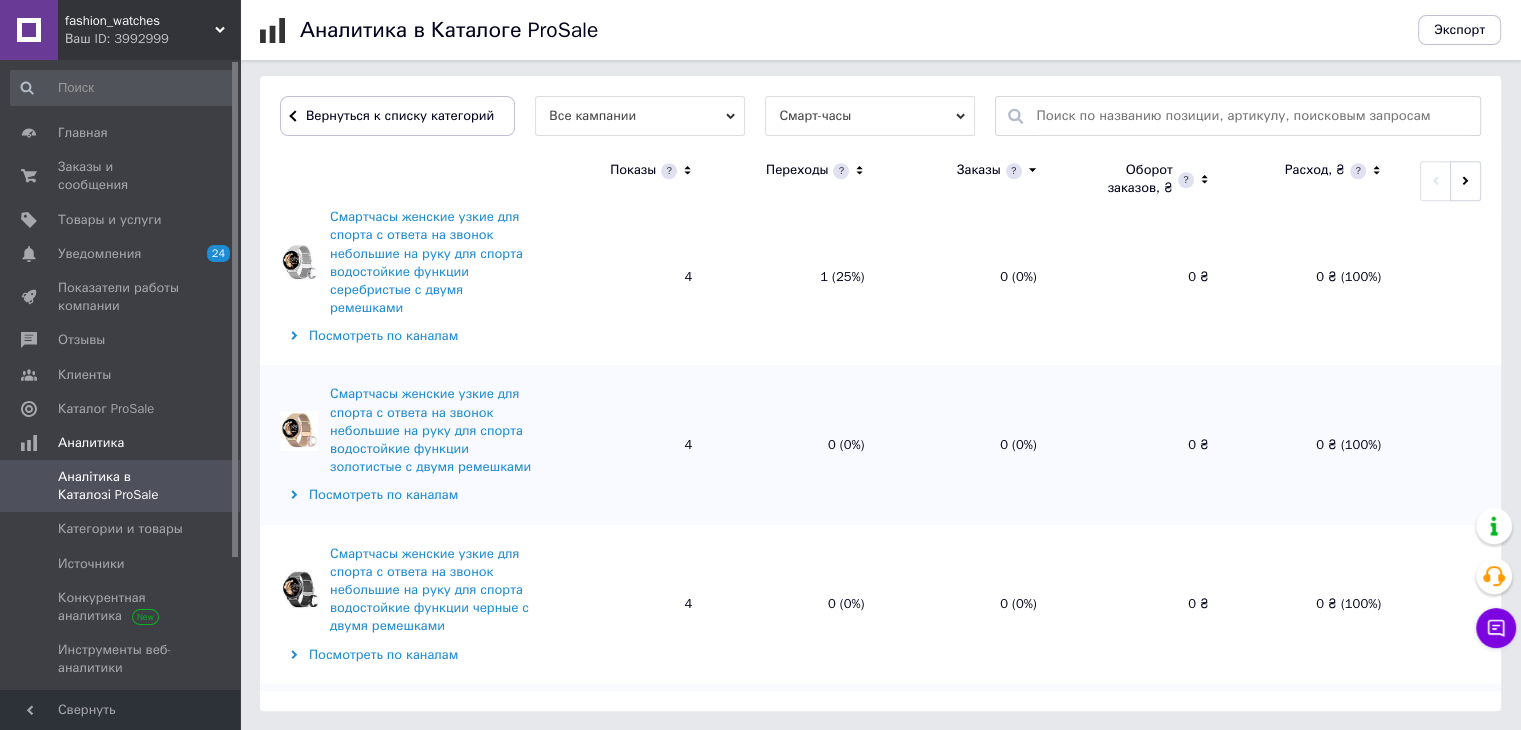 scroll, scrollTop: 9449, scrollLeft: 0, axis: vertical 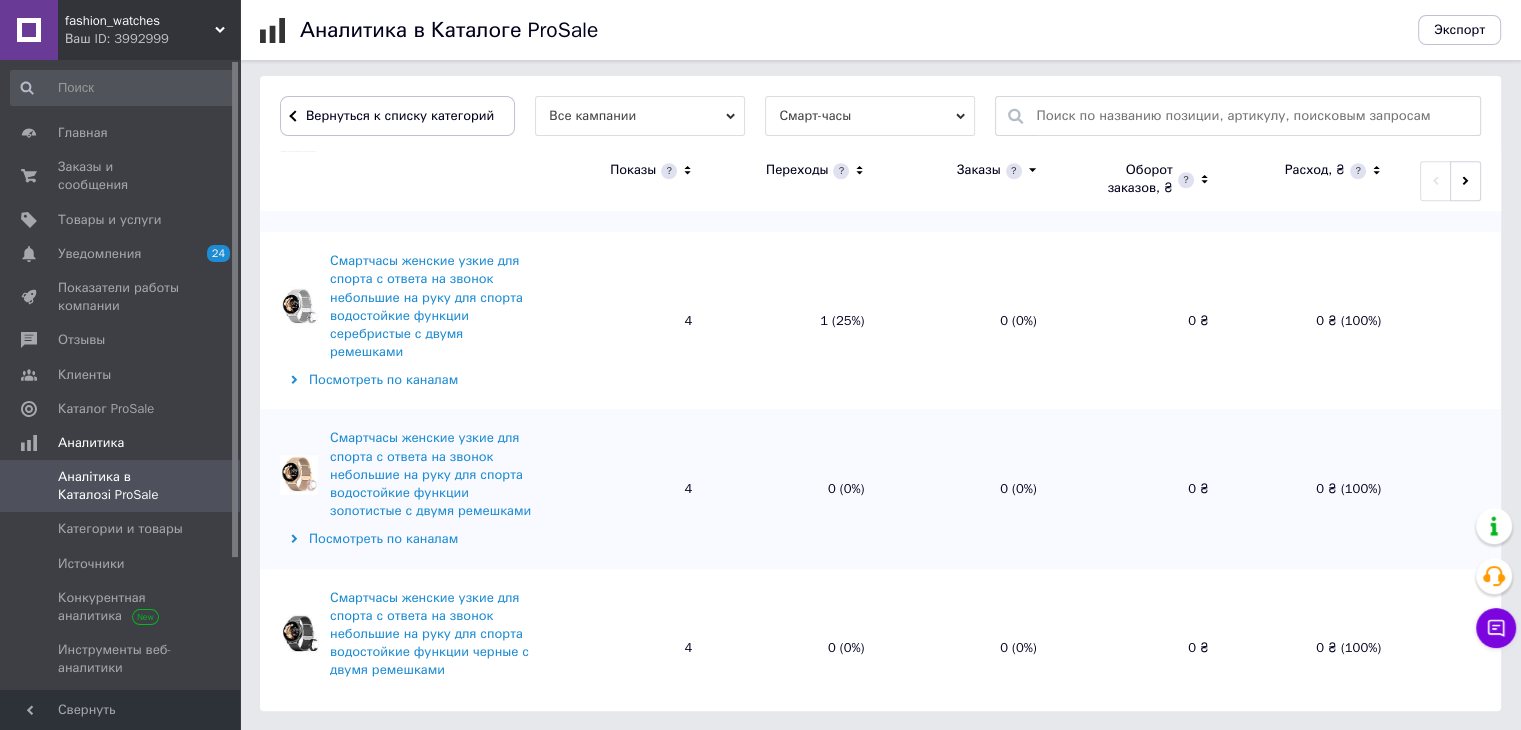 drag, startPoint x: 324, startPoint y: 536, endPoint x: 471, endPoint y: 622, distance: 170.30855 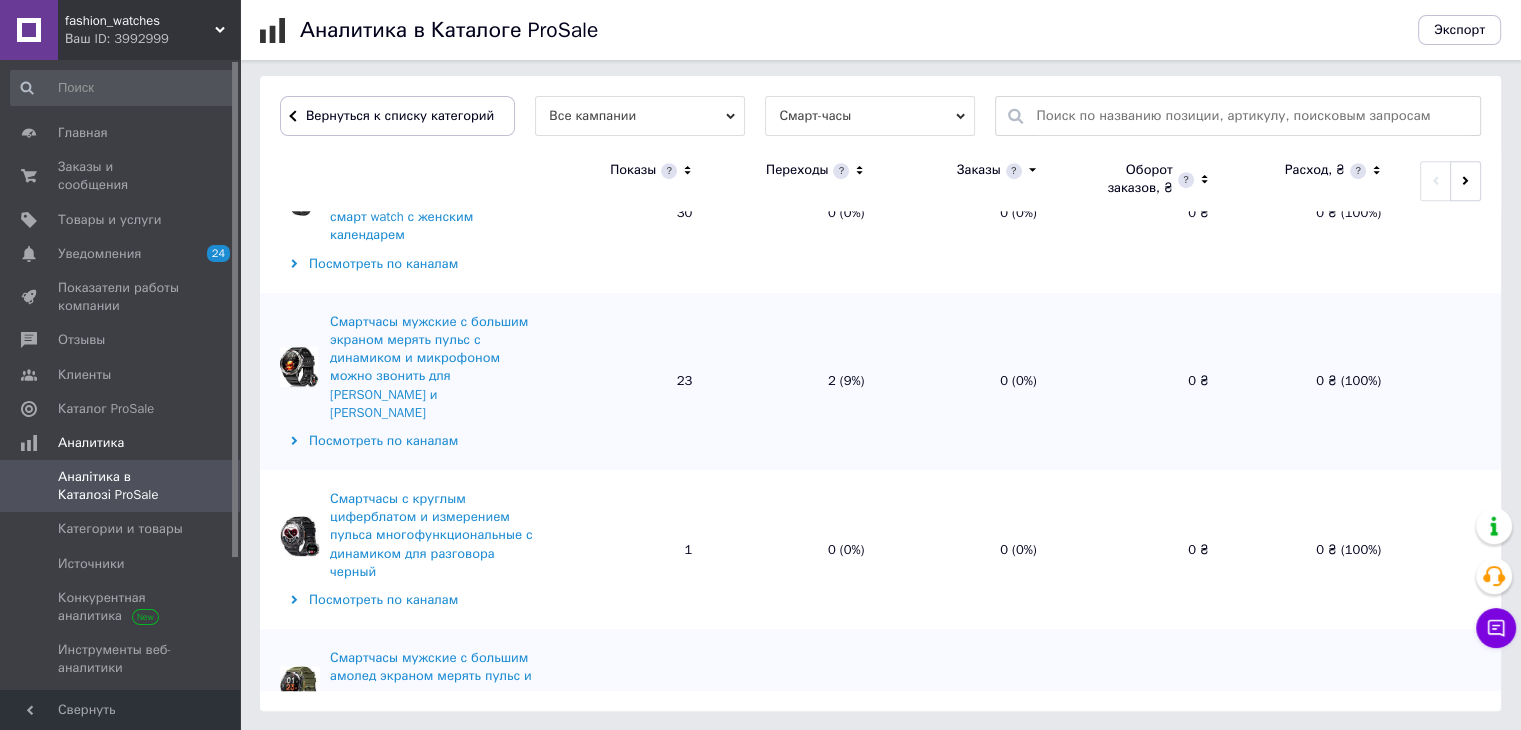 scroll, scrollTop: 8849, scrollLeft: 0, axis: vertical 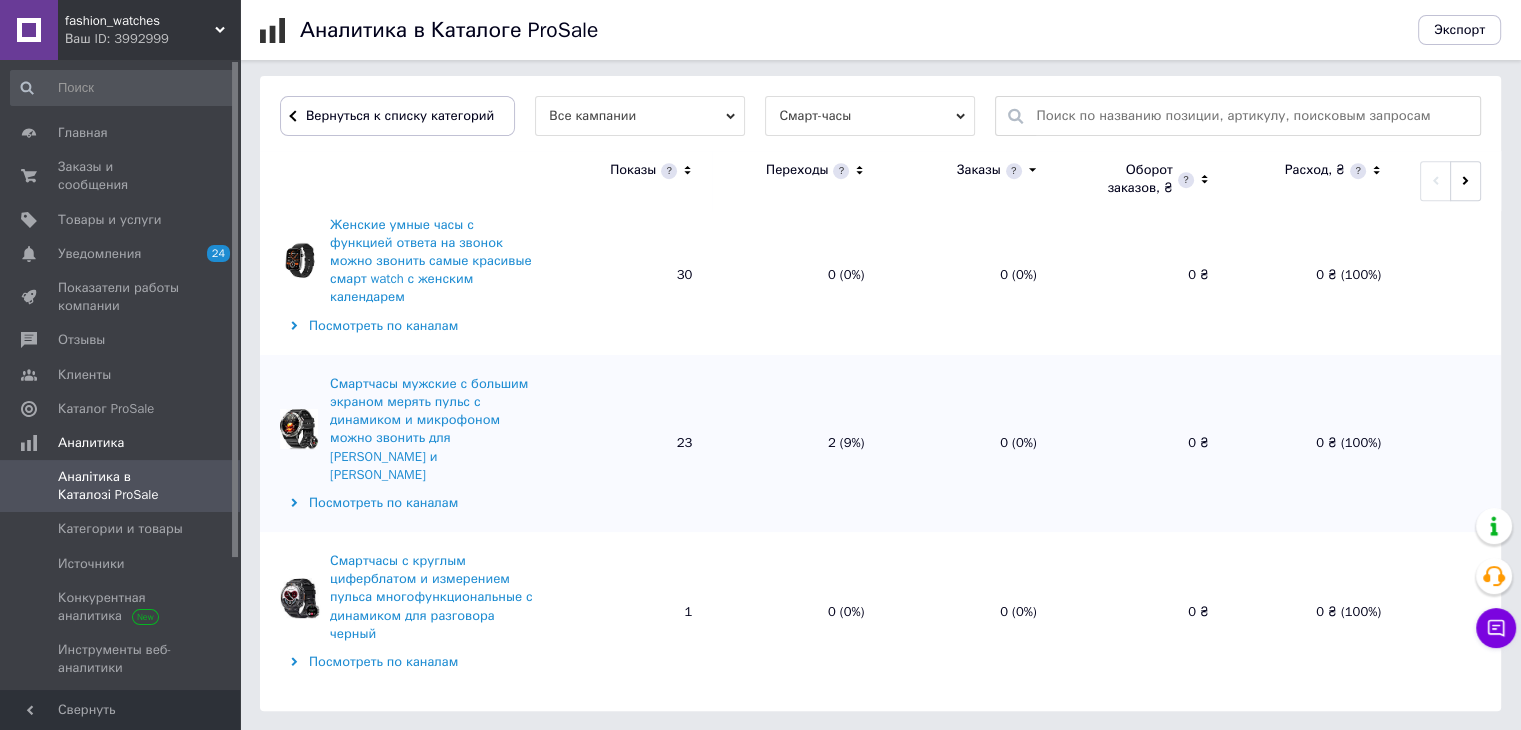 drag, startPoint x: 328, startPoint y: 354, endPoint x: 529, endPoint y: 434, distance: 216.33539 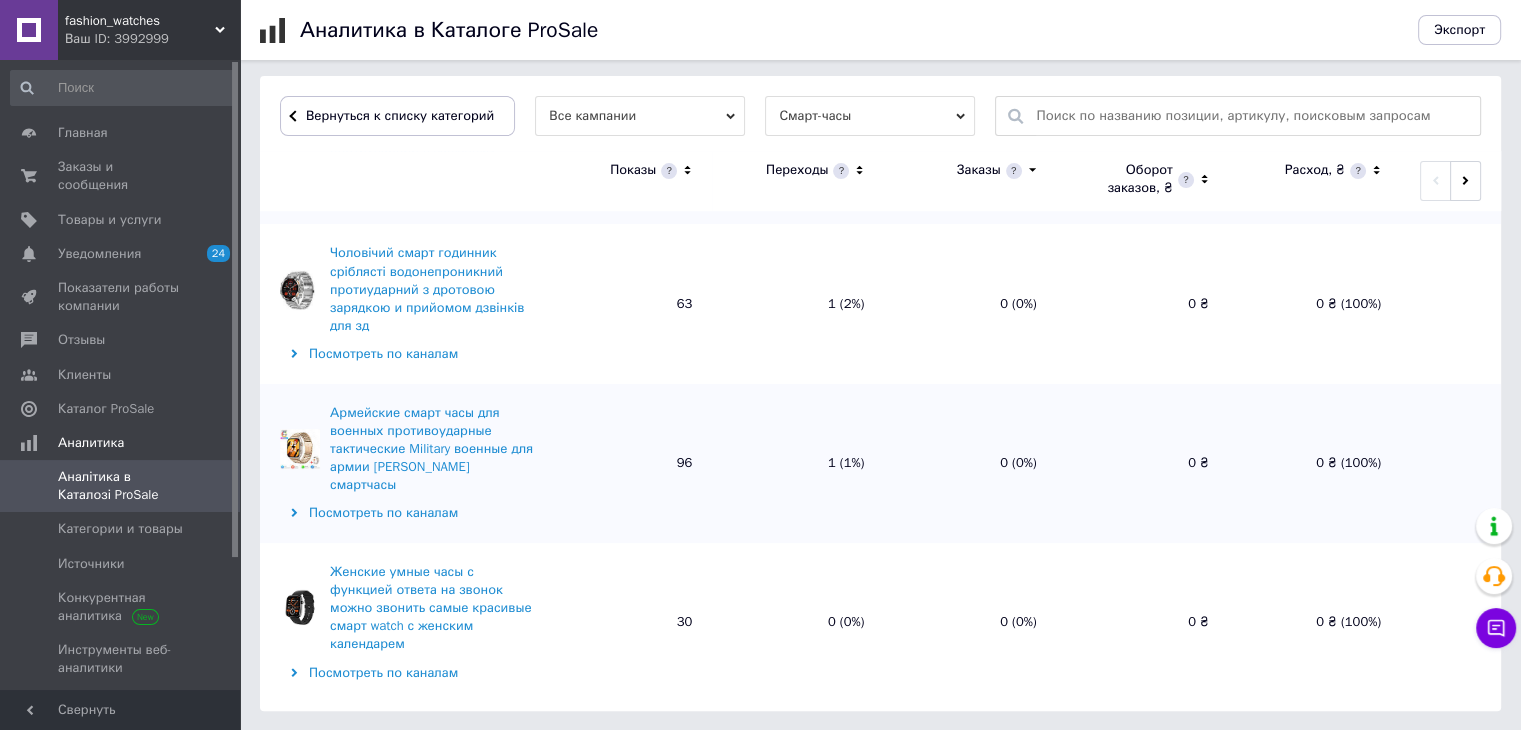 scroll, scrollTop: 8449, scrollLeft: 0, axis: vertical 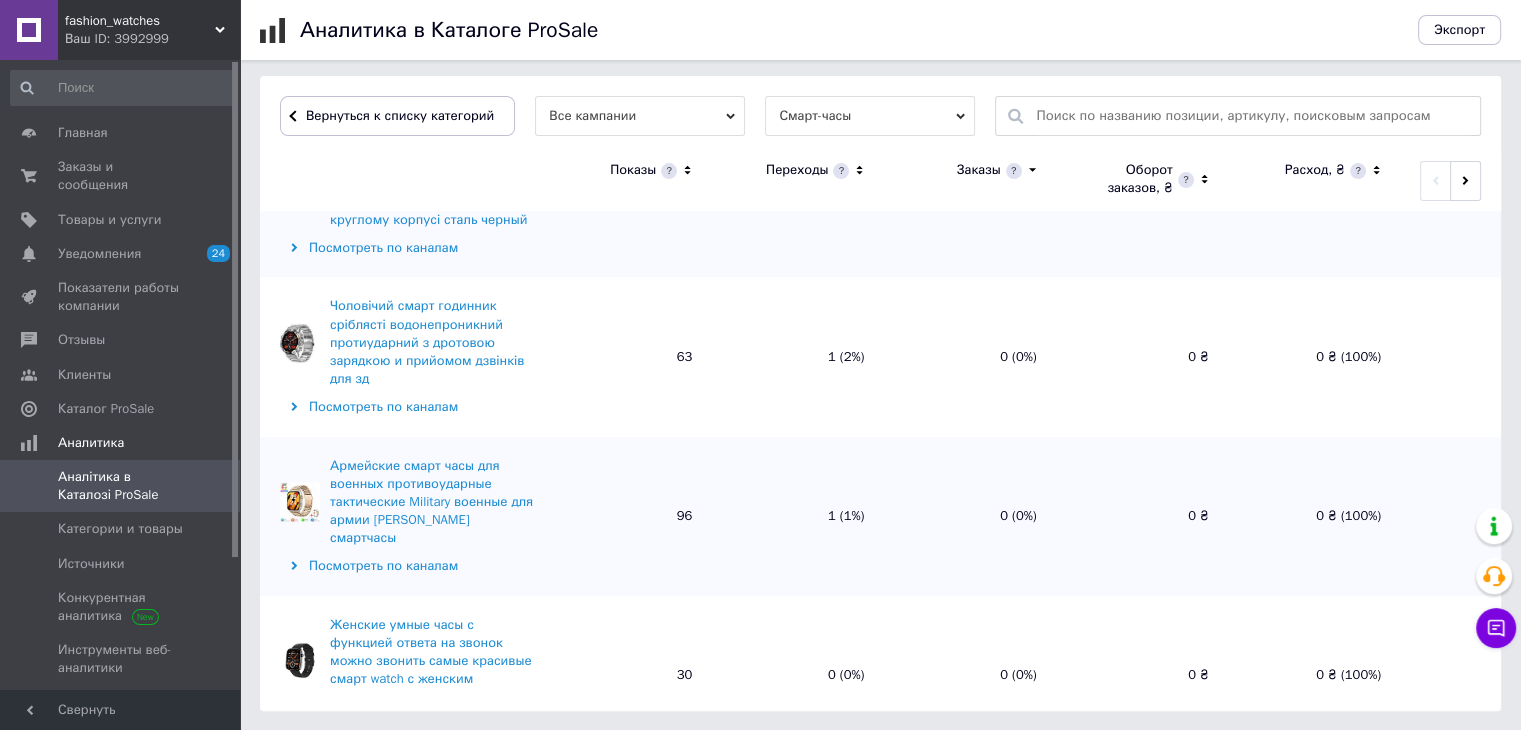 drag, startPoint x: 317, startPoint y: 445, endPoint x: 436, endPoint y: 525, distance: 143.39107 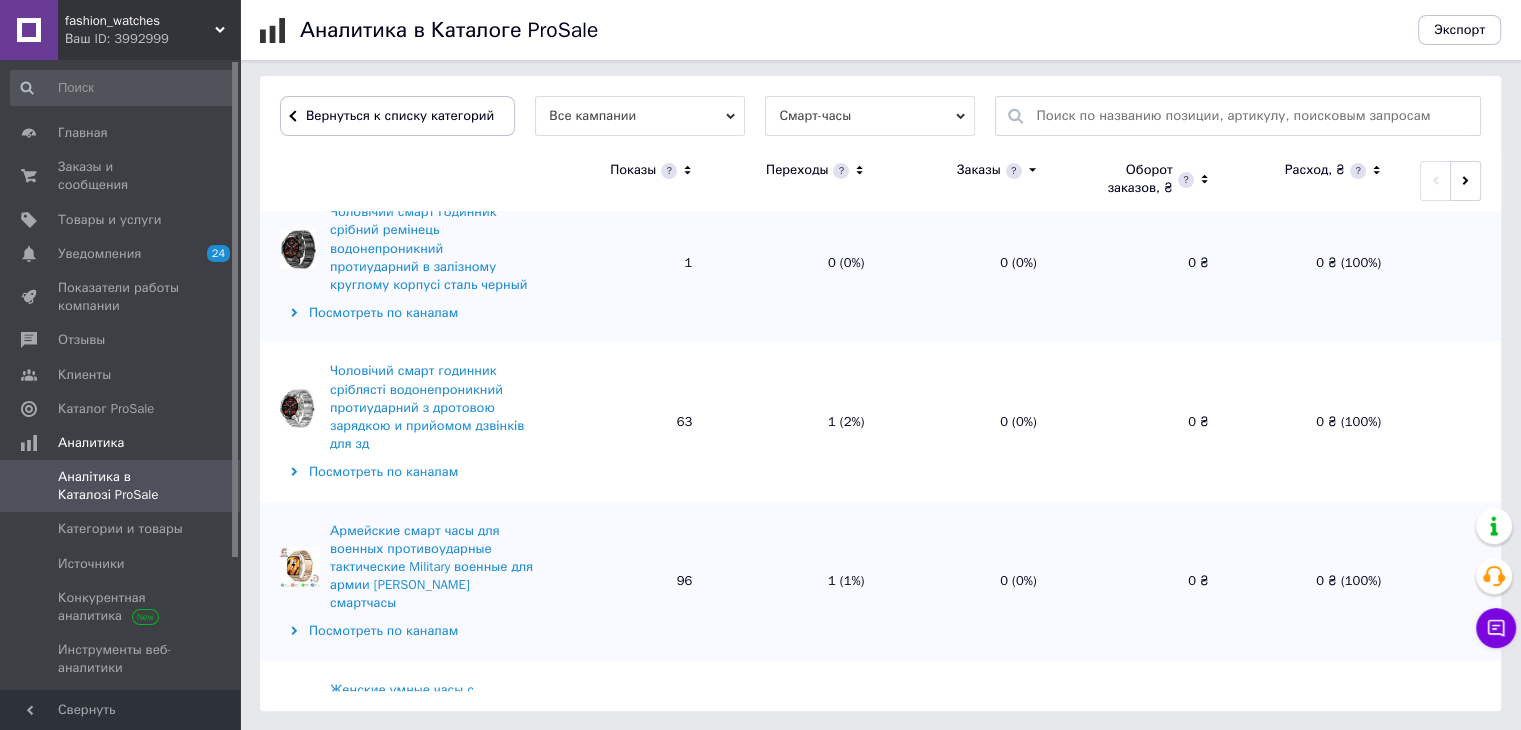 scroll, scrollTop: 8349, scrollLeft: 0, axis: vertical 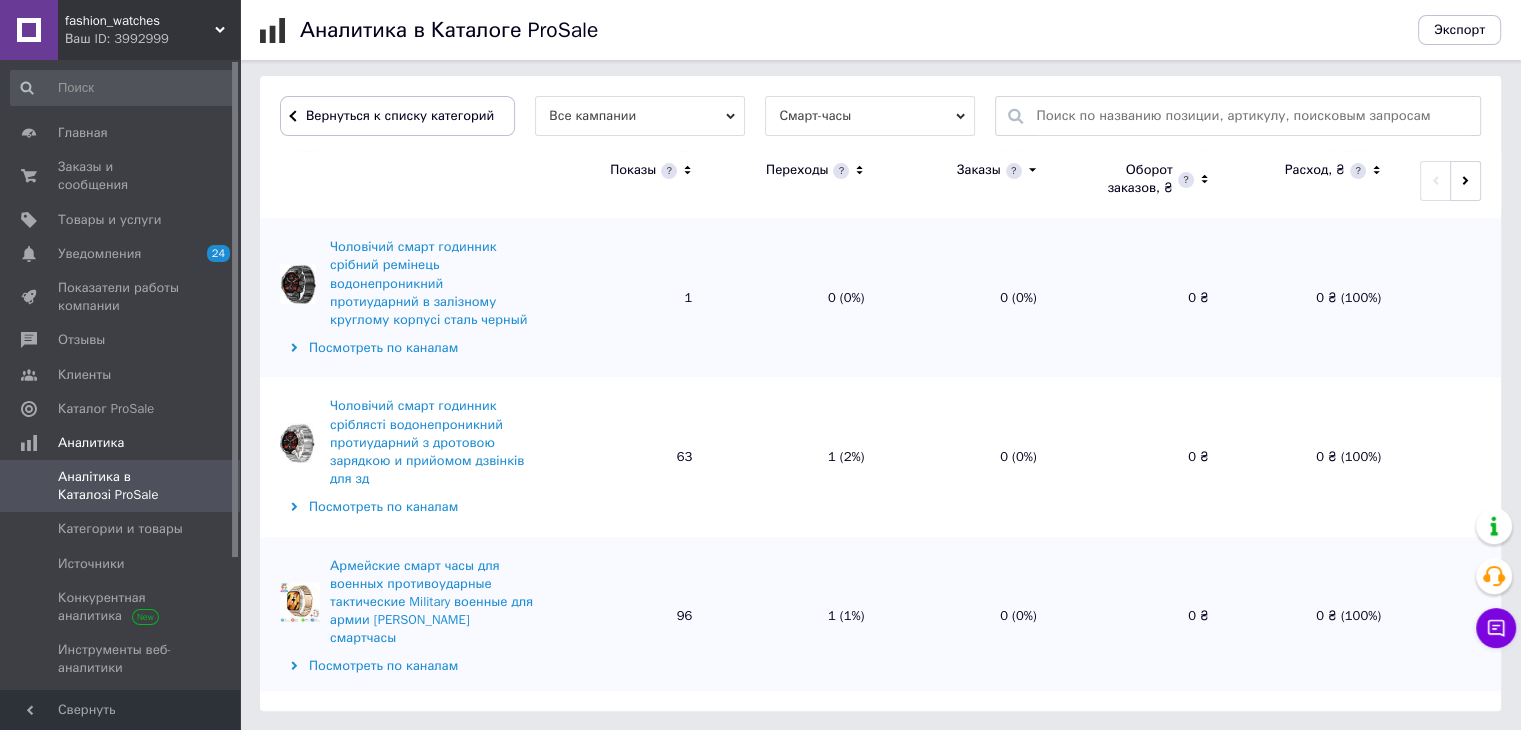 drag, startPoint x: 324, startPoint y: 395, endPoint x: 522, endPoint y: 470, distance: 211.7286 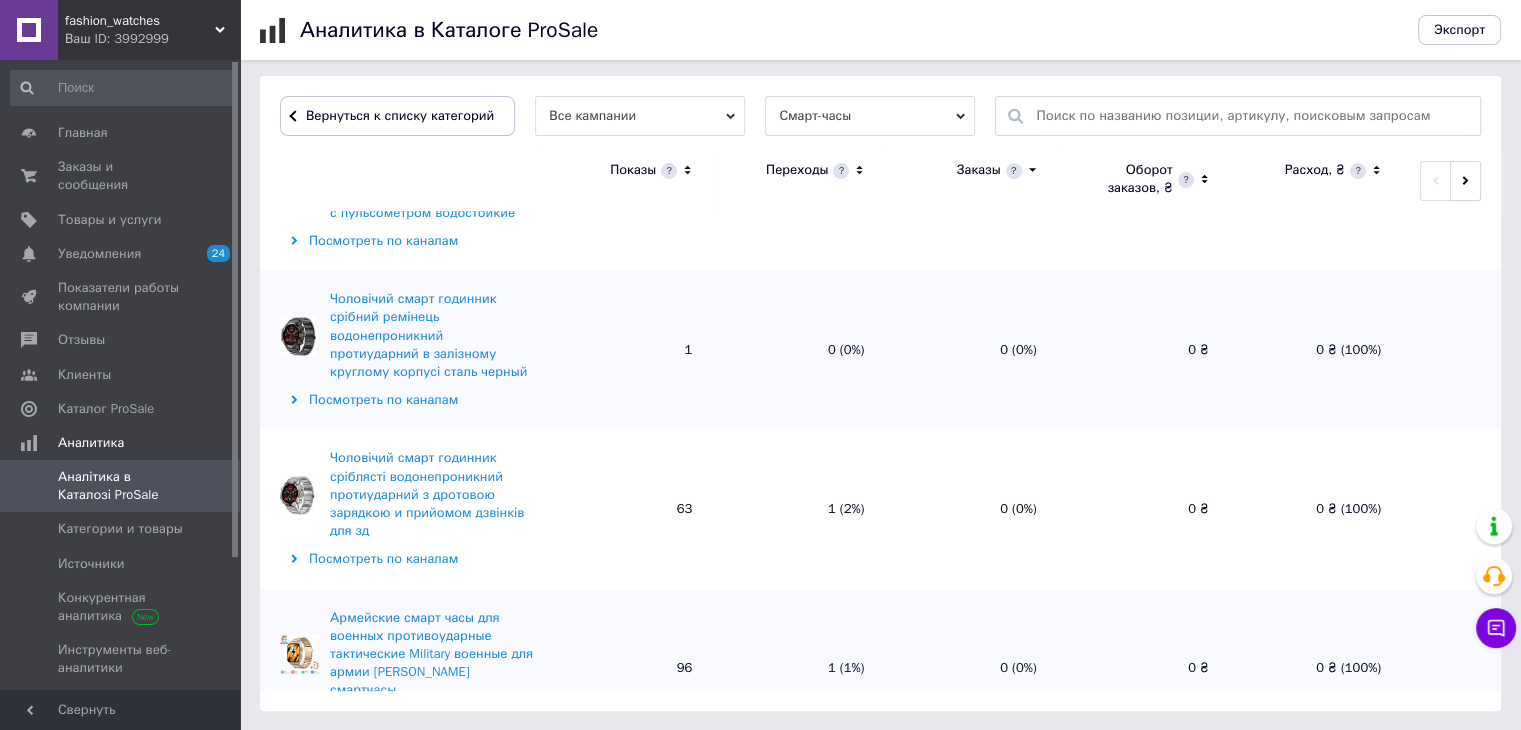scroll, scrollTop: 8249, scrollLeft: 0, axis: vertical 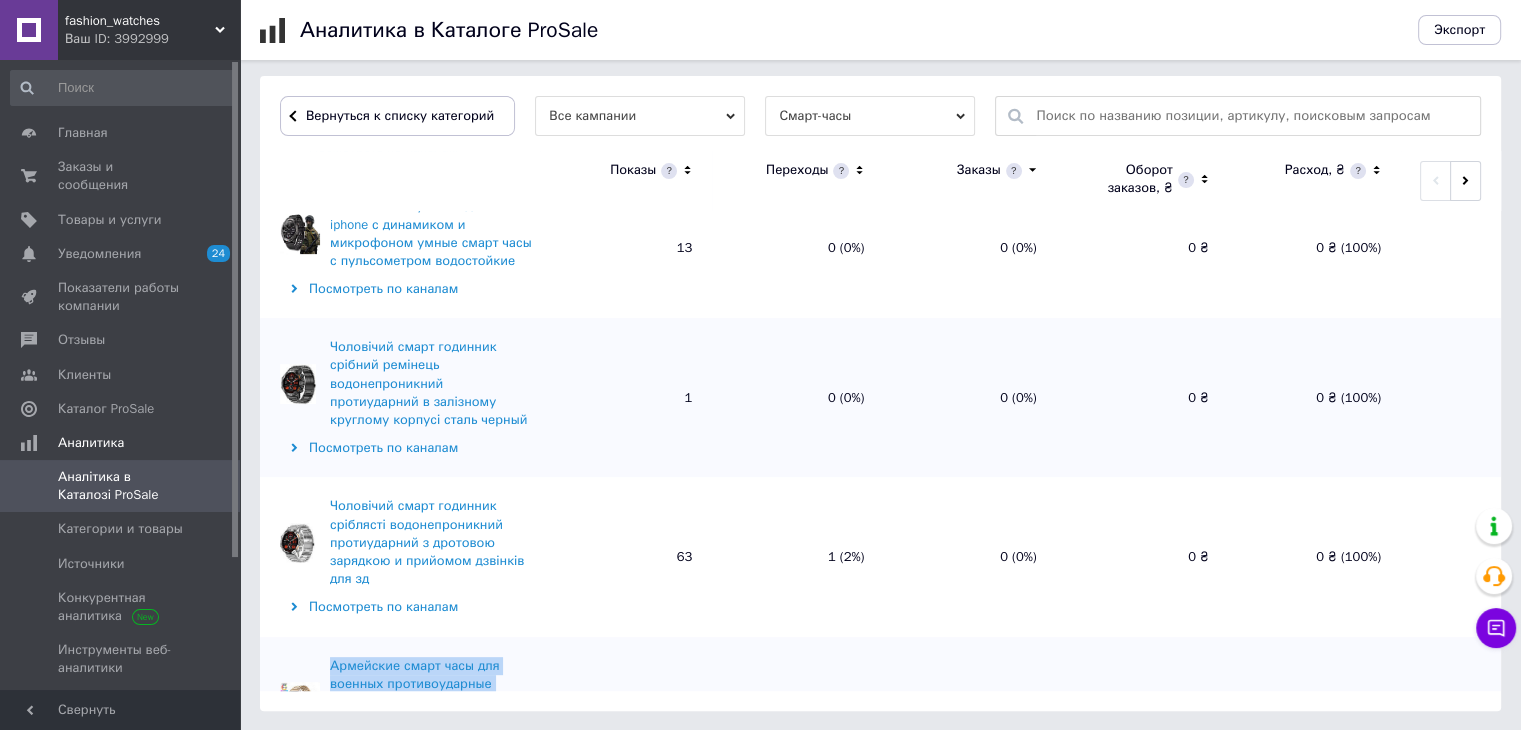 drag, startPoint x: 321, startPoint y: 359, endPoint x: 520, endPoint y: 438, distance: 214.10745 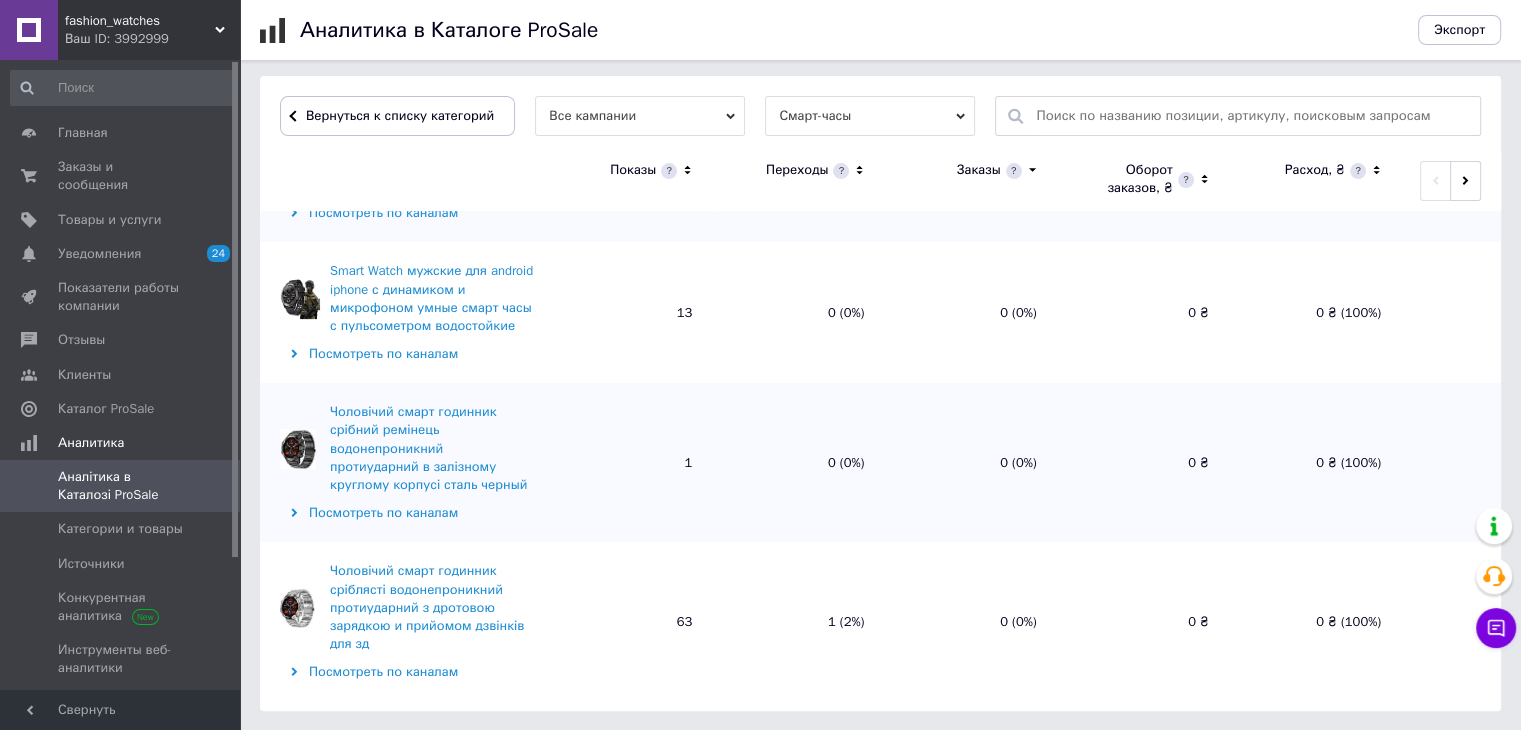 scroll, scrollTop: 8149, scrollLeft: 0, axis: vertical 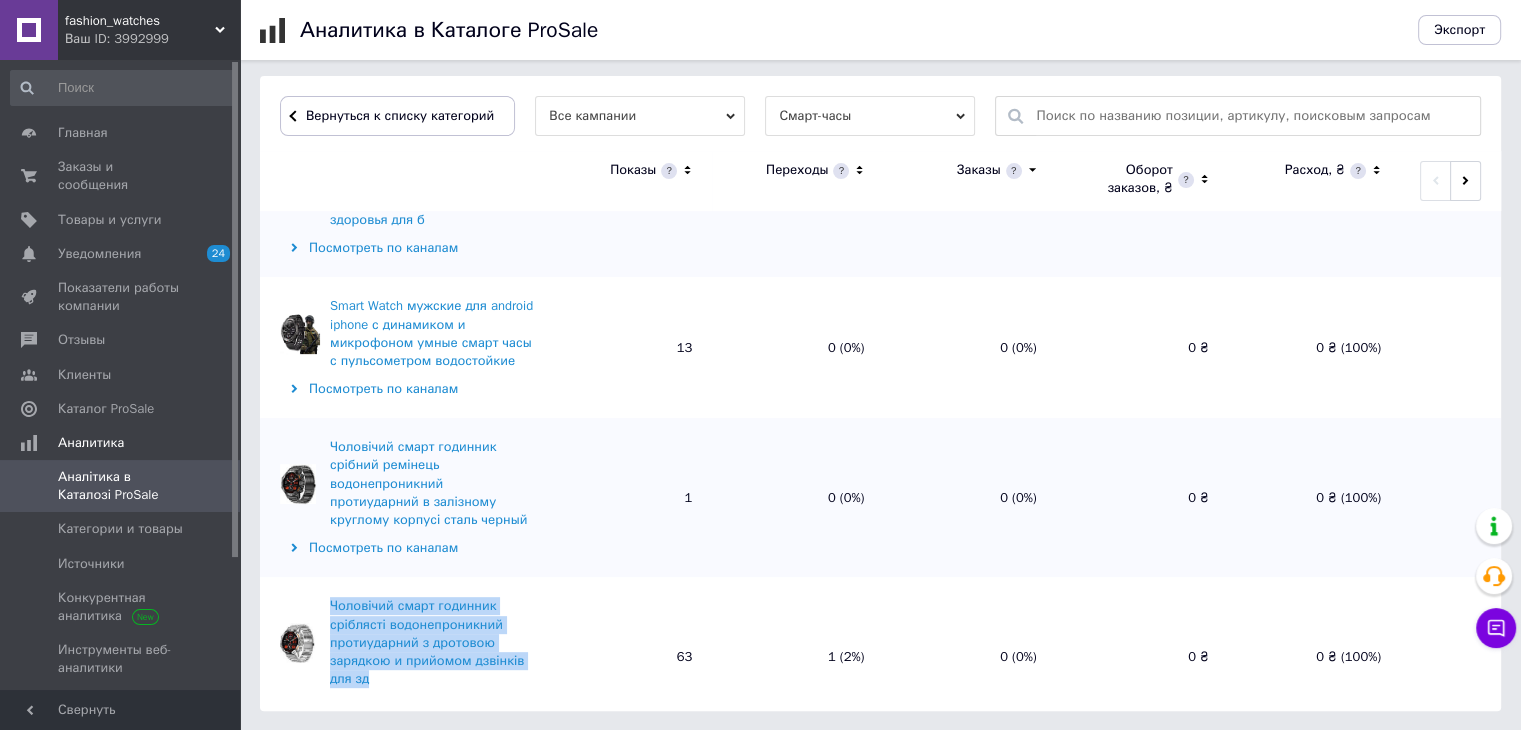 drag, startPoint x: 321, startPoint y: 303, endPoint x: 415, endPoint y: 387, distance: 126.06348 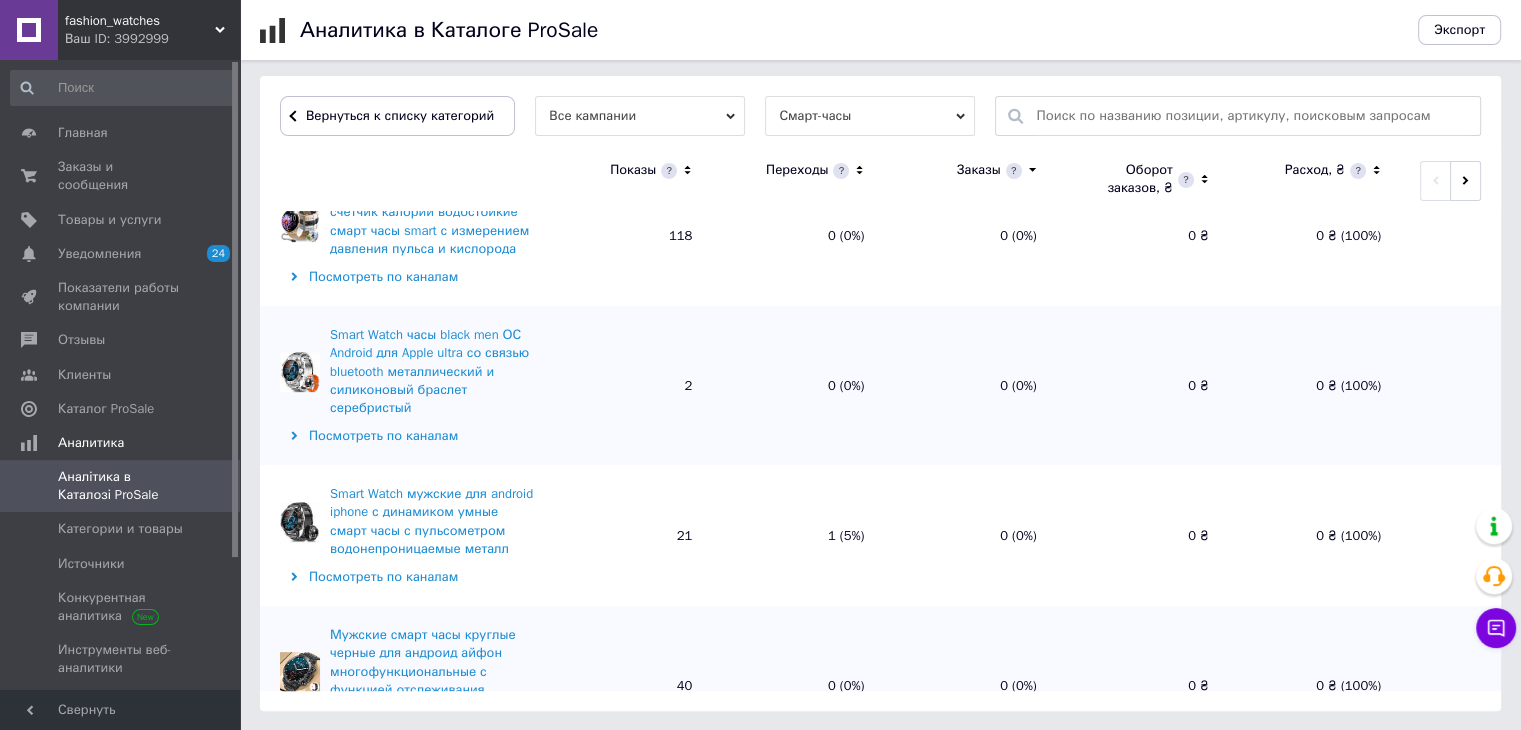 scroll, scrollTop: 7649, scrollLeft: 0, axis: vertical 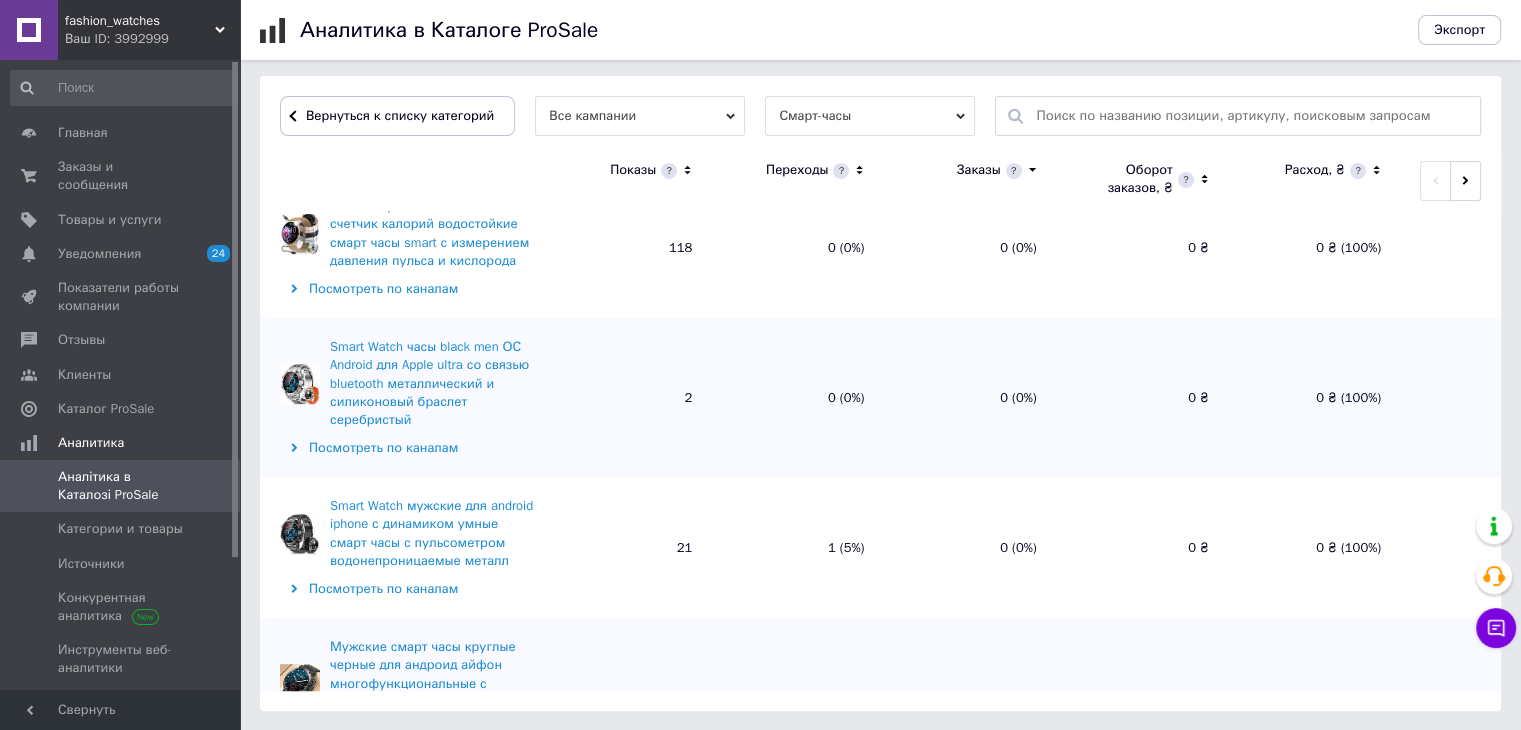 drag, startPoint x: 322, startPoint y: 497, endPoint x: 520, endPoint y: 574, distance: 212.44528 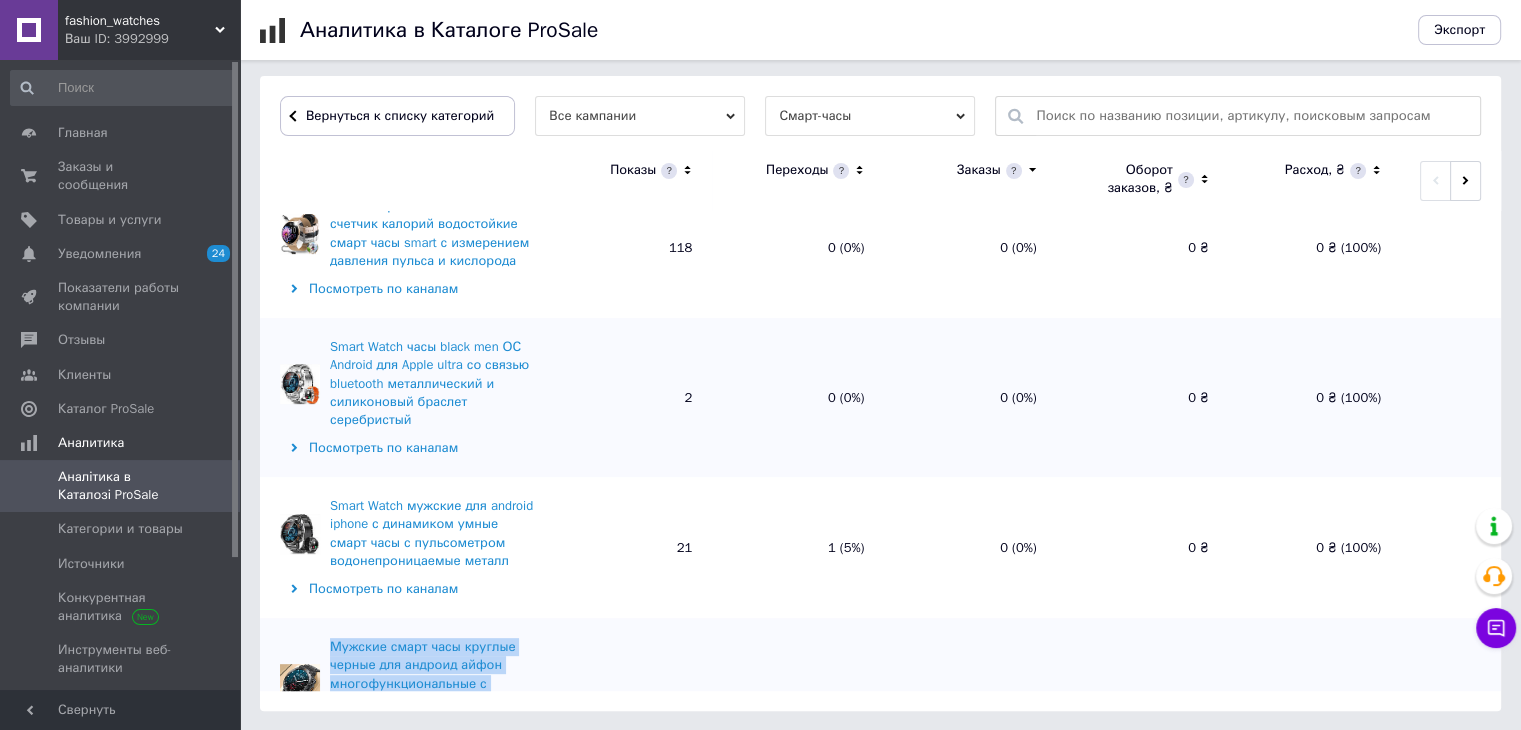 drag, startPoint x: 322, startPoint y: 338, endPoint x: 440, endPoint y: 425, distance: 146.6049 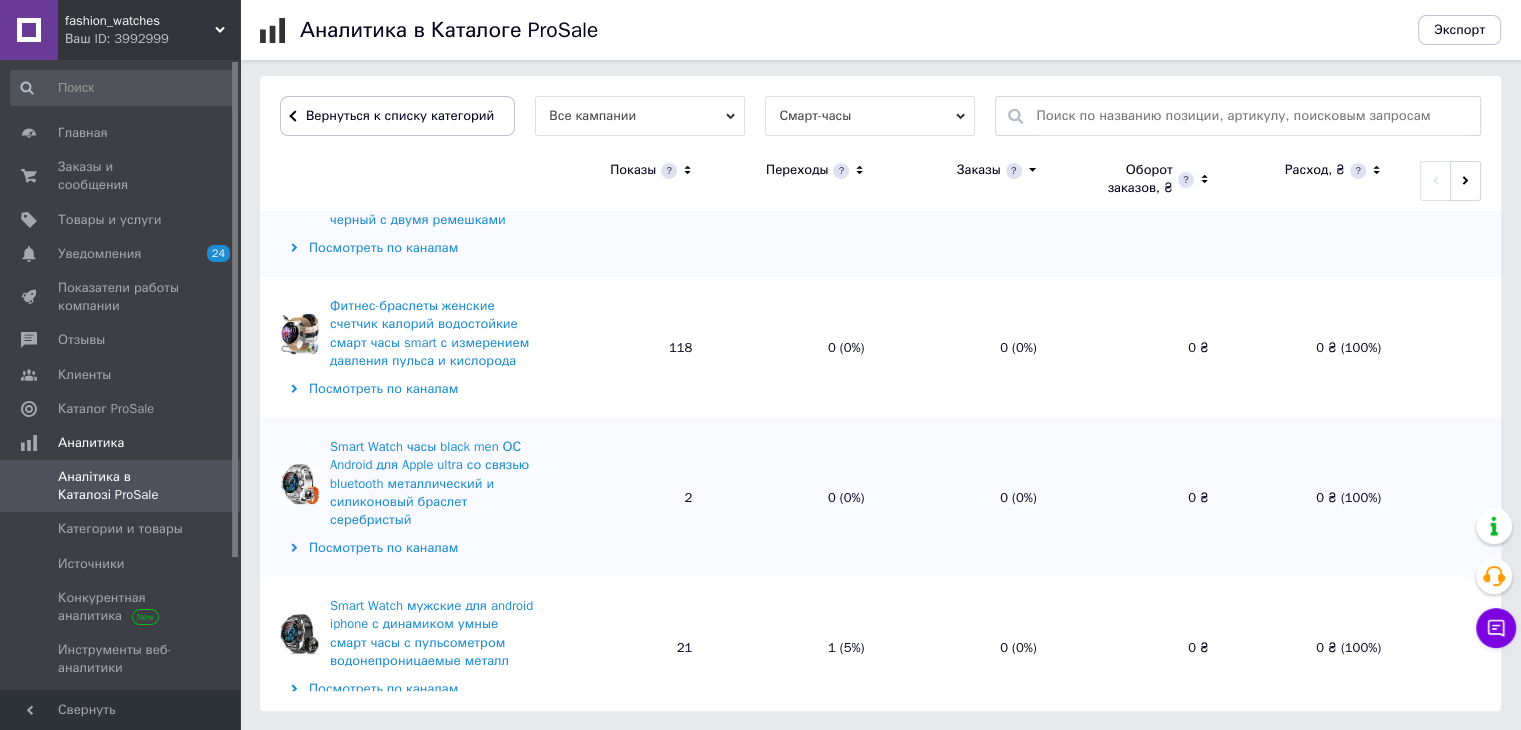 scroll, scrollTop: 7449, scrollLeft: 0, axis: vertical 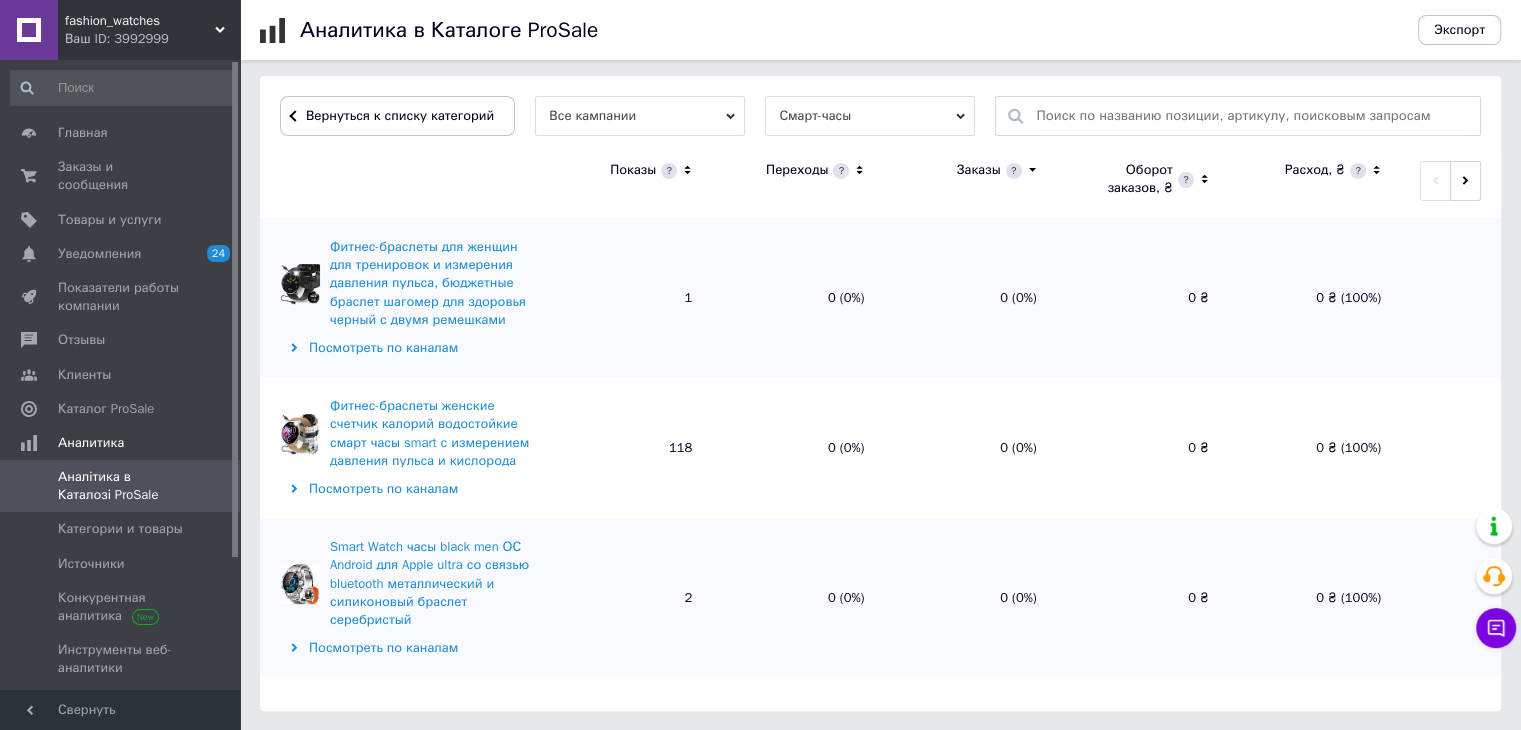 drag, startPoint x: 325, startPoint y: 399, endPoint x: 525, endPoint y: 465, distance: 210.60864 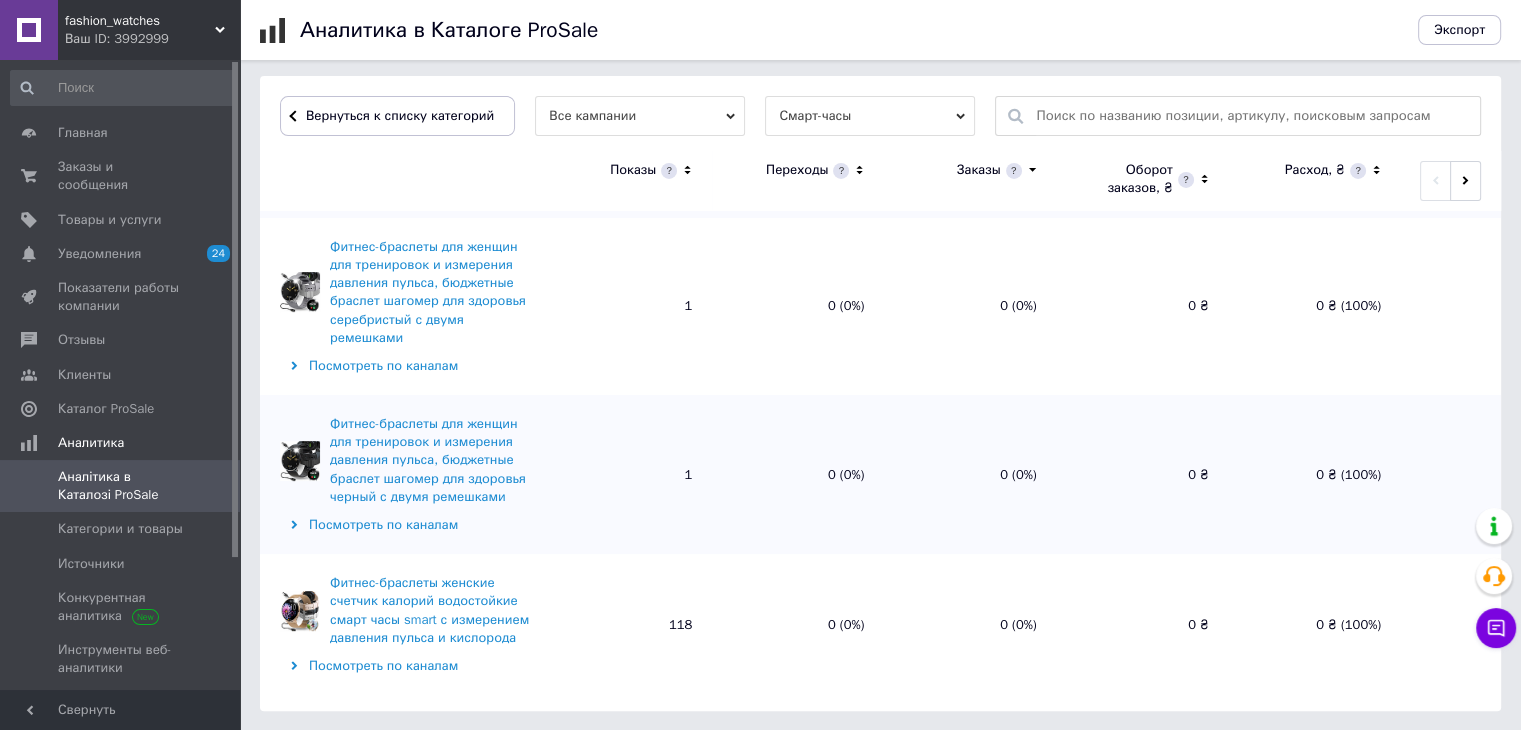 scroll, scrollTop: 7249, scrollLeft: 0, axis: vertical 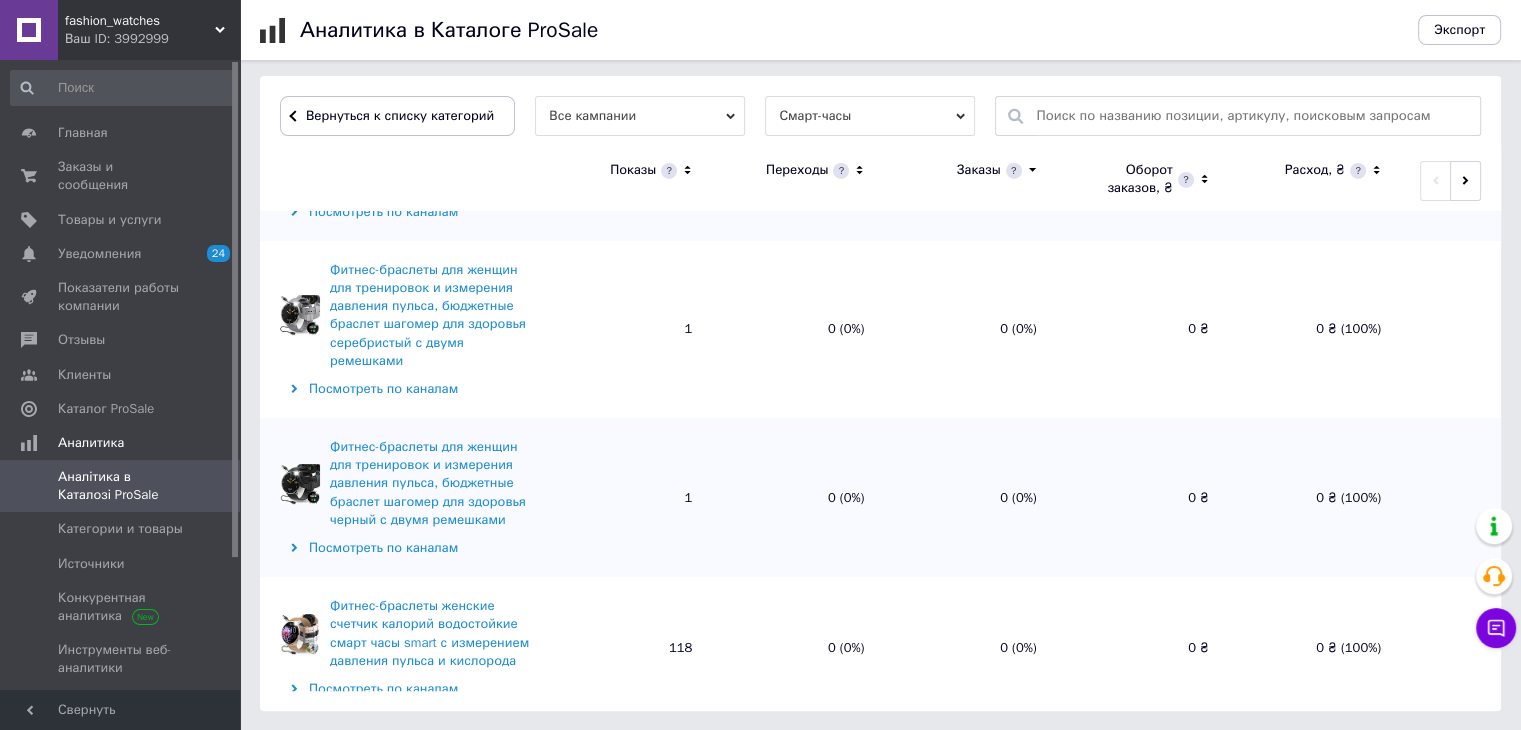 drag, startPoint x: 323, startPoint y: 448, endPoint x: 452, endPoint y: 516, distance: 145.82524 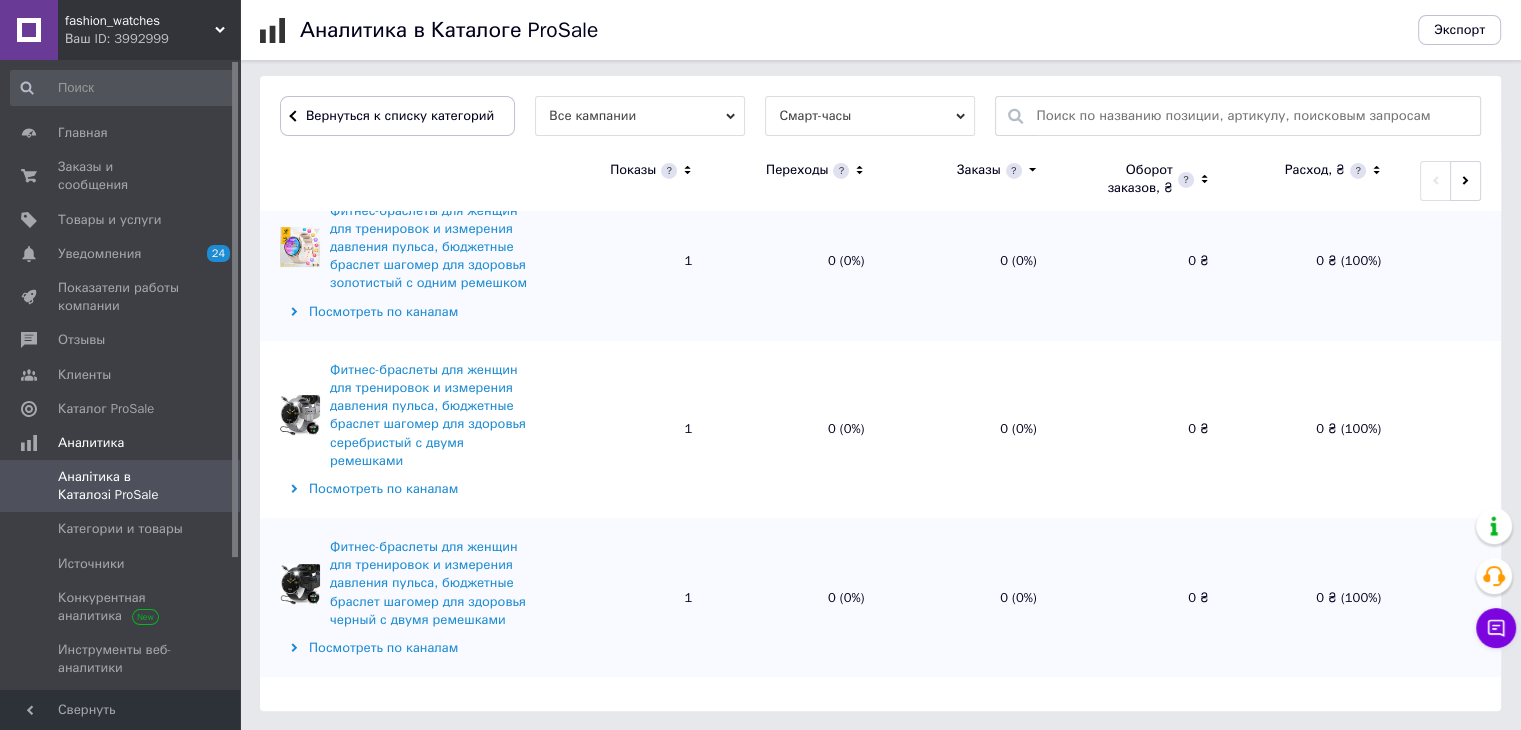 drag, startPoint x: 326, startPoint y: 397, endPoint x: 517, endPoint y: 469, distance: 204.12006 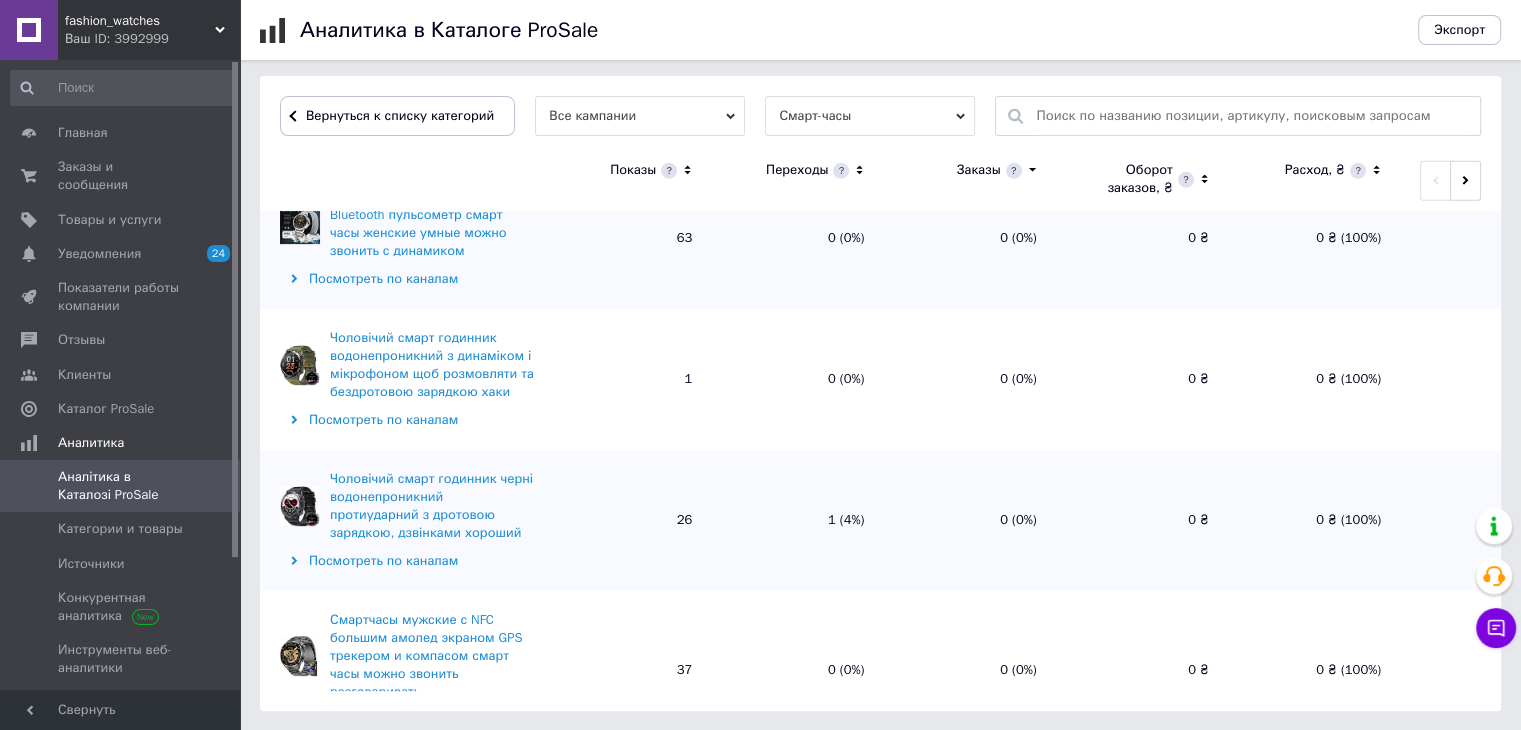 scroll, scrollTop: 6549, scrollLeft: 0, axis: vertical 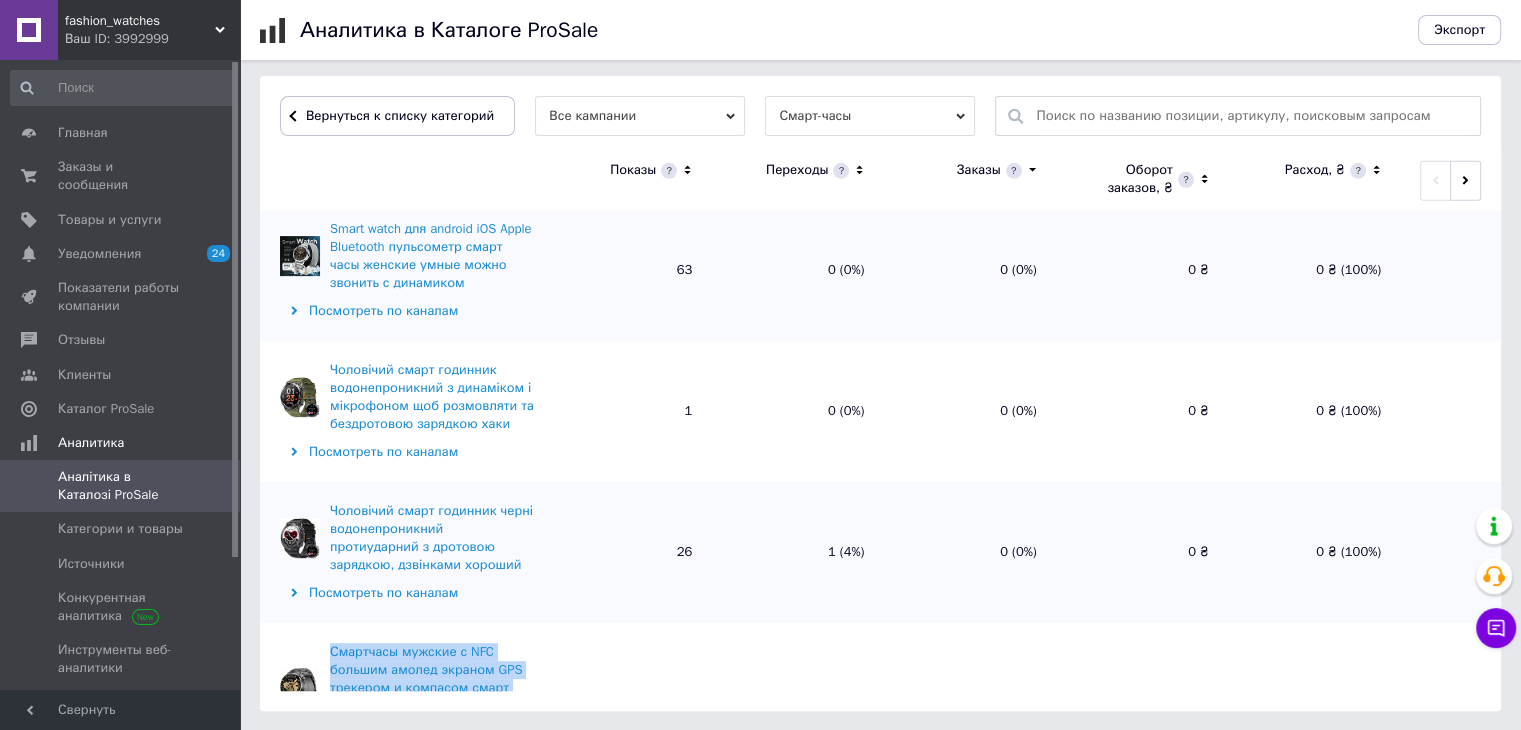 drag, startPoint x: 325, startPoint y: 376, endPoint x: 530, endPoint y: 450, distance: 217.94724 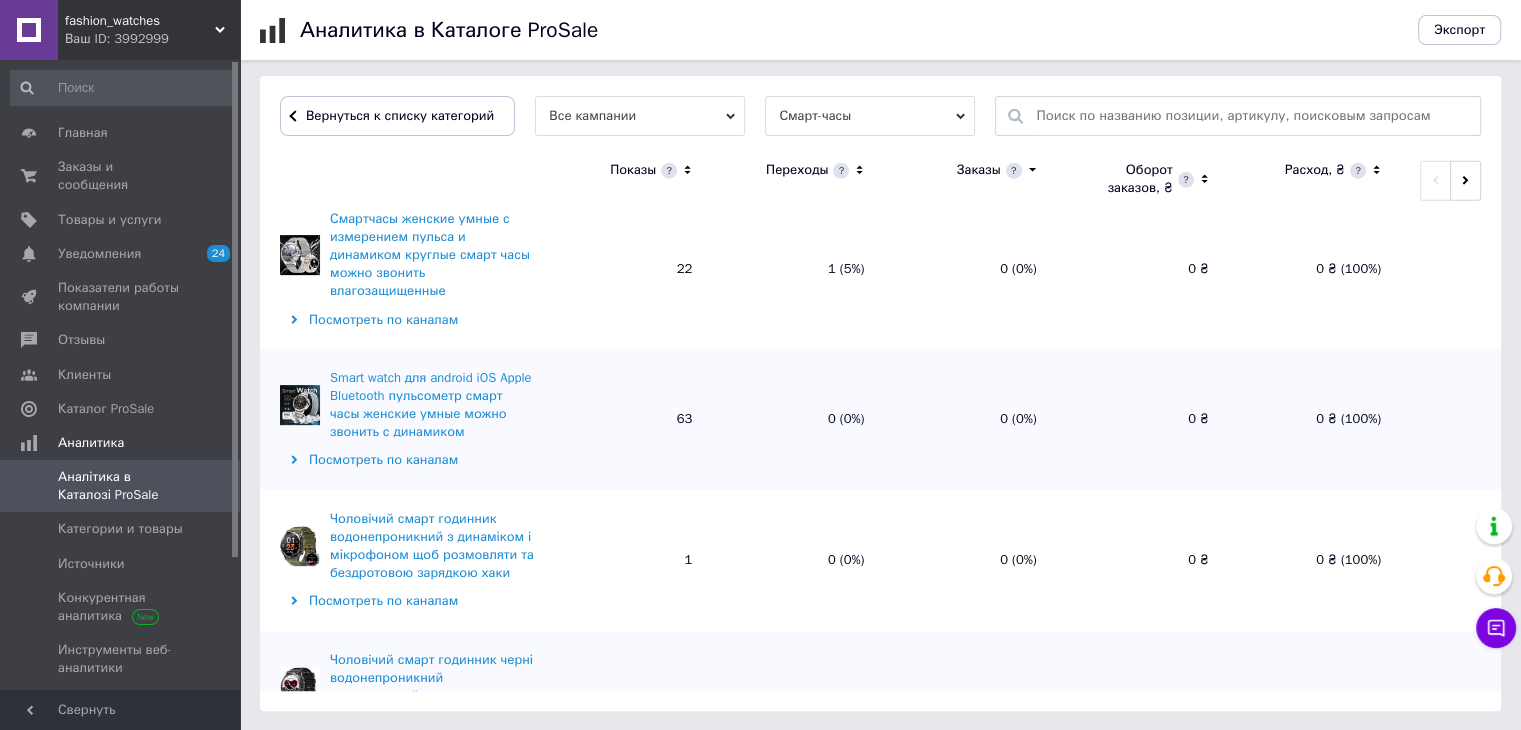 scroll, scrollTop: 6349, scrollLeft: 0, axis: vertical 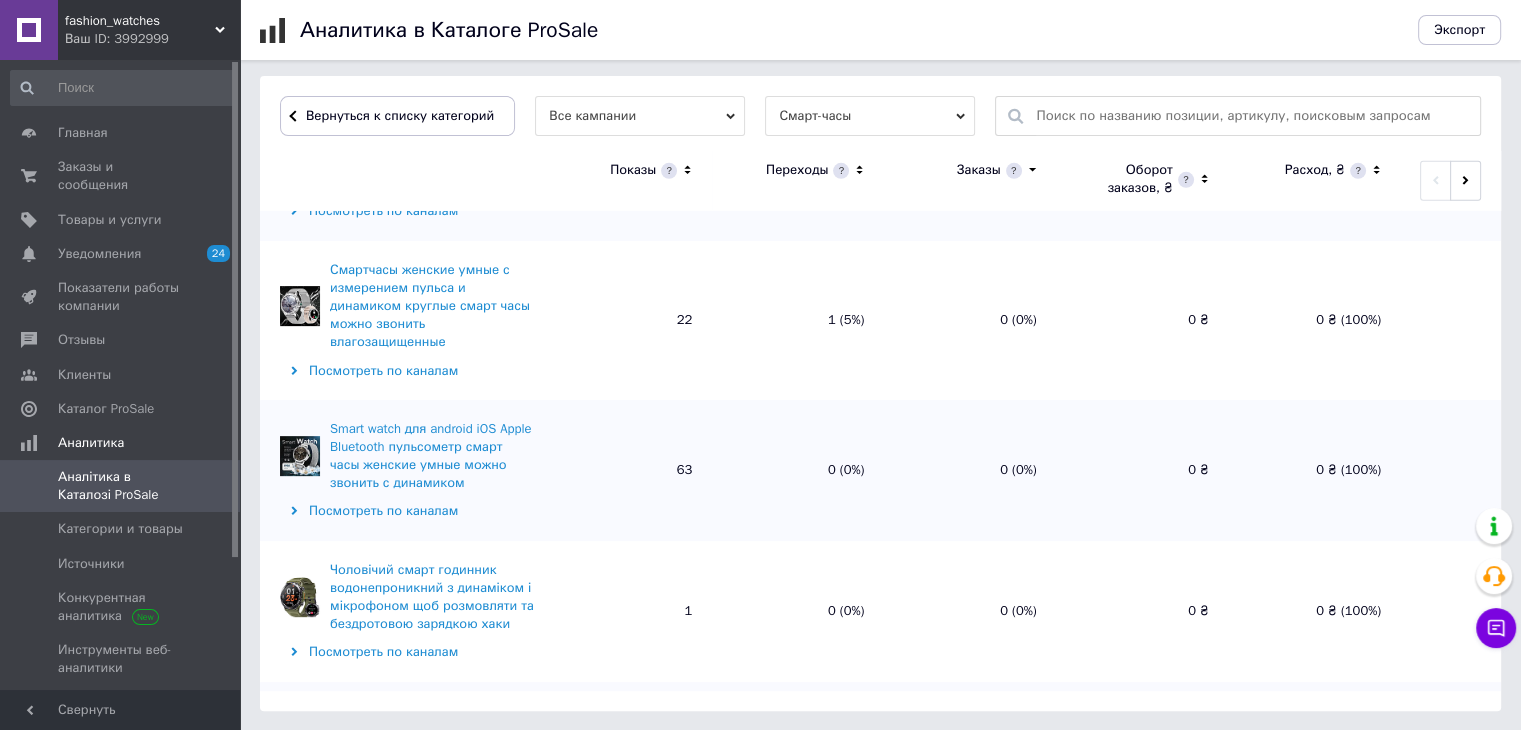 drag, startPoint x: 322, startPoint y: 433, endPoint x: 417, endPoint y: 507, distance: 120.4201 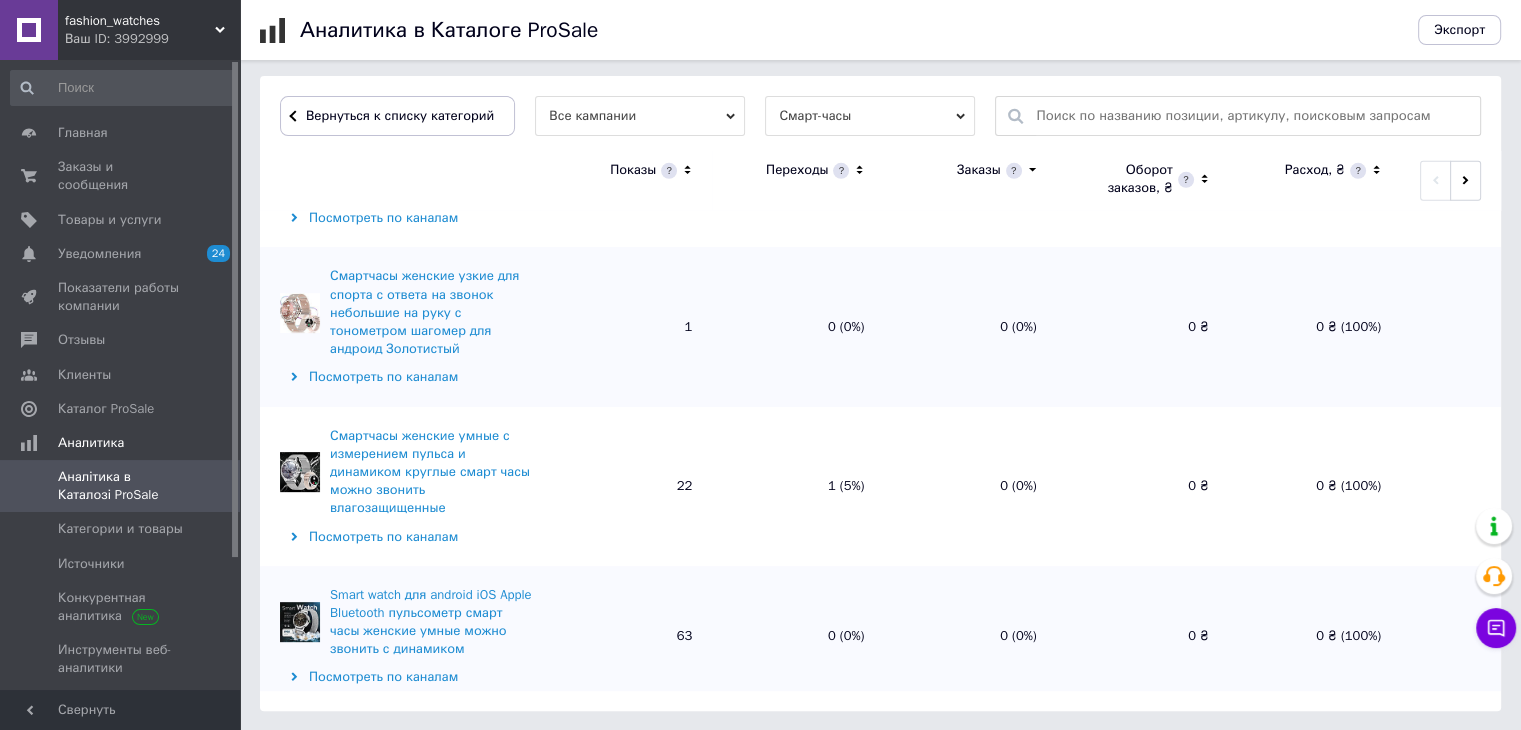 scroll, scrollTop: 6149, scrollLeft: 0, axis: vertical 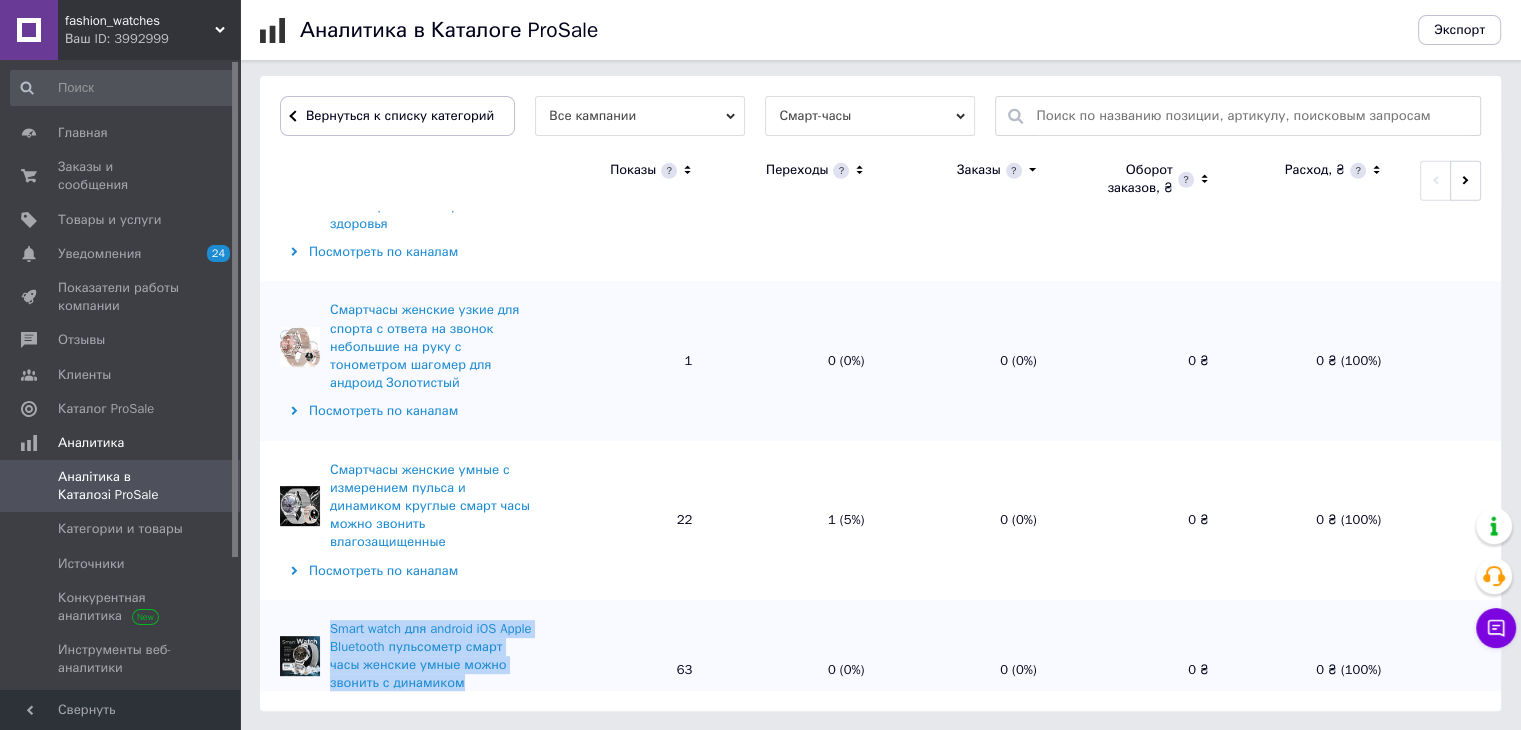 drag, startPoint x: 322, startPoint y: 356, endPoint x: 428, endPoint y: 426, distance: 127.02756 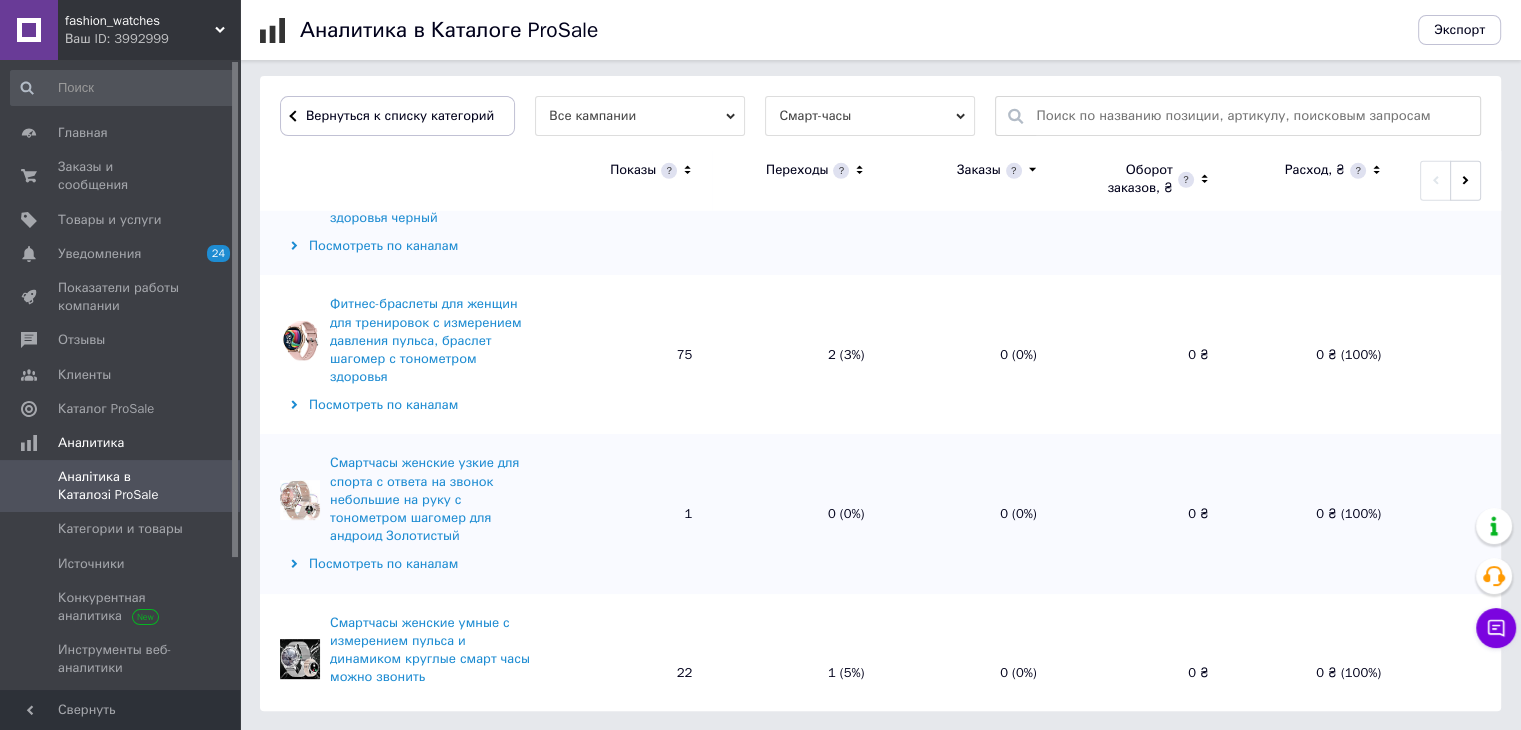 scroll, scrollTop: 5949, scrollLeft: 0, axis: vertical 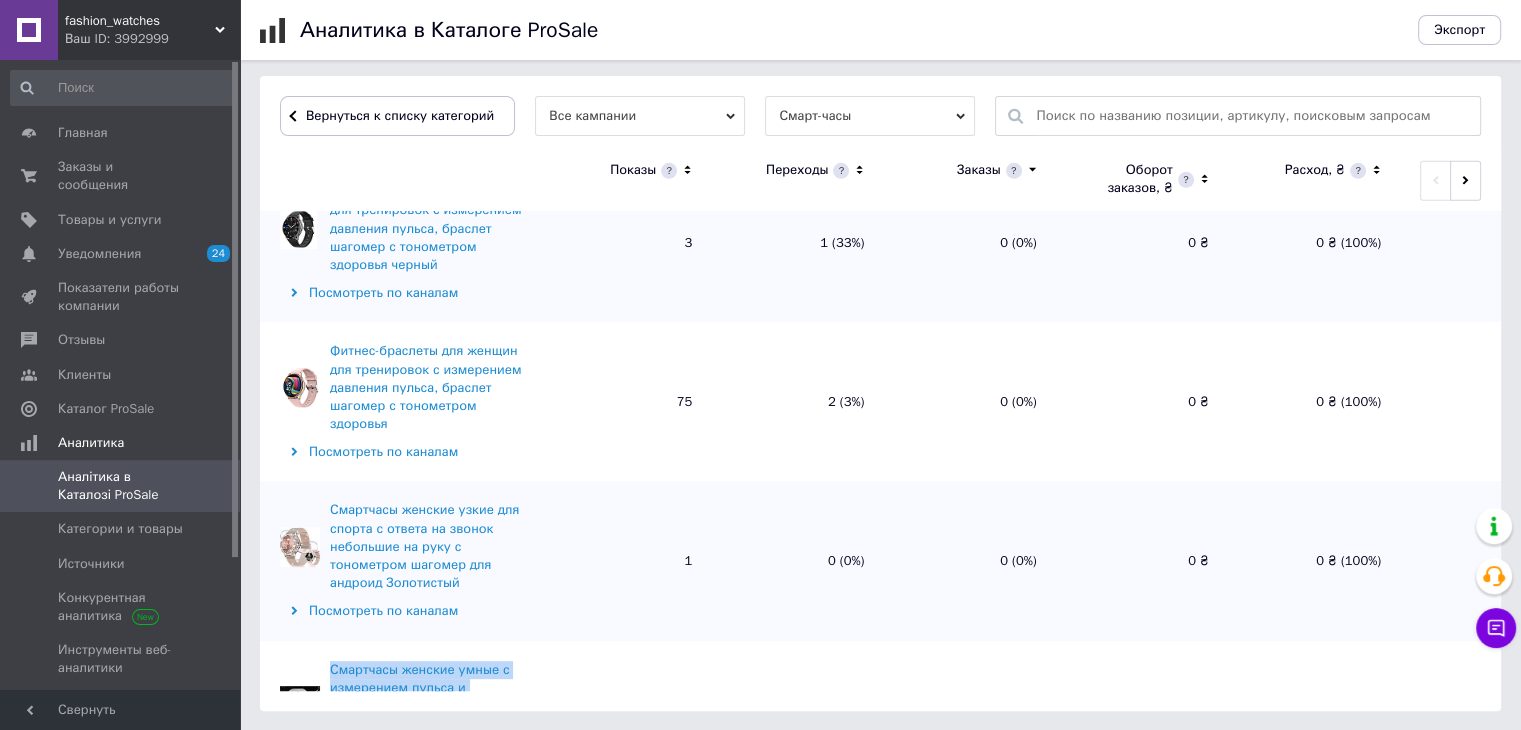 drag, startPoint x: 321, startPoint y: 417, endPoint x: 512, endPoint y: 491, distance: 204.83408 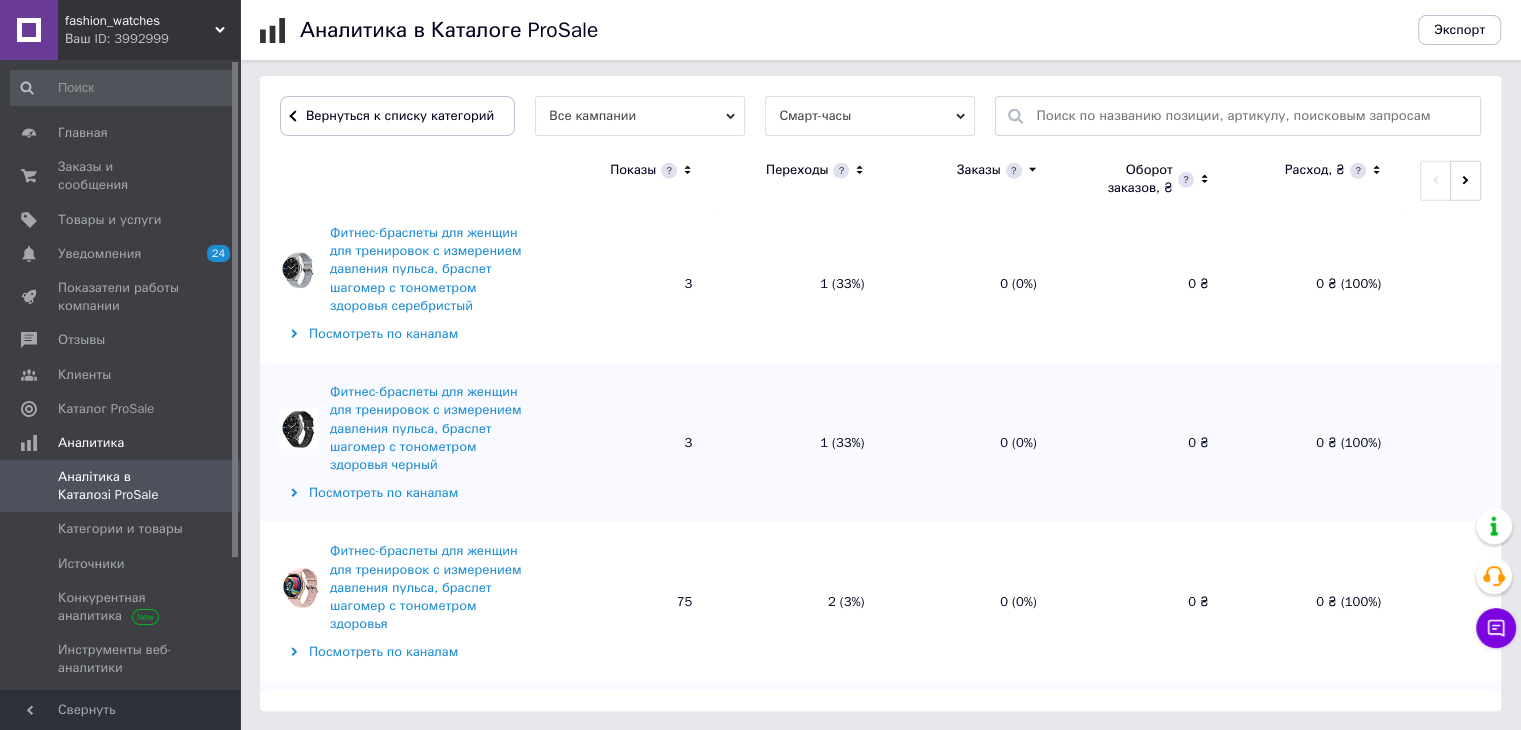 scroll, scrollTop: 5649, scrollLeft: 0, axis: vertical 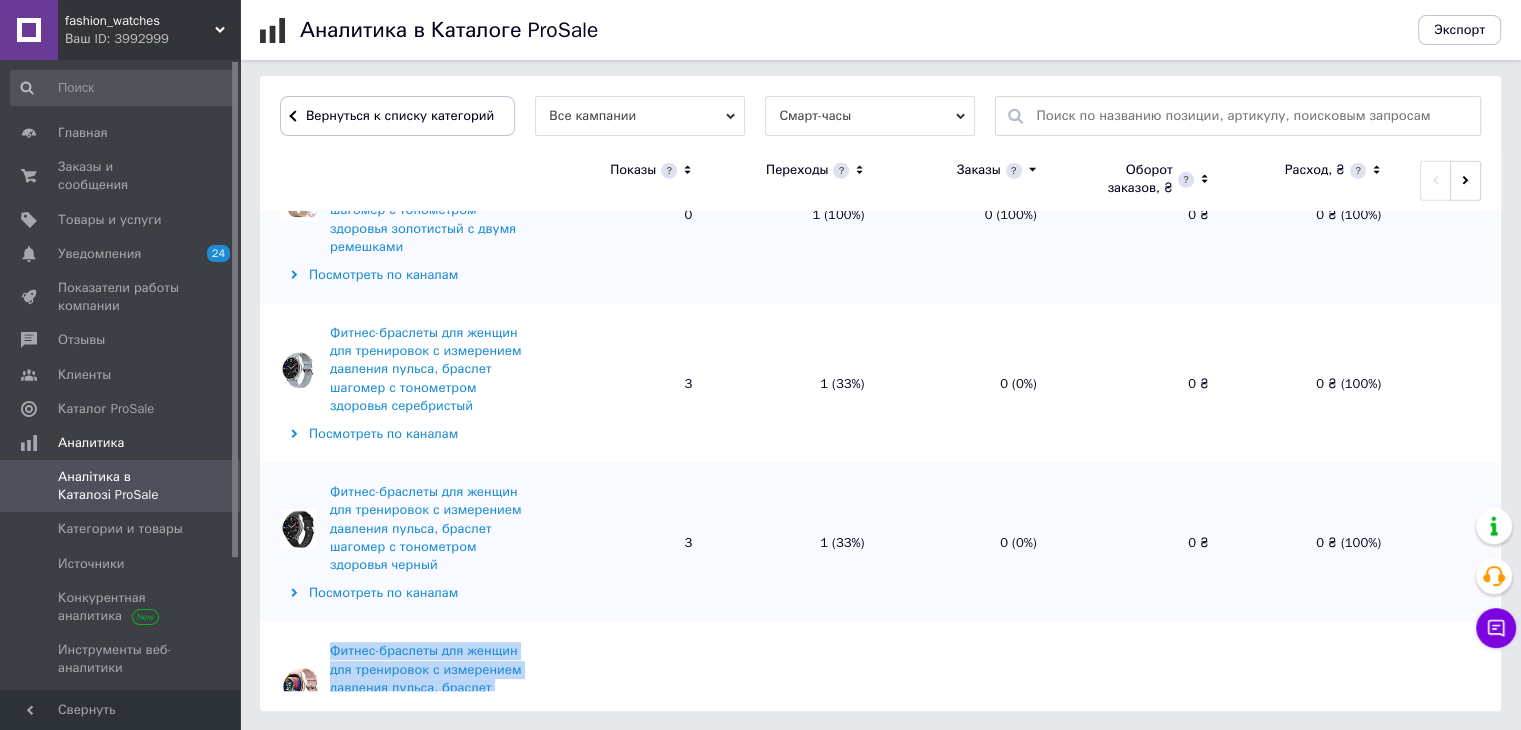 drag, startPoint x: 325, startPoint y: 415, endPoint x: 536, endPoint y: 481, distance: 221.08144 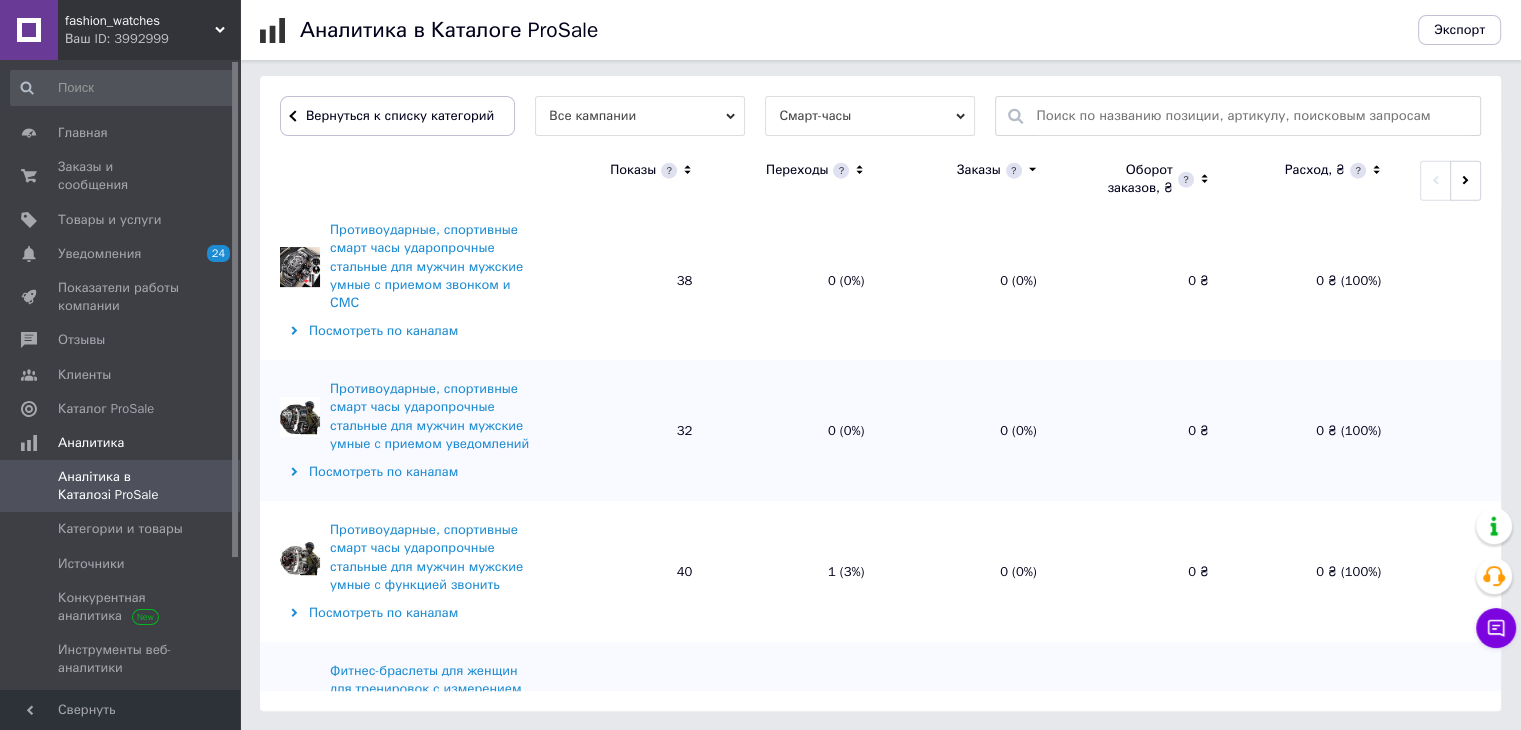 scroll, scrollTop: 4749, scrollLeft: 0, axis: vertical 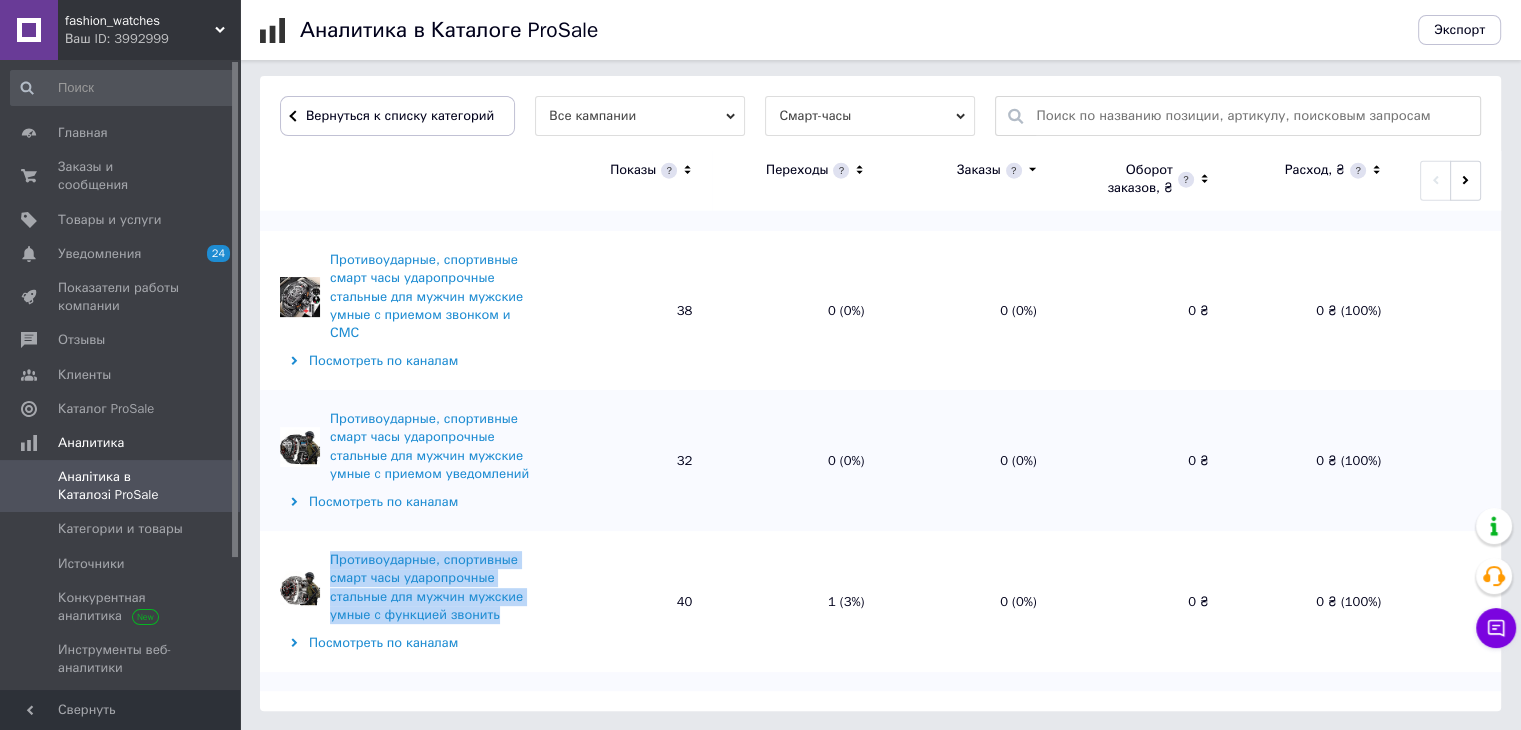 drag, startPoint x: 321, startPoint y: 378, endPoint x: 505, endPoint y: 450, distance: 197.58542 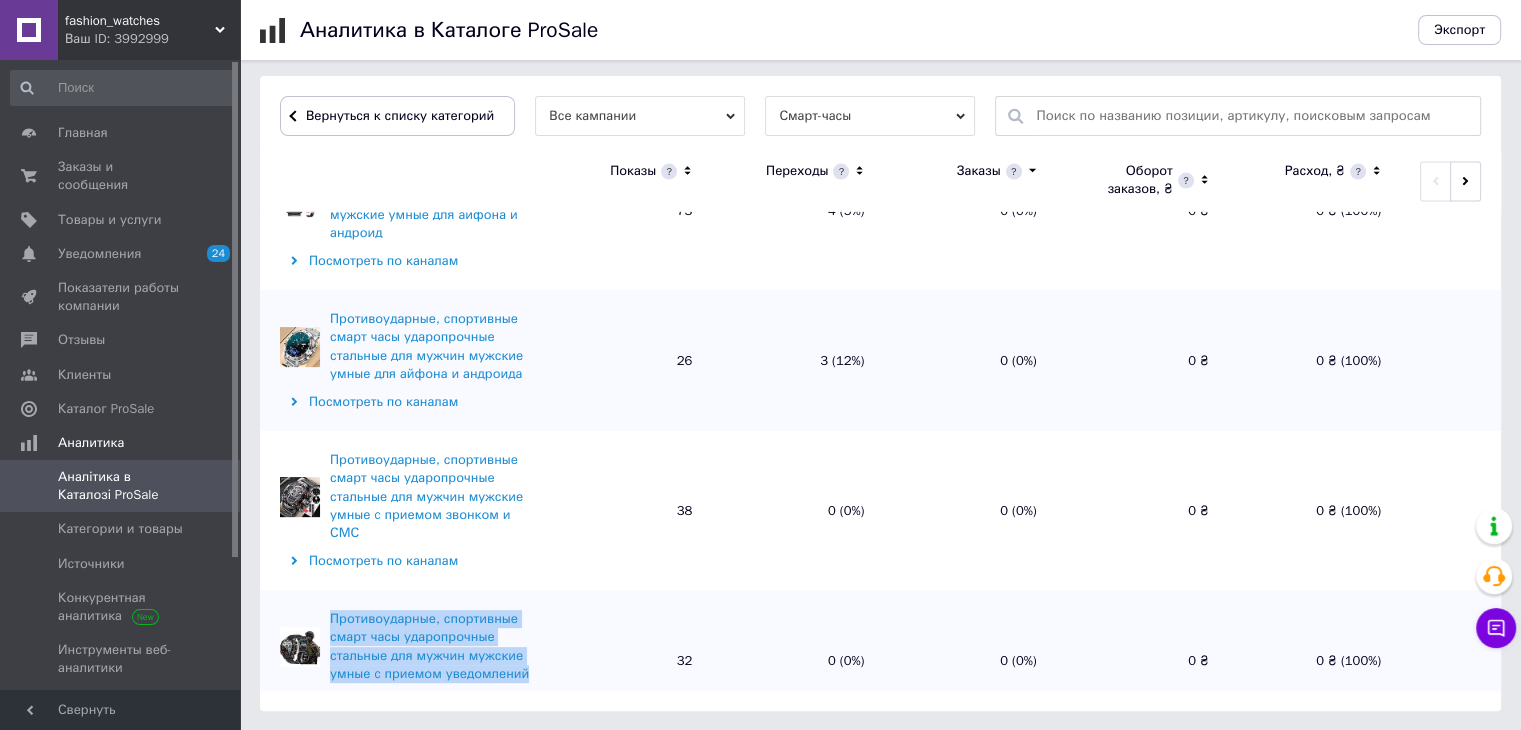 drag, startPoint x: 322, startPoint y: 434, endPoint x: 532, endPoint y: 506, distance: 222 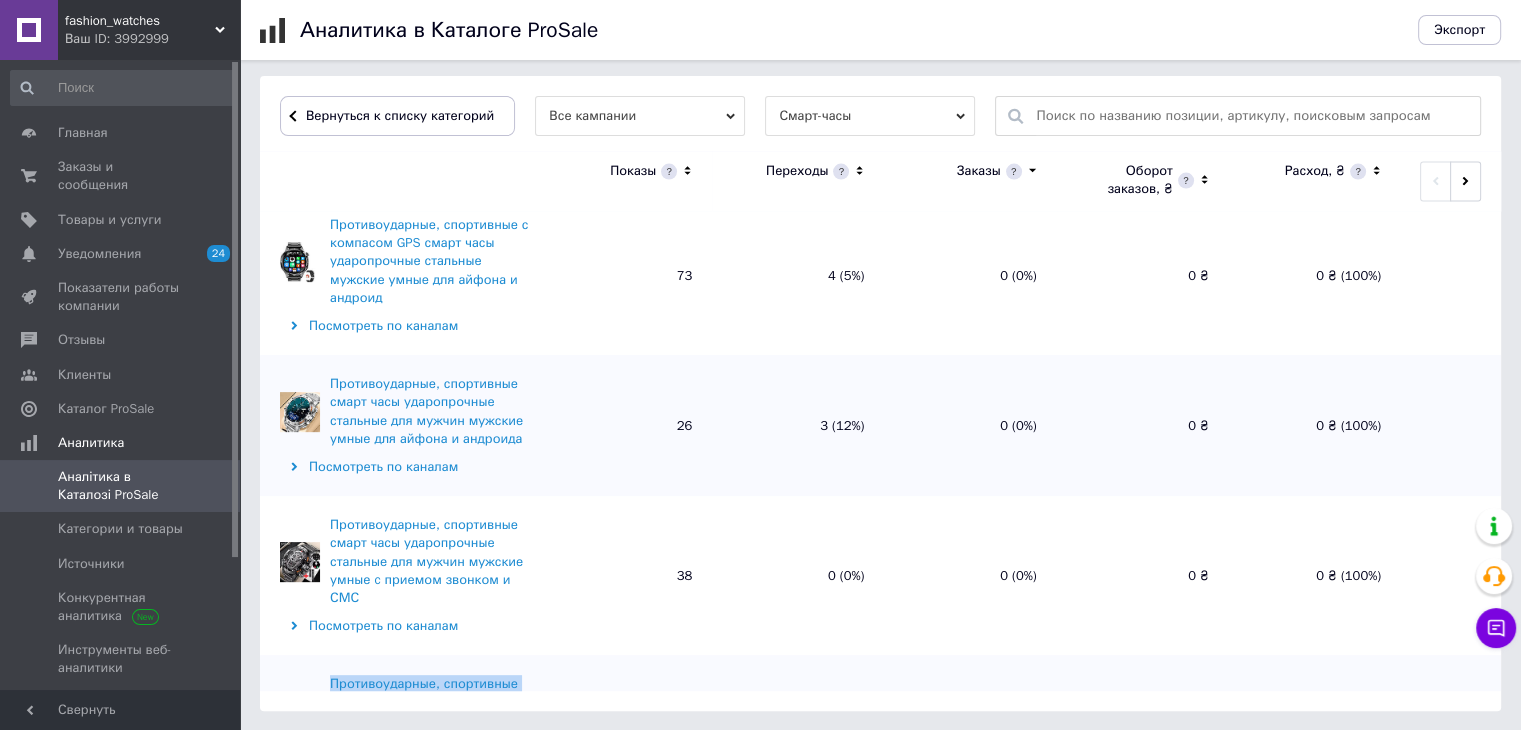 scroll, scrollTop: 4449, scrollLeft: 0, axis: vertical 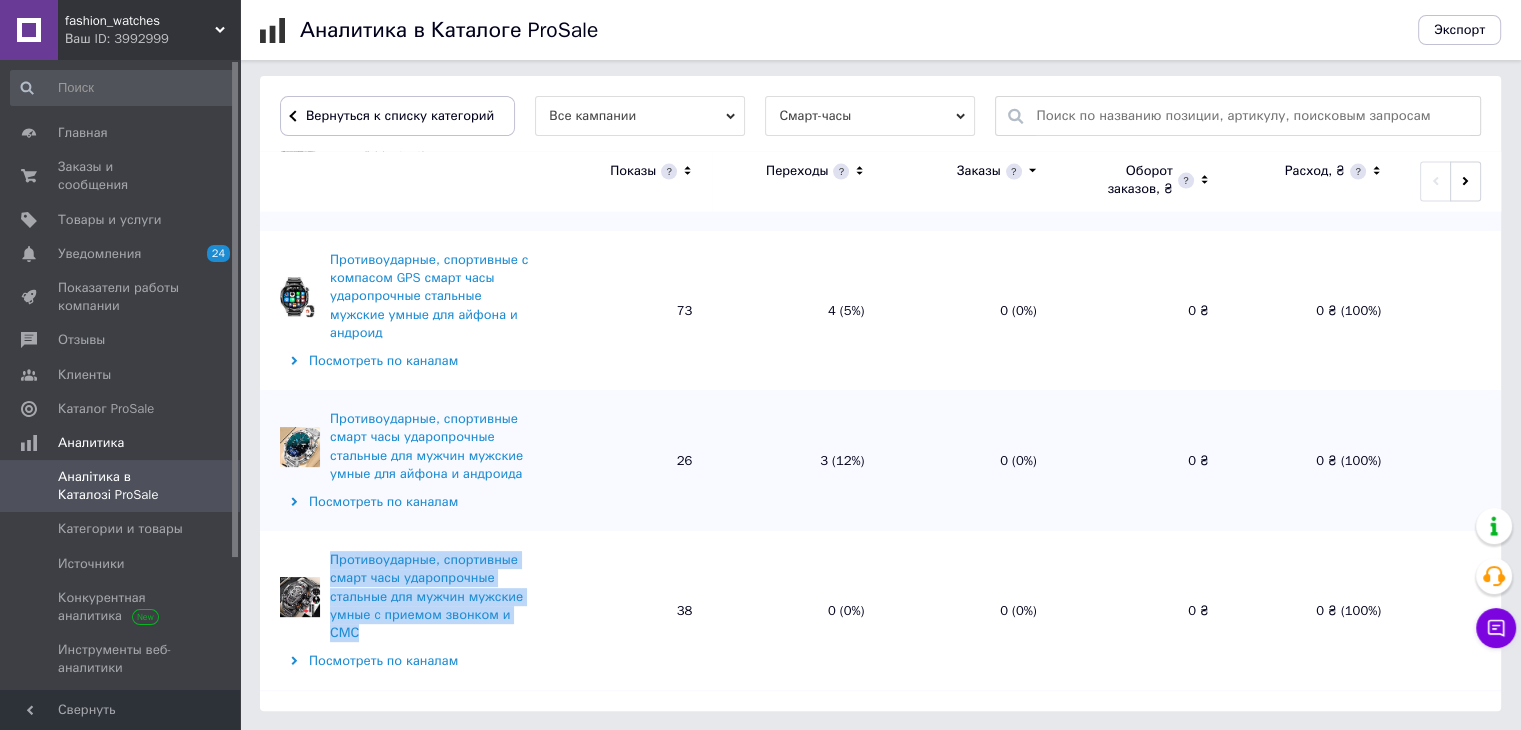 drag, startPoint x: 320, startPoint y: 398, endPoint x: 538, endPoint y: 466, distance: 228.35936 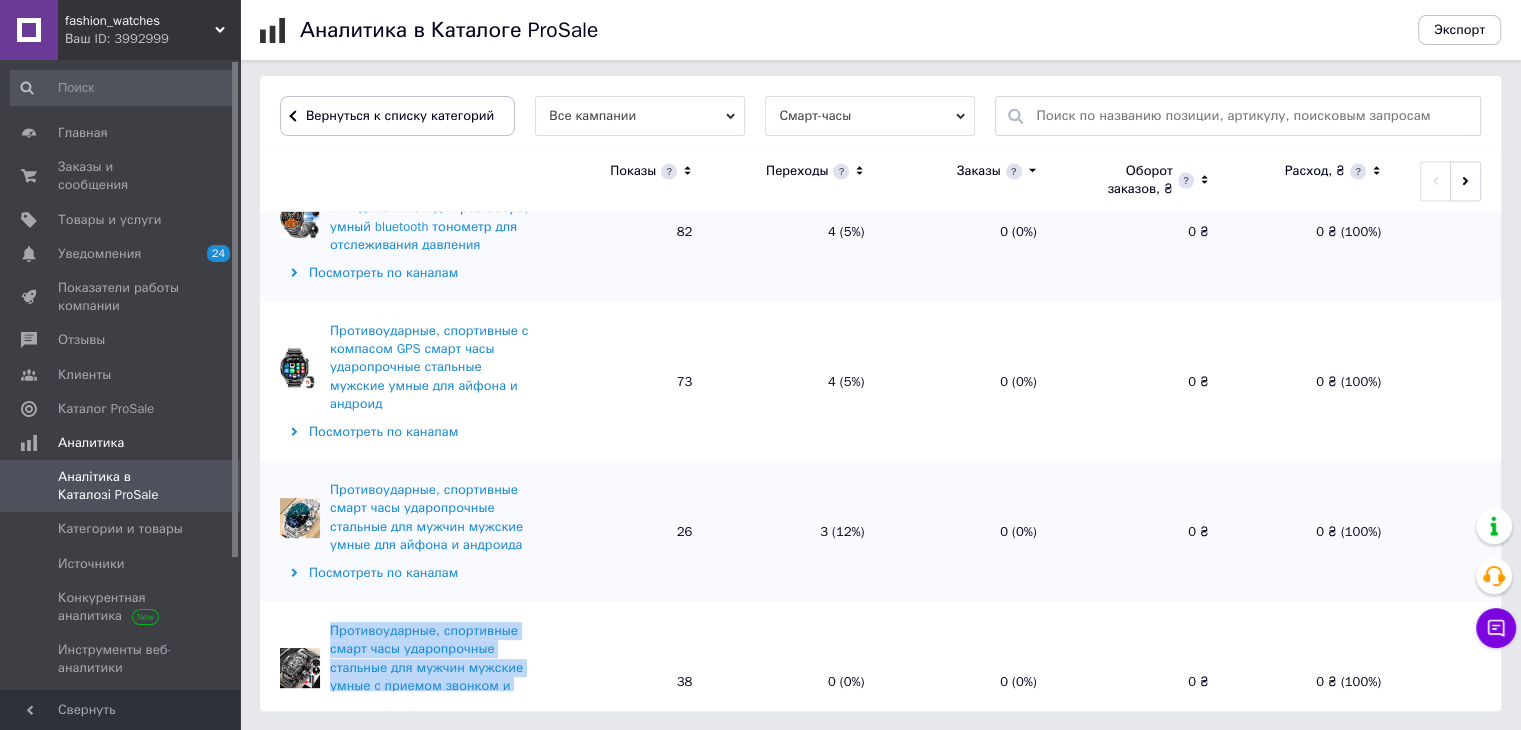 scroll, scrollTop: 4349, scrollLeft: 0, axis: vertical 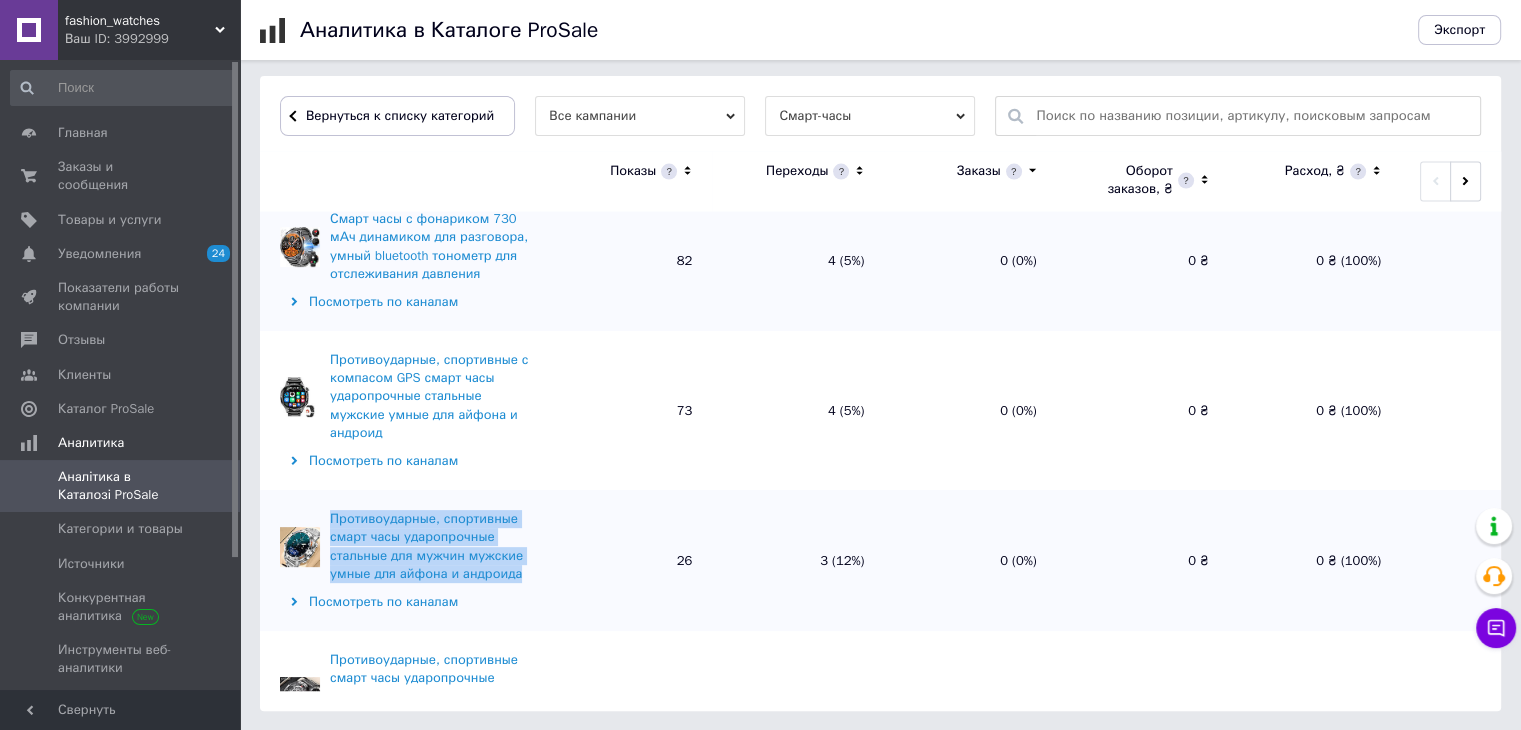 drag, startPoint x: 325, startPoint y: 353, endPoint x: 530, endPoint y: 426, distance: 217.60974 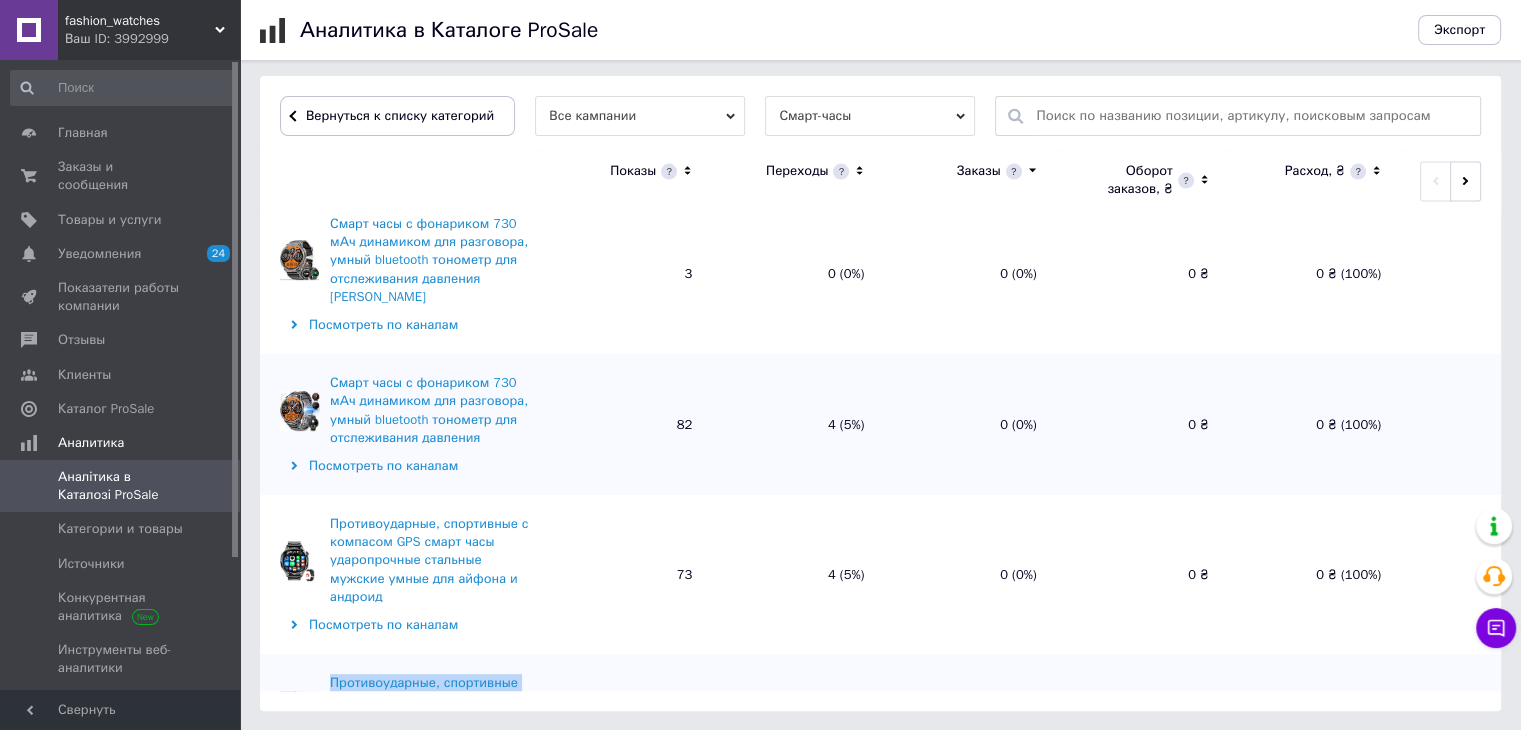 scroll, scrollTop: 4149, scrollLeft: 0, axis: vertical 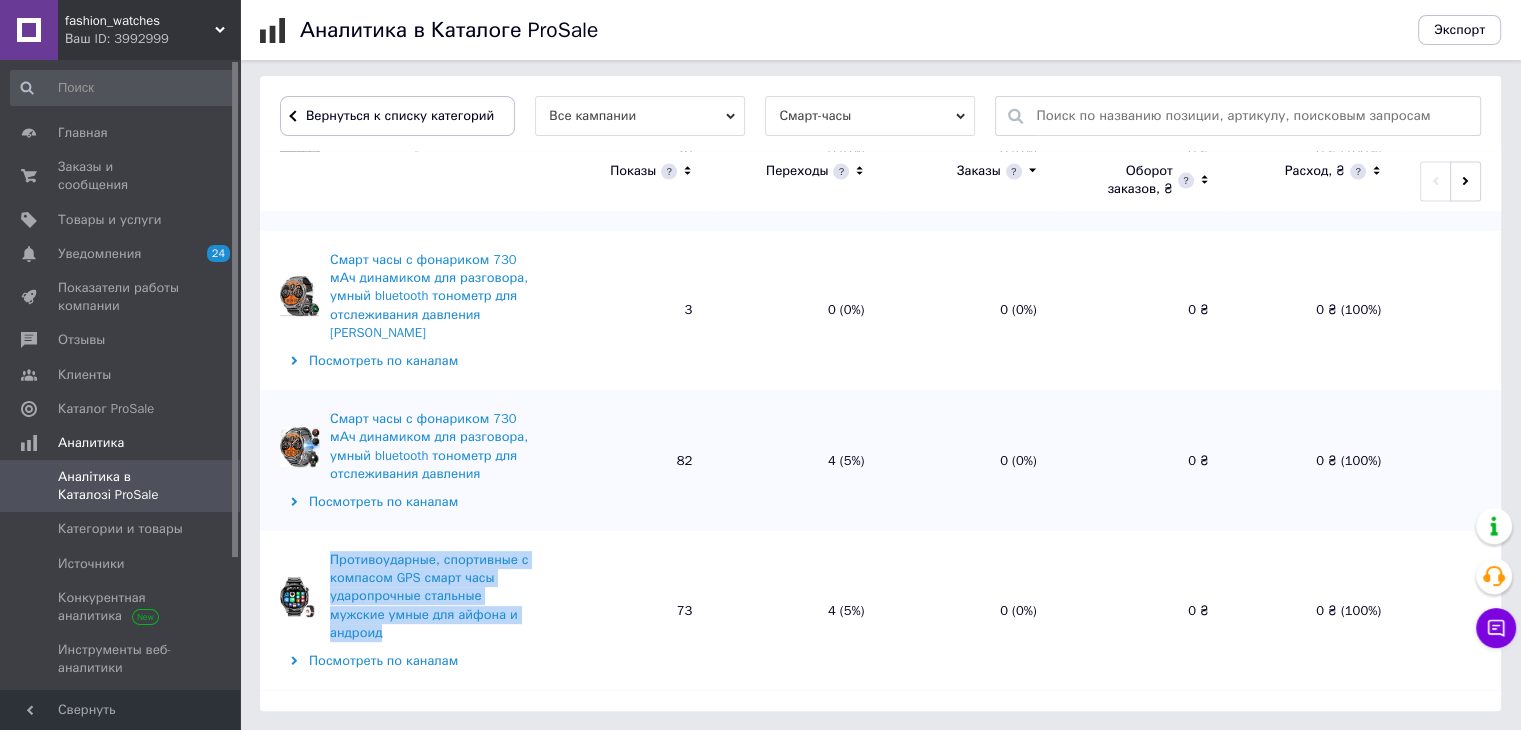 drag, startPoint x: 327, startPoint y: 413, endPoint x: 521, endPoint y: 485, distance: 206.92995 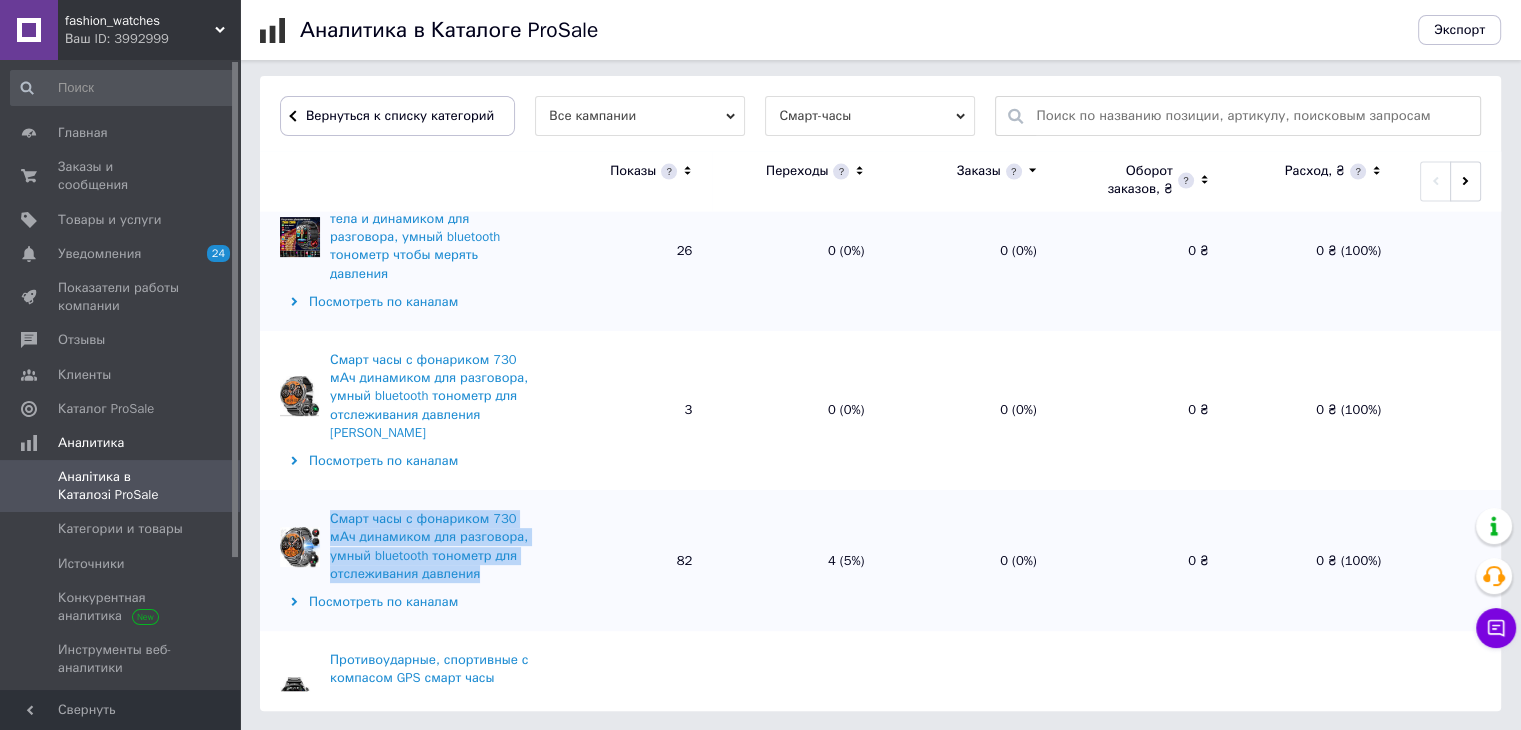 drag, startPoint x: 325, startPoint y: 371, endPoint x: 491, endPoint y: 444, distance: 181.34222 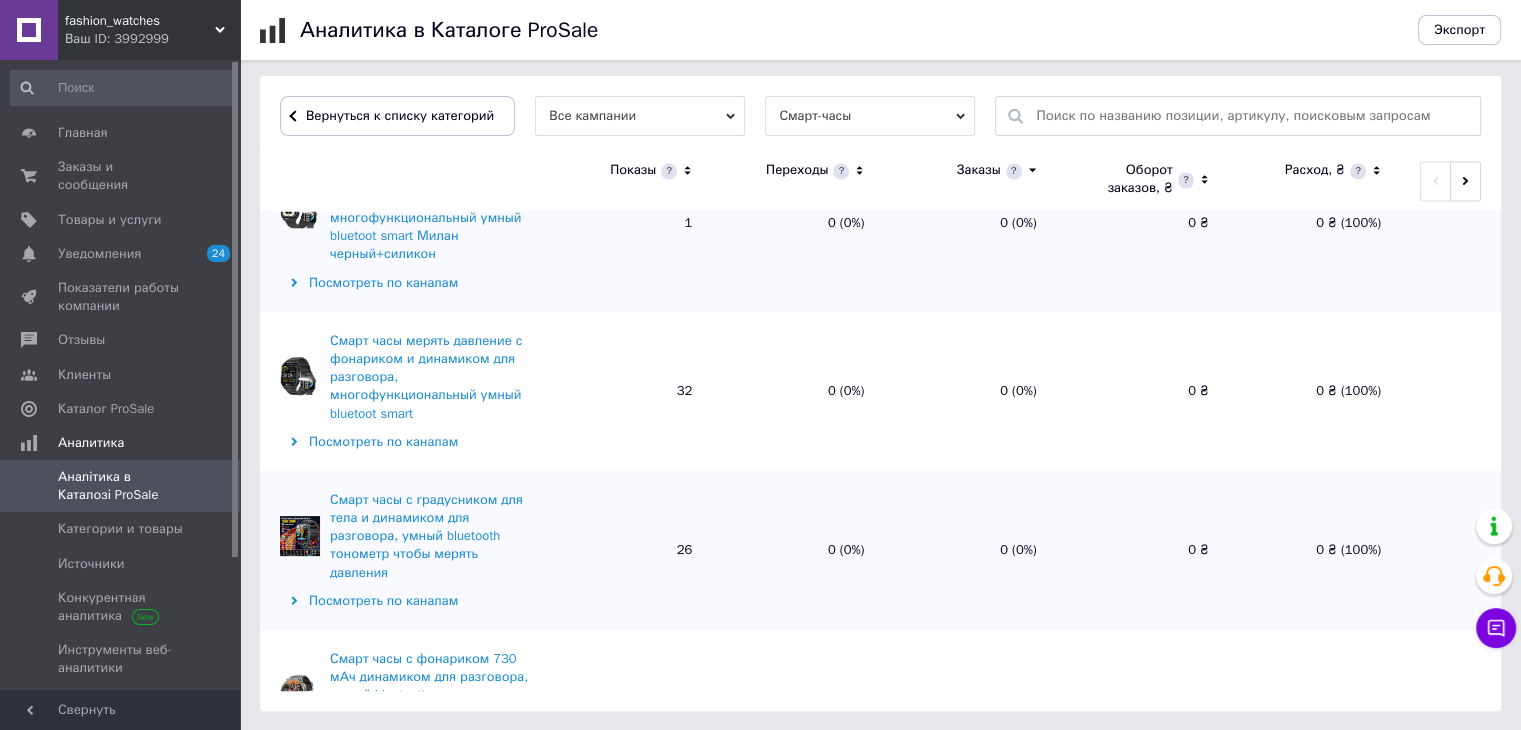 scroll, scrollTop: 3749, scrollLeft: 0, axis: vertical 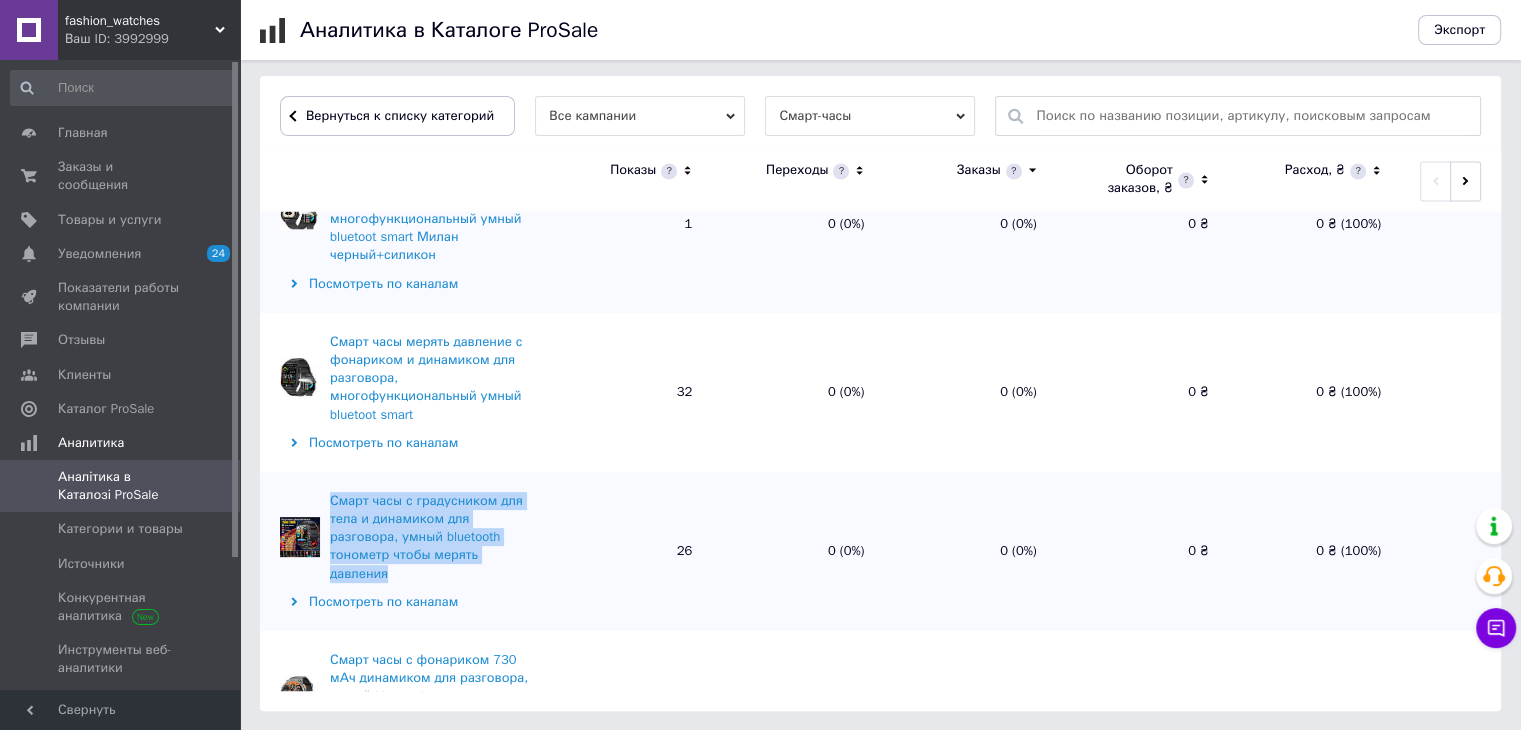 drag, startPoint x: 325, startPoint y: 392, endPoint x: 460, endPoint y: 460, distance: 151.15886 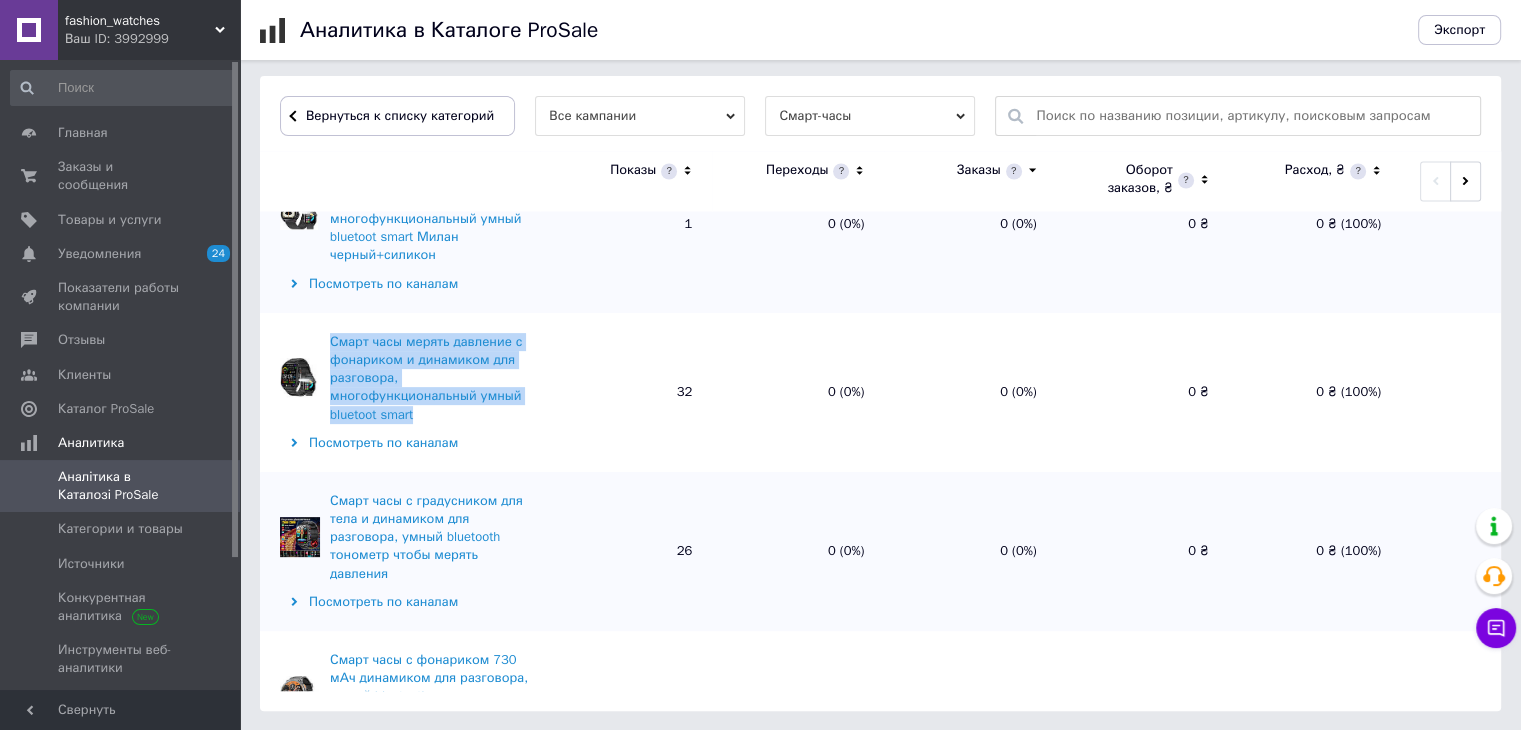 drag, startPoint x: 322, startPoint y: 238, endPoint x: 441, endPoint y: 316, distance: 142.28493 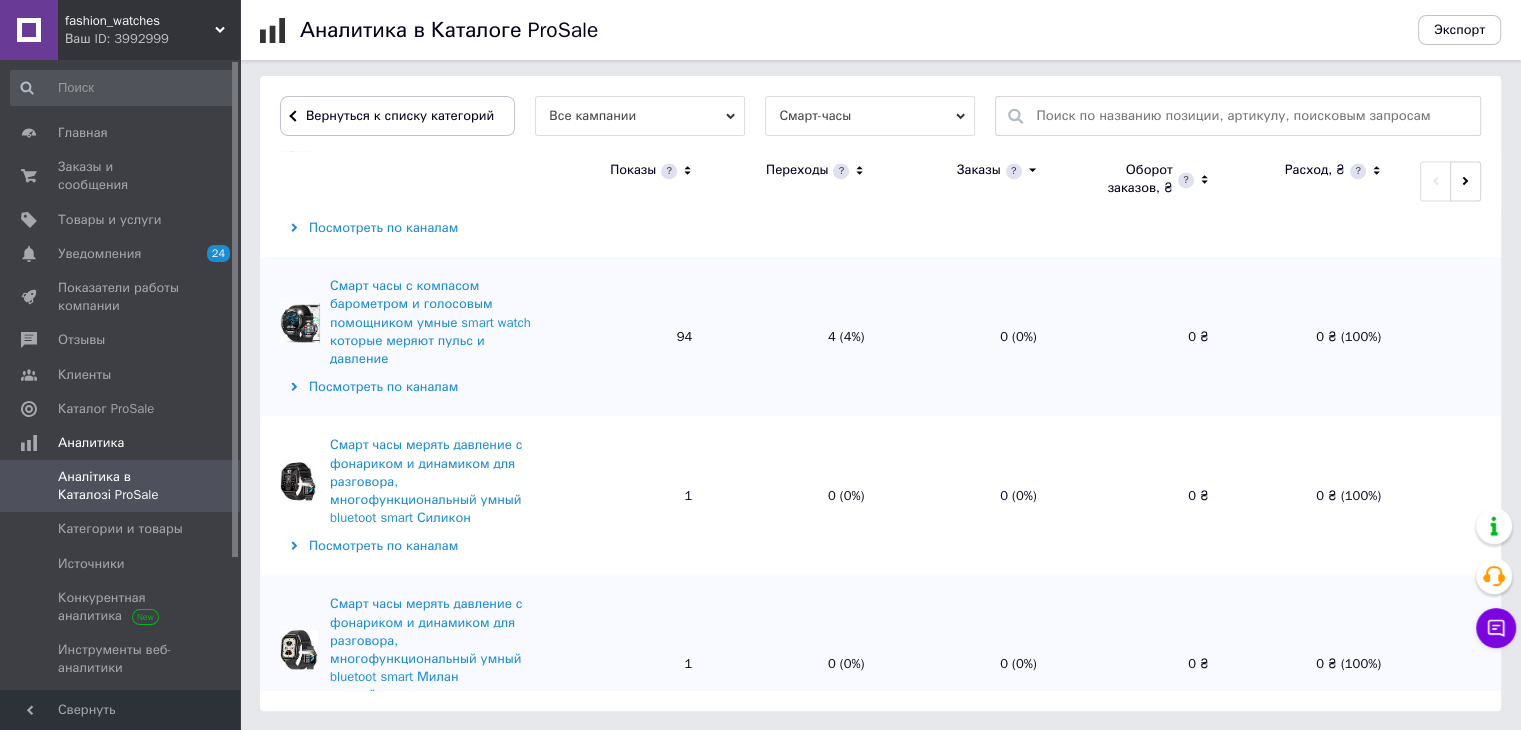 scroll, scrollTop: 3149, scrollLeft: 0, axis: vertical 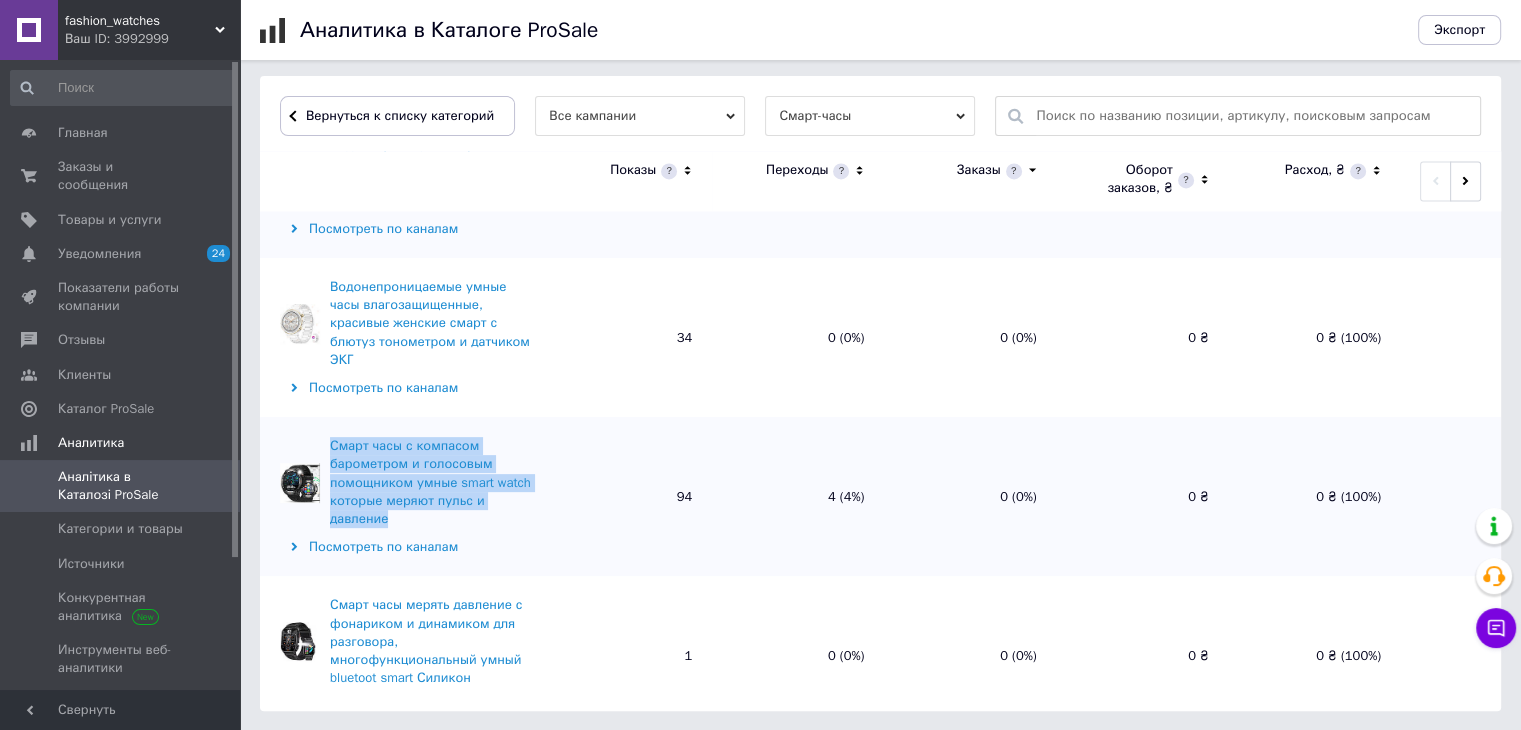 drag, startPoint x: 315, startPoint y: 338, endPoint x: 426, endPoint y: 426, distance: 141.65099 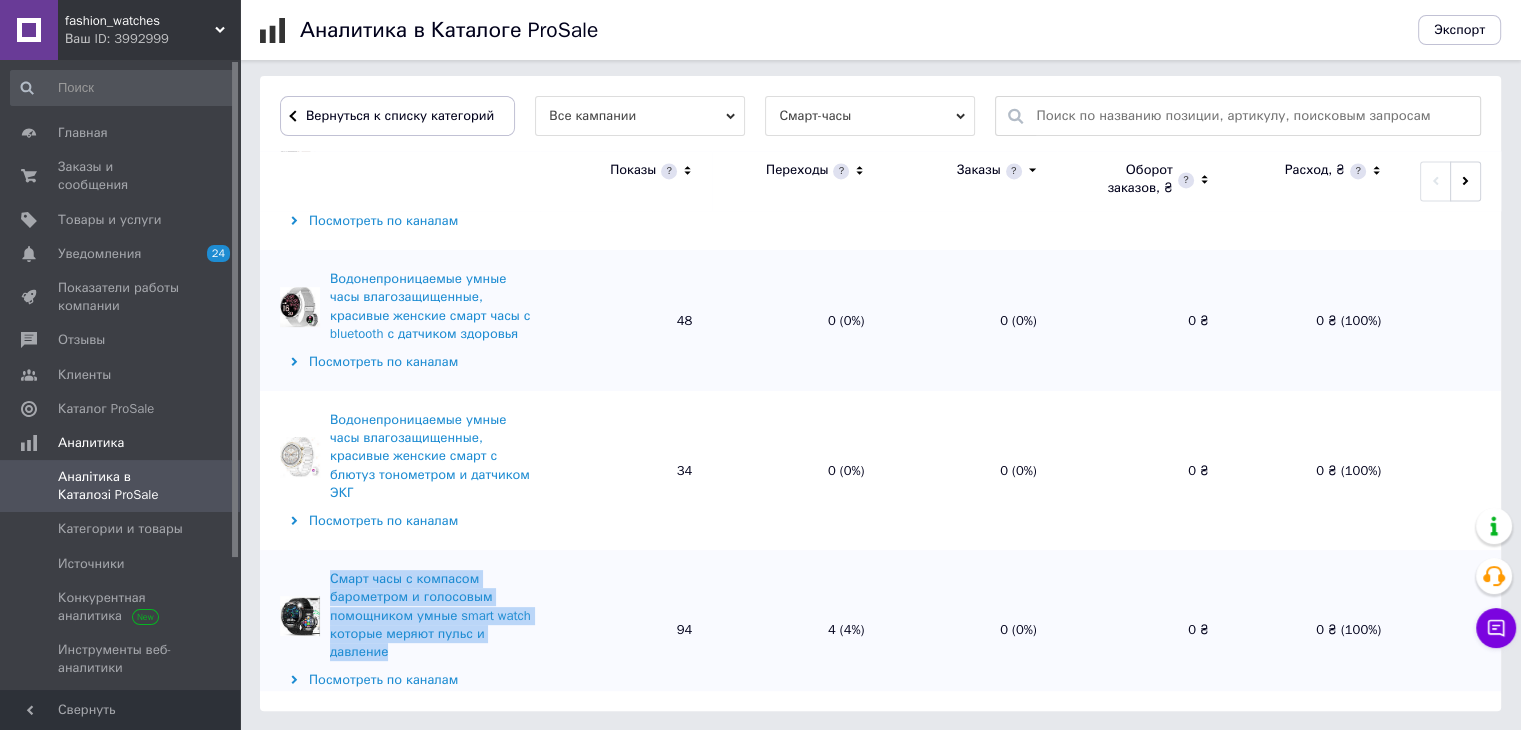 scroll, scrollTop: 2949, scrollLeft: 0, axis: vertical 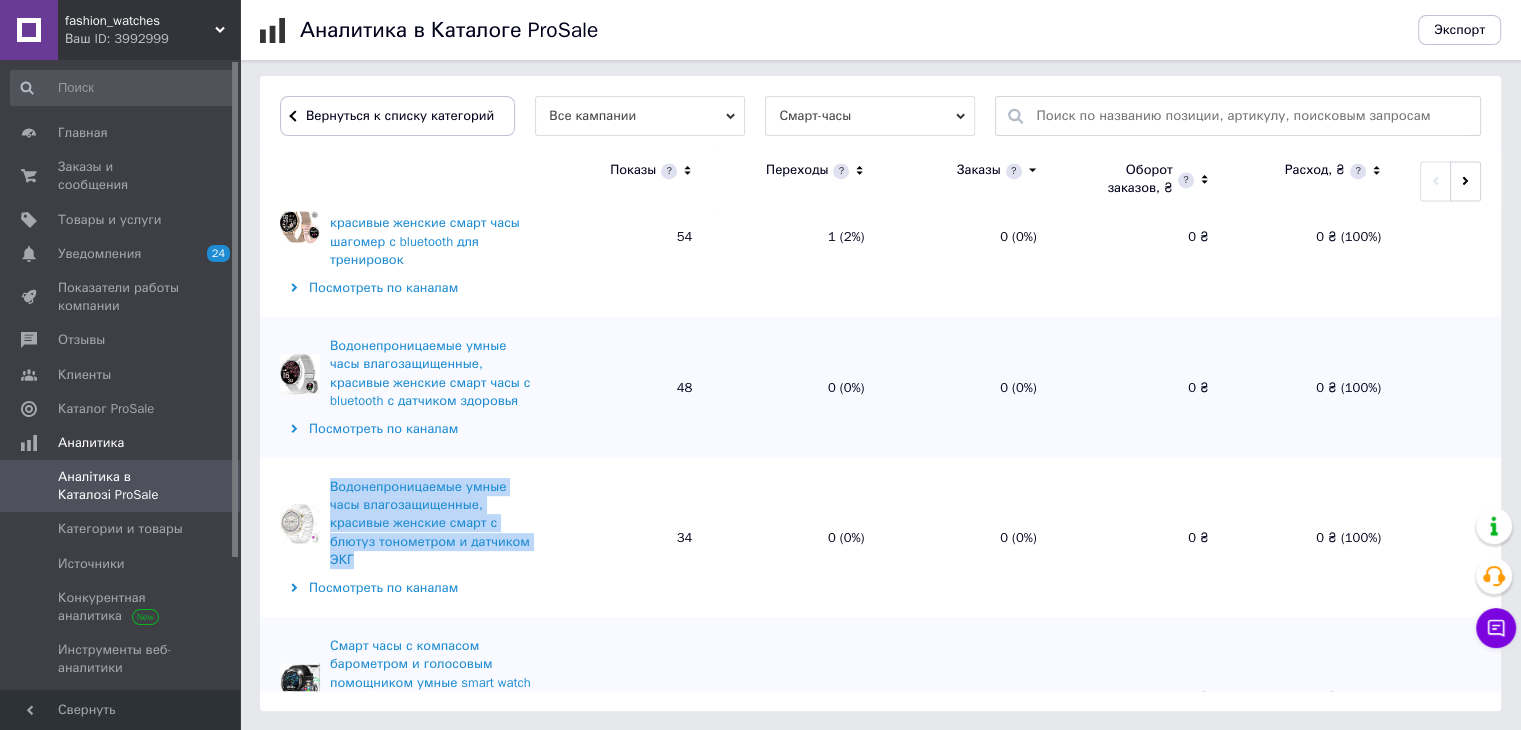 drag, startPoint x: 316, startPoint y: 398, endPoint x: 521, endPoint y: 465, distance: 215.67105 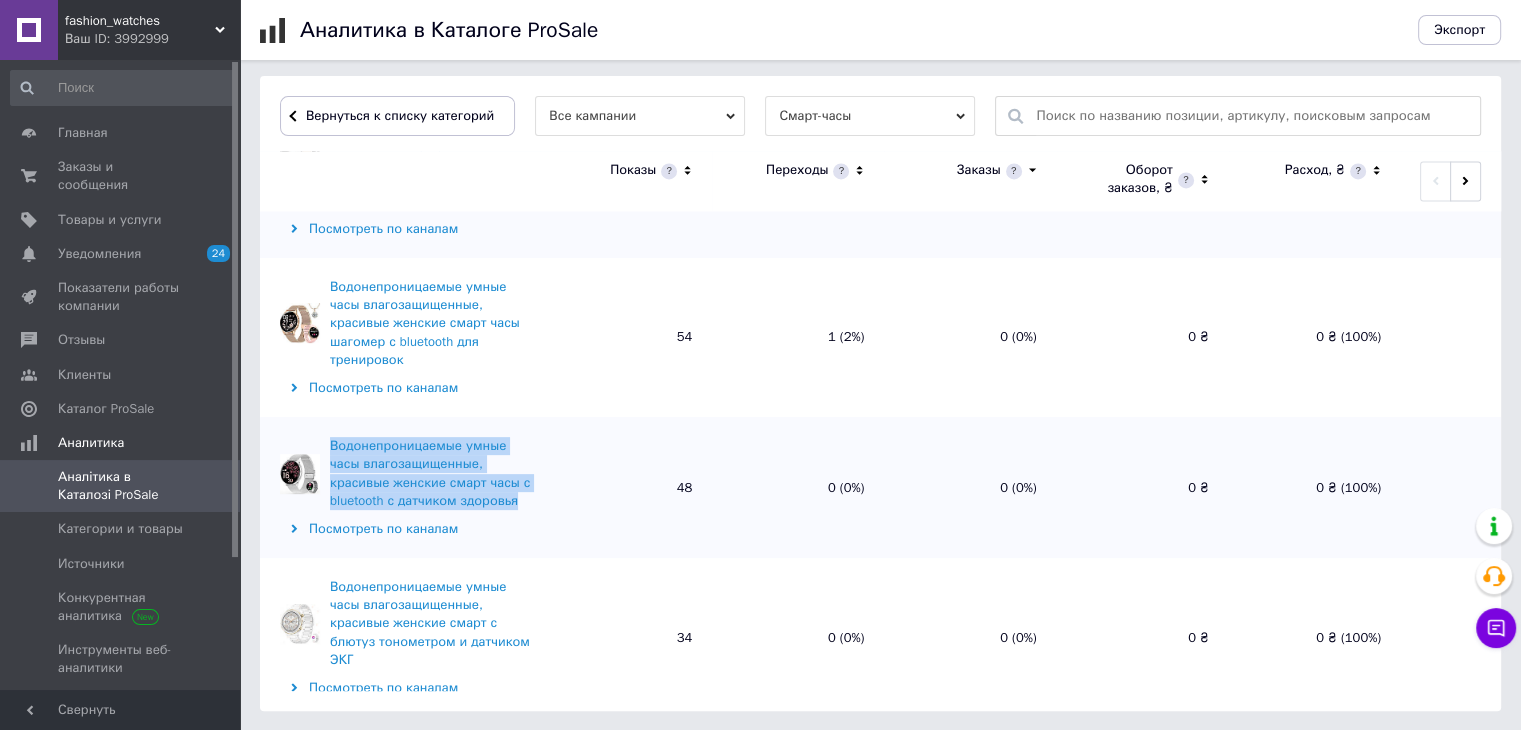 drag, startPoint x: 321, startPoint y: 355, endPoint x: 470, endPoint y: 426, distance: 165.05151 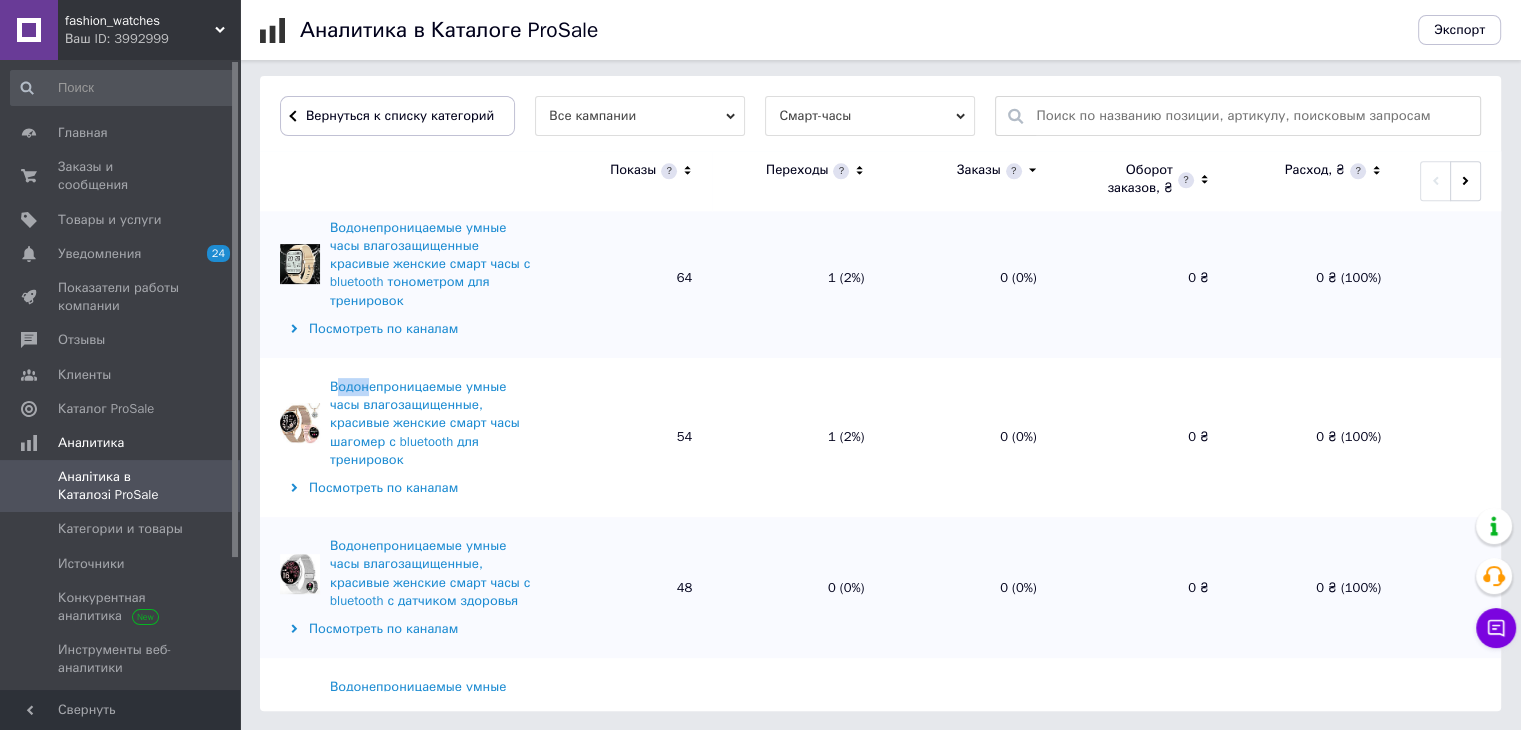 drag, startPoint x: 348, startPoint y: 321, endPoint x: 364, endPoint y: 317, distance: 16.492422 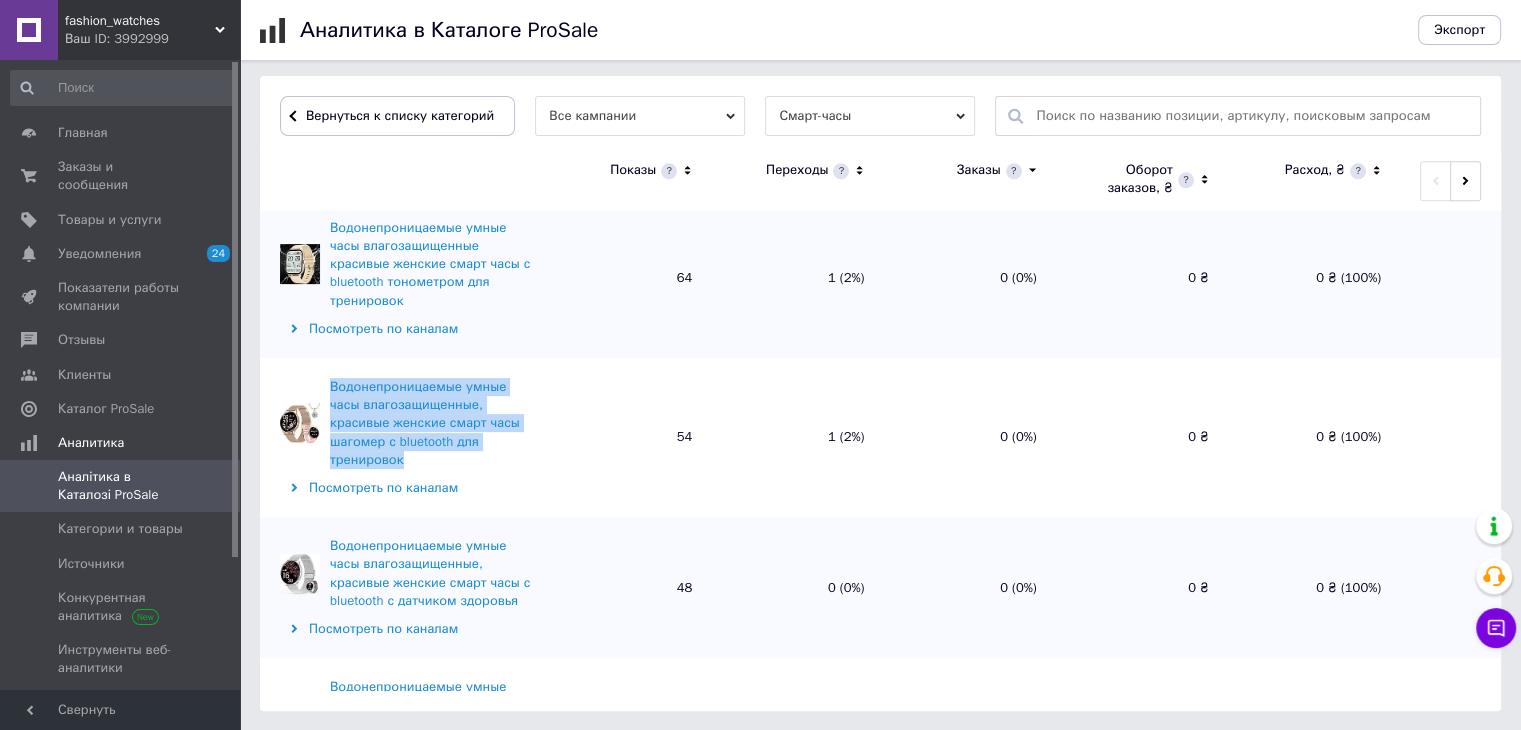 drag, startPoint x: 324, startPoint y: 306, endPoint x: 500, endPoint y: 384, distance: 192.50974 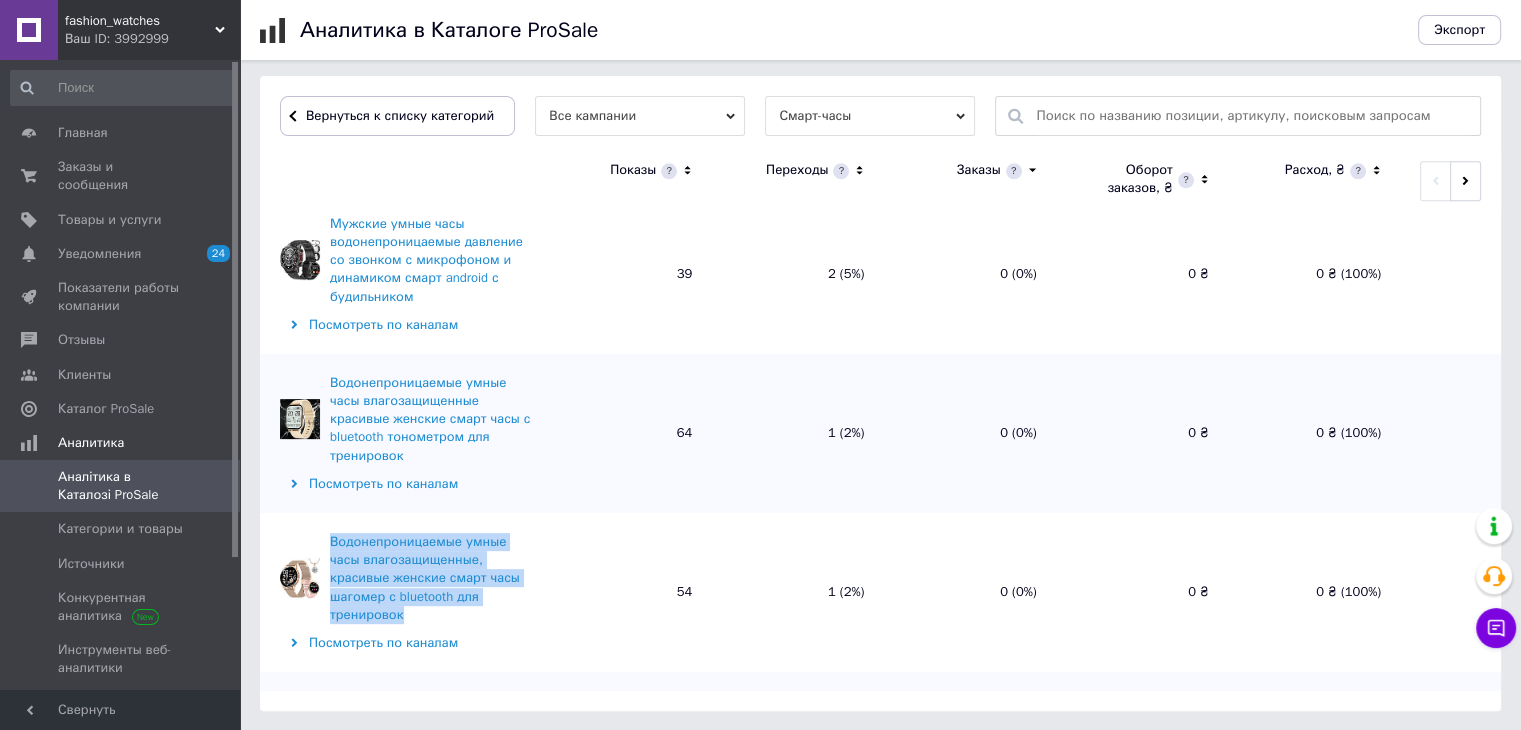 scroll, scrollTop: 2549, scrollLeft: 0, axis: vertical 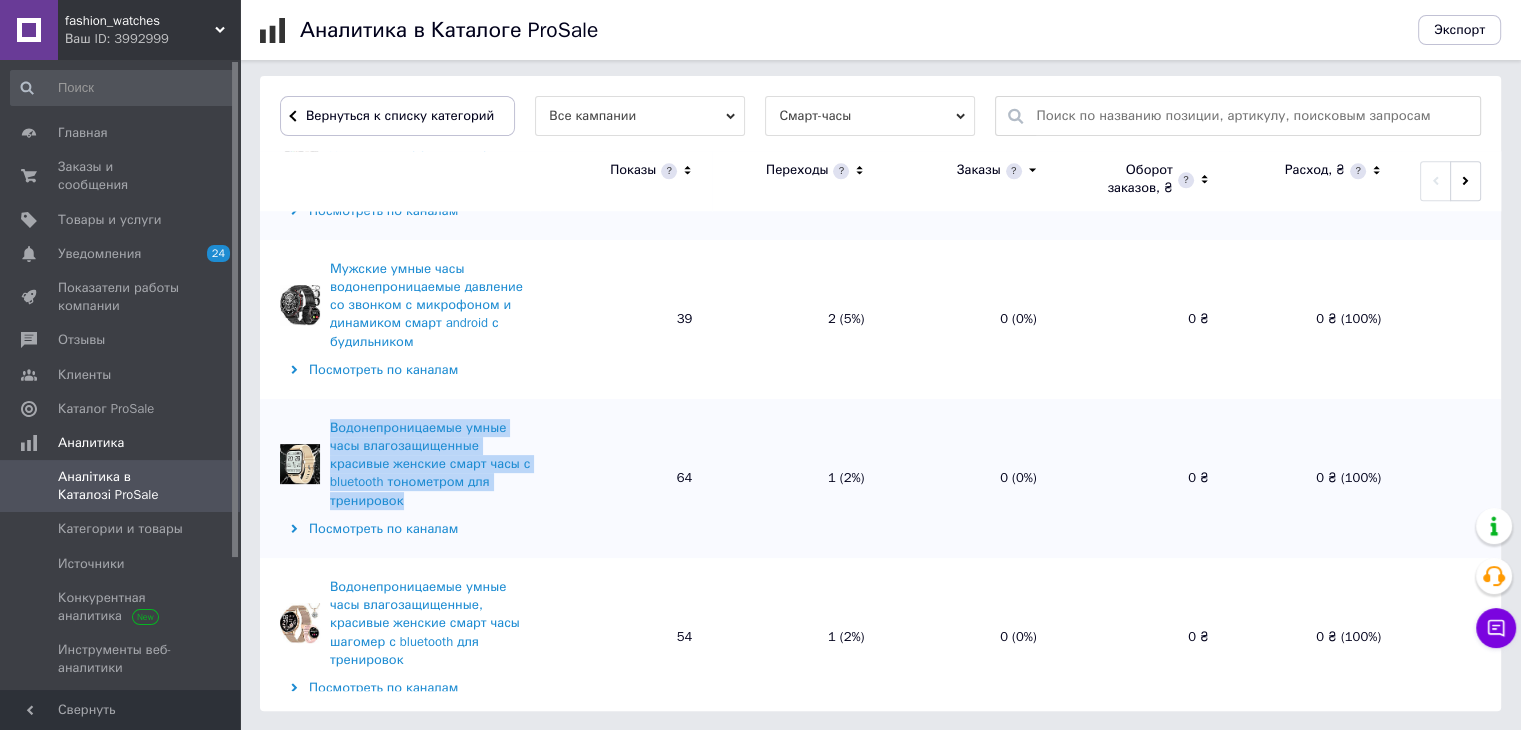 drag, startPoint x: 325, startPoint y: 365, endPoint x: 513, endPoint y: 441, distance: 202.78067 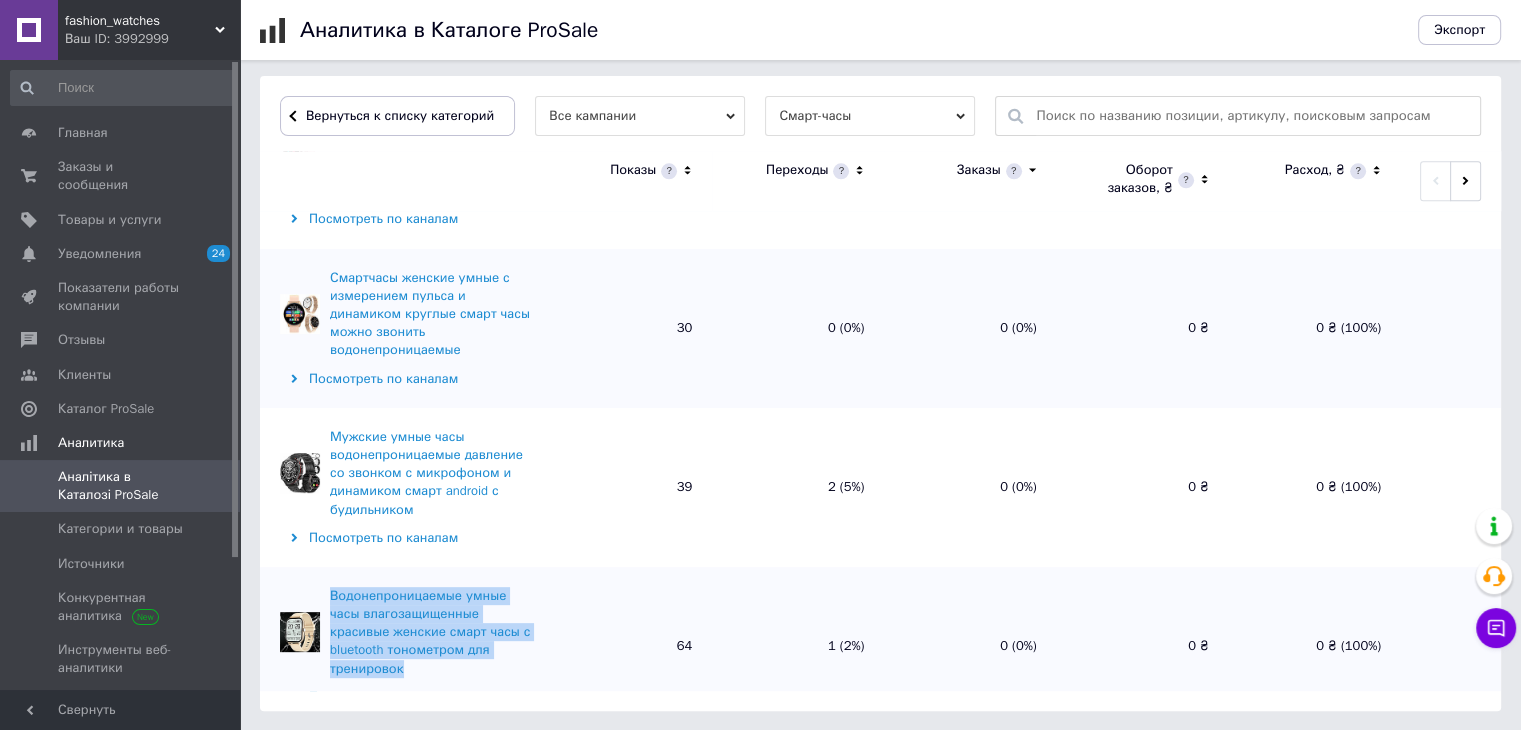 scroll, scrollTop: 2349, scrollLeft: 0, axis: vertical 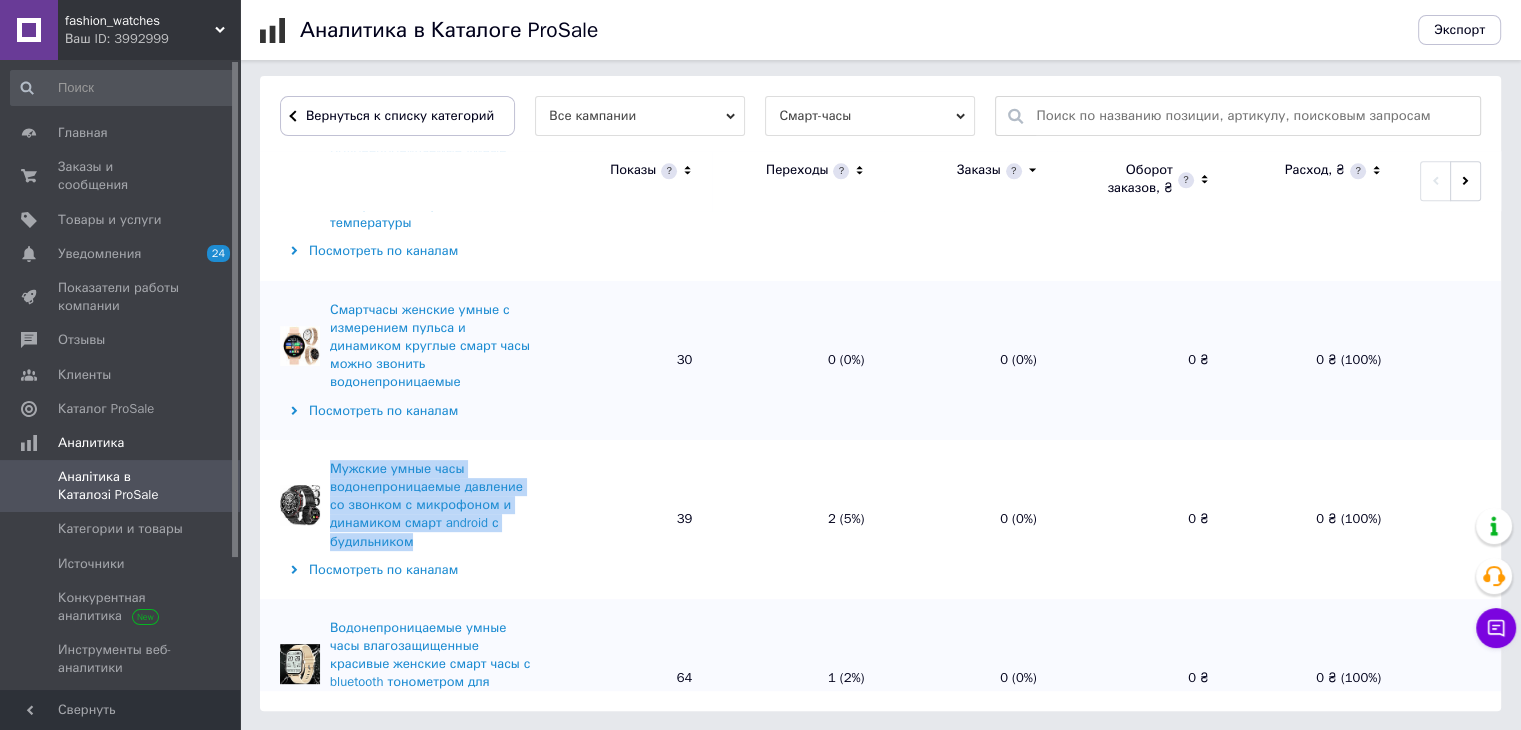 drag, startPoint x: 321, startPoint y: 405, endPoint x: 453, endPoint y: 501, distance: 163.21765 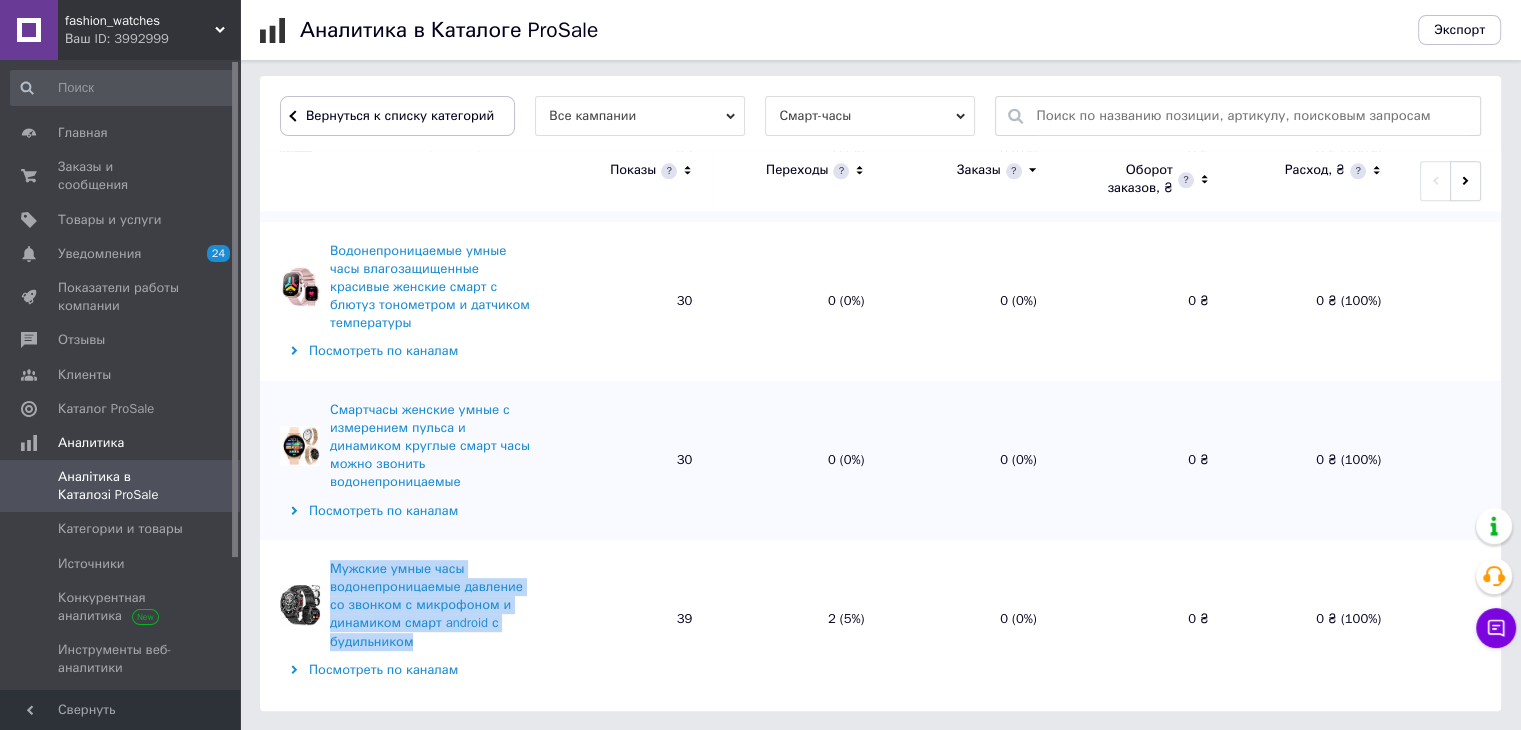 scroll, scrollTop: 2149, scrollLeft: 0, axis: vertical 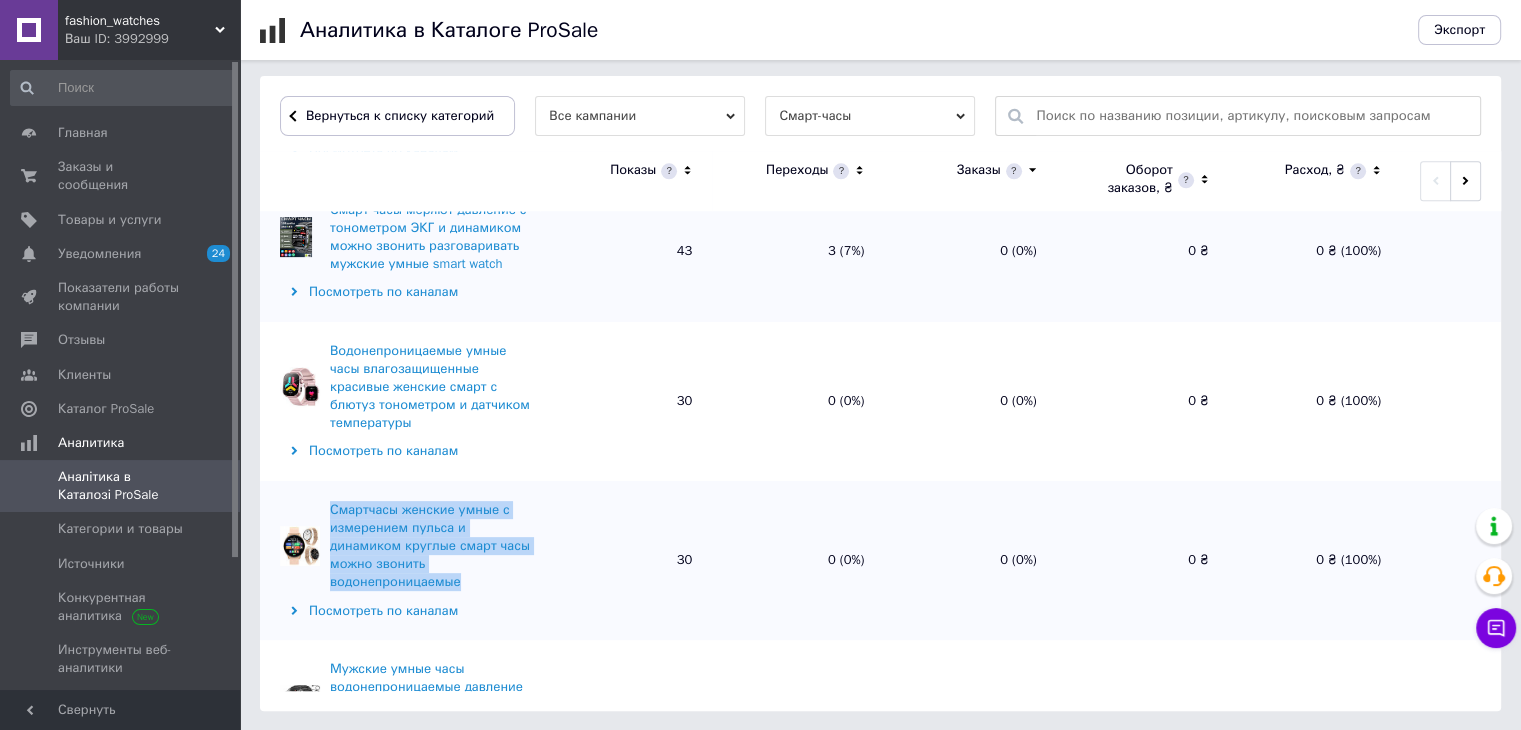 drag, startPoint x: 324, startPoint y: 467, endPoint x: 524, endPoint y: 545, distance: 214.67184 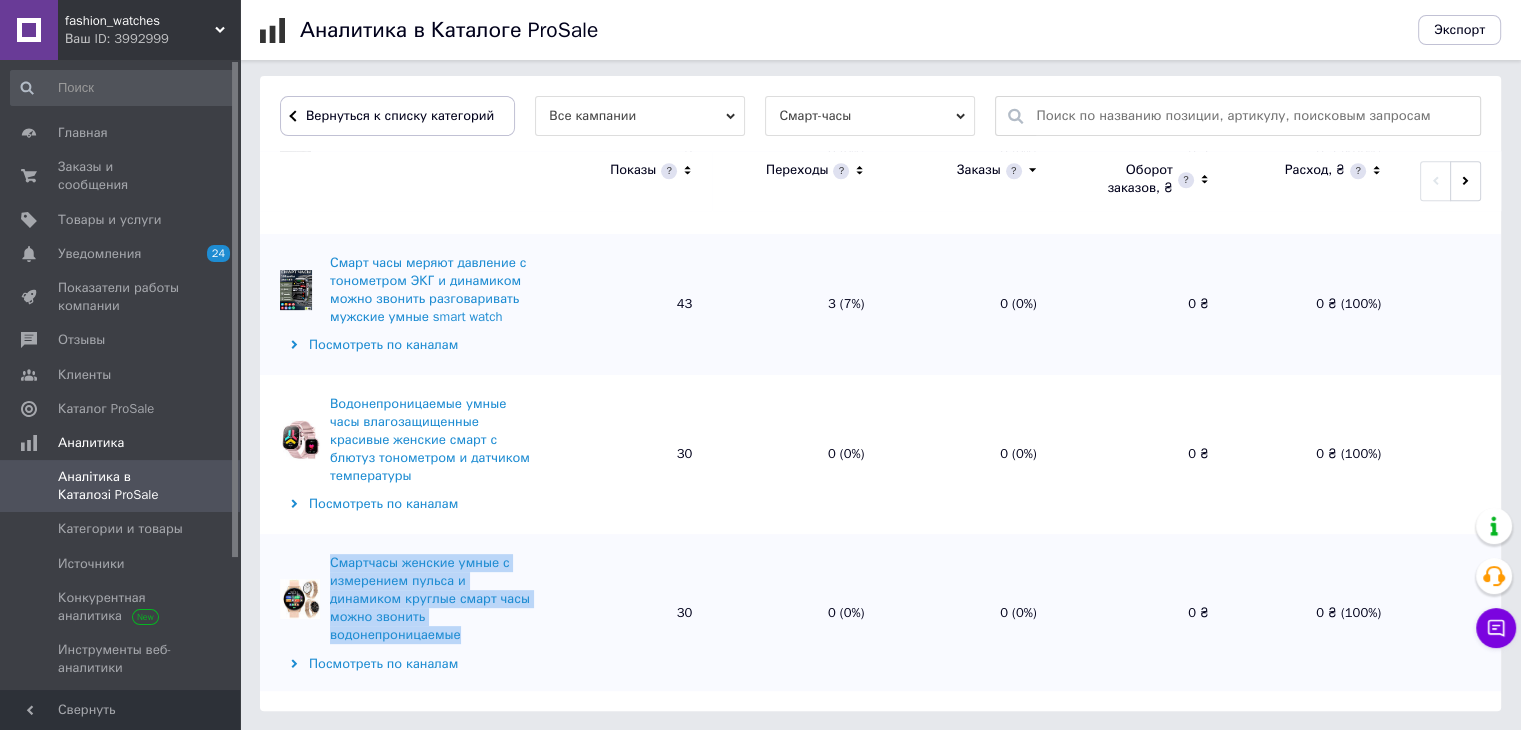 scroll, scrollTop: 2049, scrollLeft: 0, axis: vertical 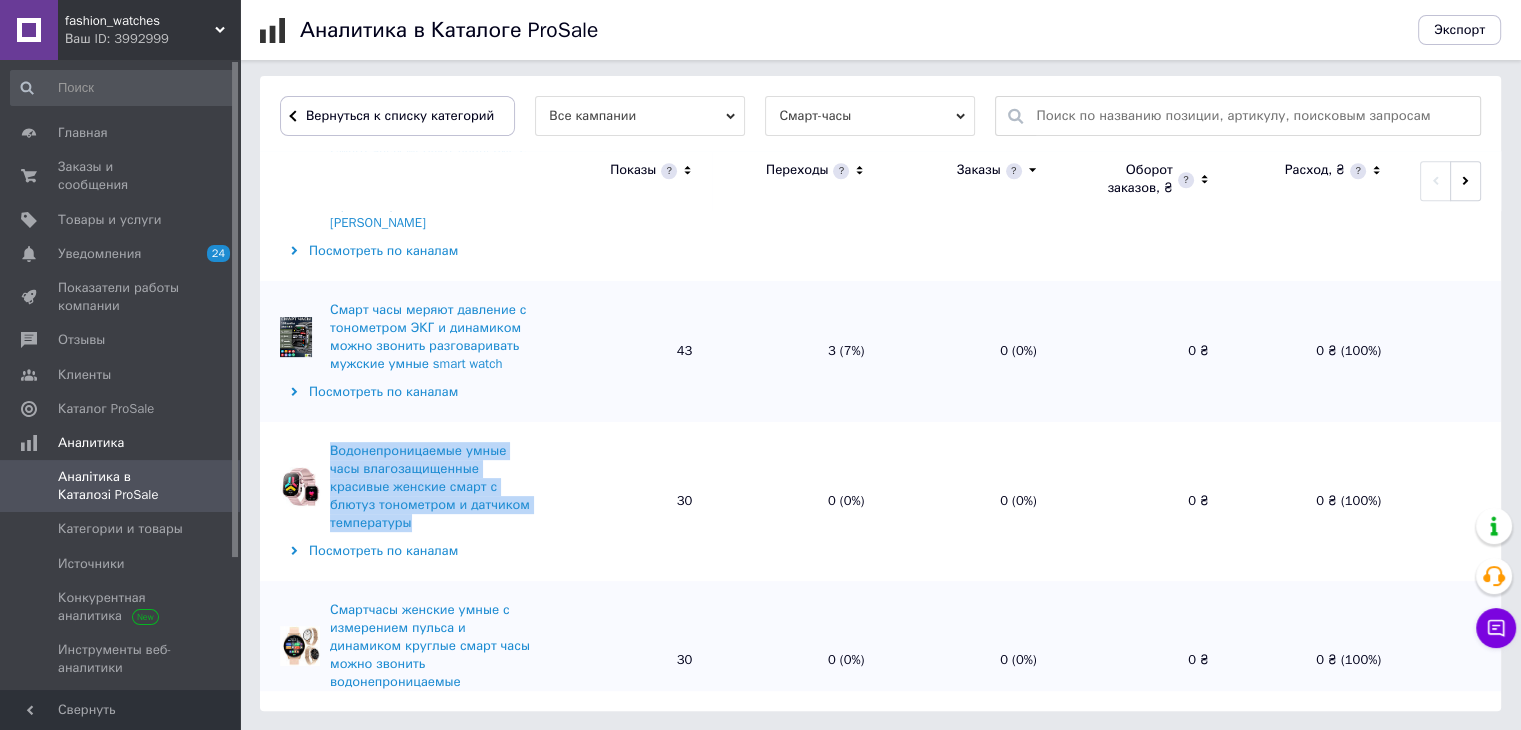 drag, startPoint x: 320, startPoint y: 413, endPoint x: 433, endPoint y: 504, distance: 145.08618 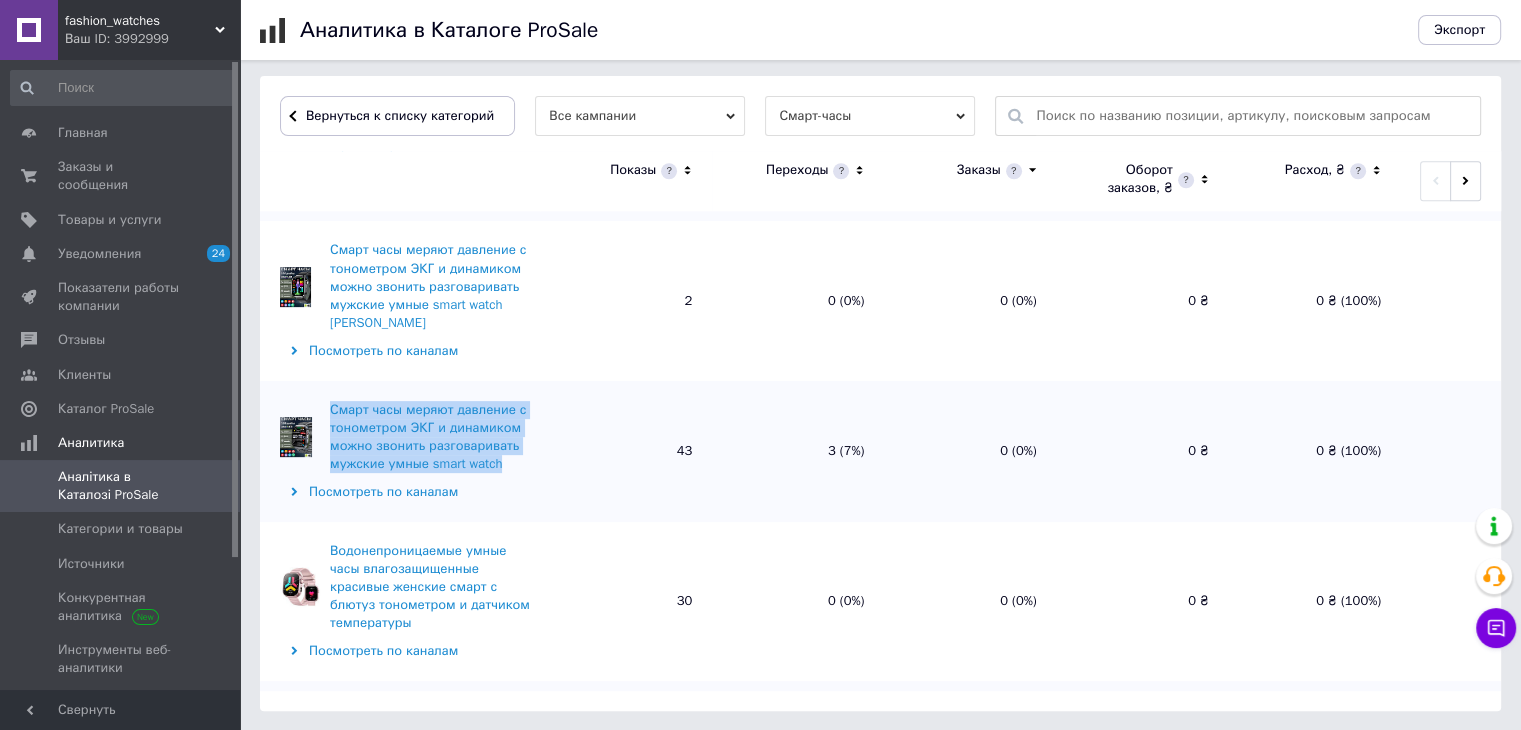 drag, startPoint x: 320, startPoint y: 371, endPoint x: 526, endPoint y: 452, distance: 221.35266 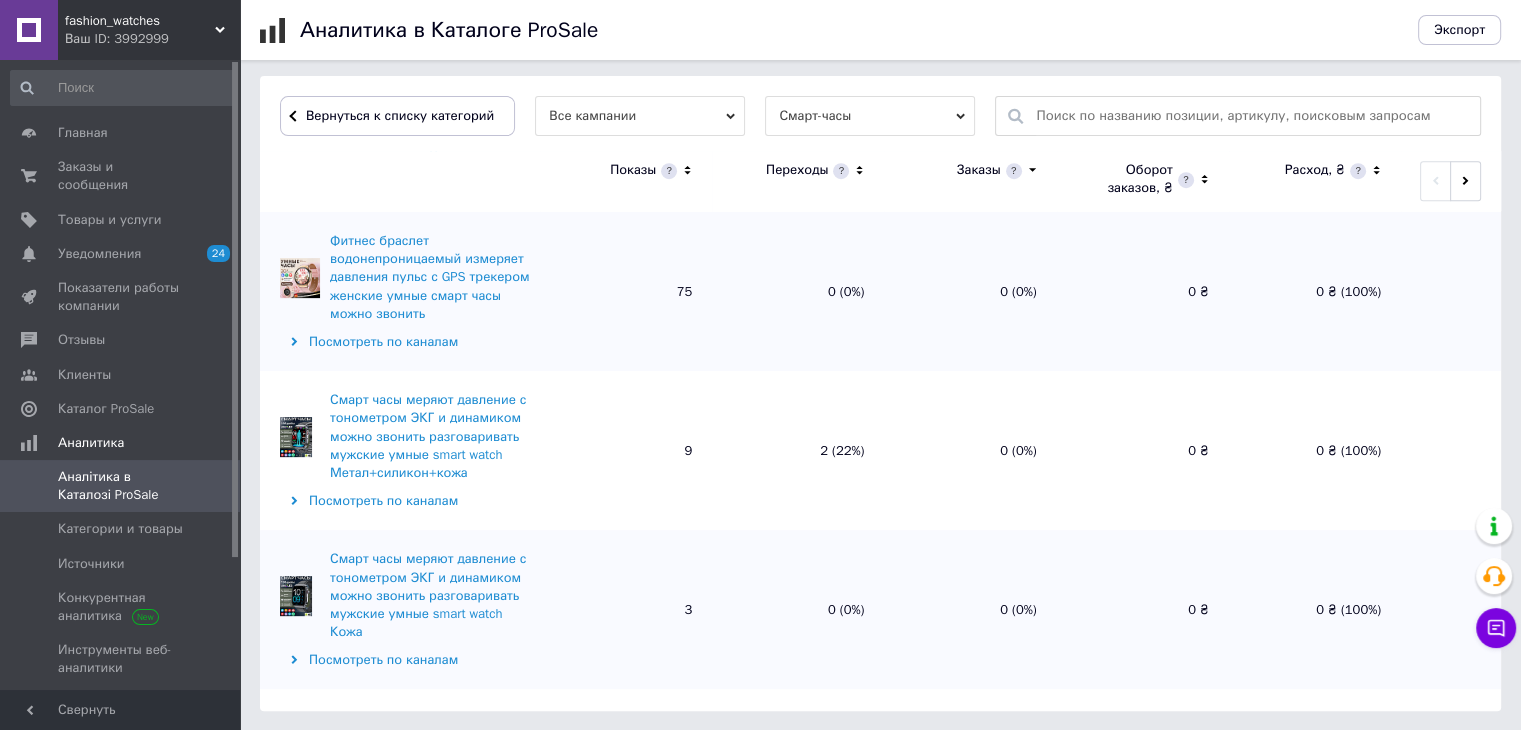 scroll, scrollTop: 1449, scrollLeft: 0, axis: vertical 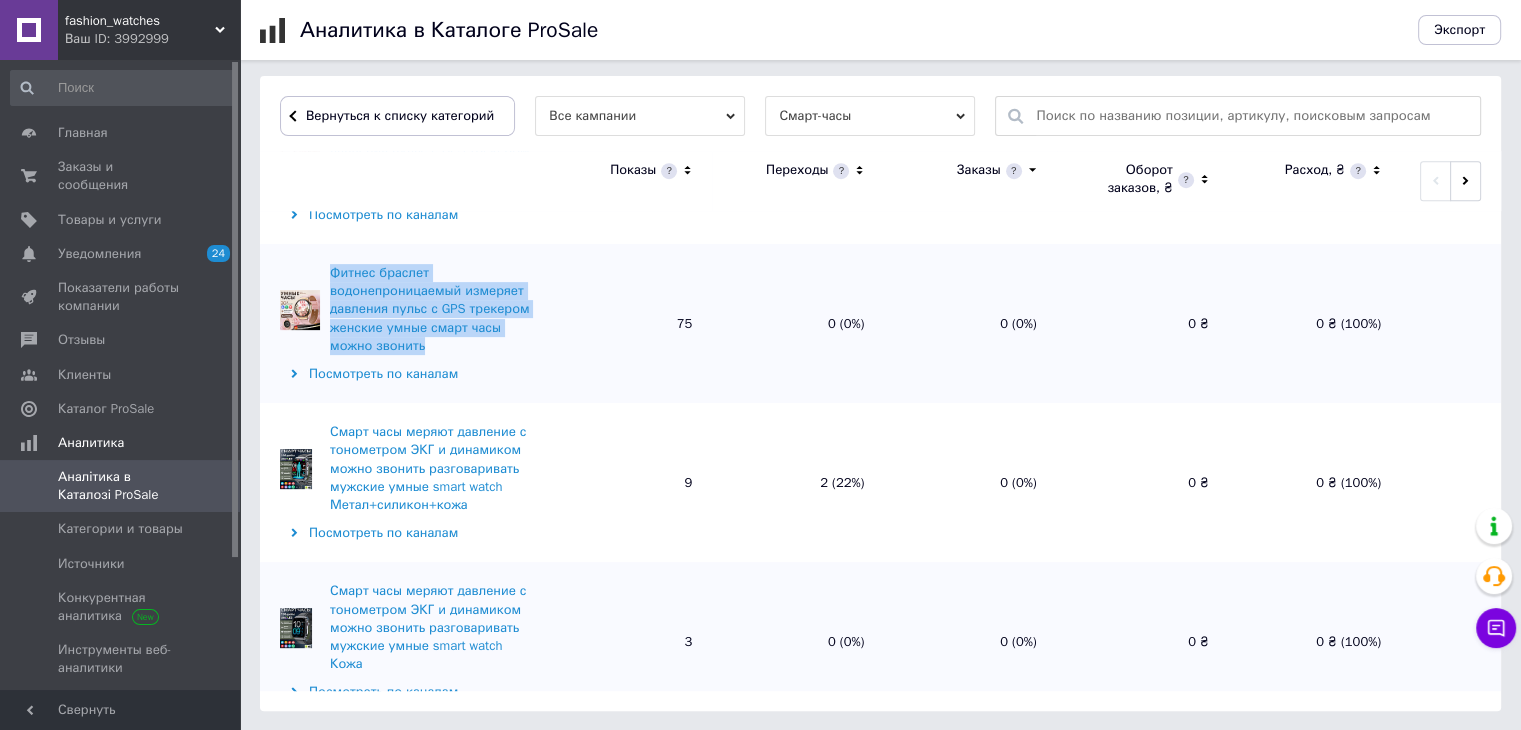 drag, startPoint x: 317, startPoint y: 255, endPoint x: 455, endPoint y: 337, distance: 160.52414 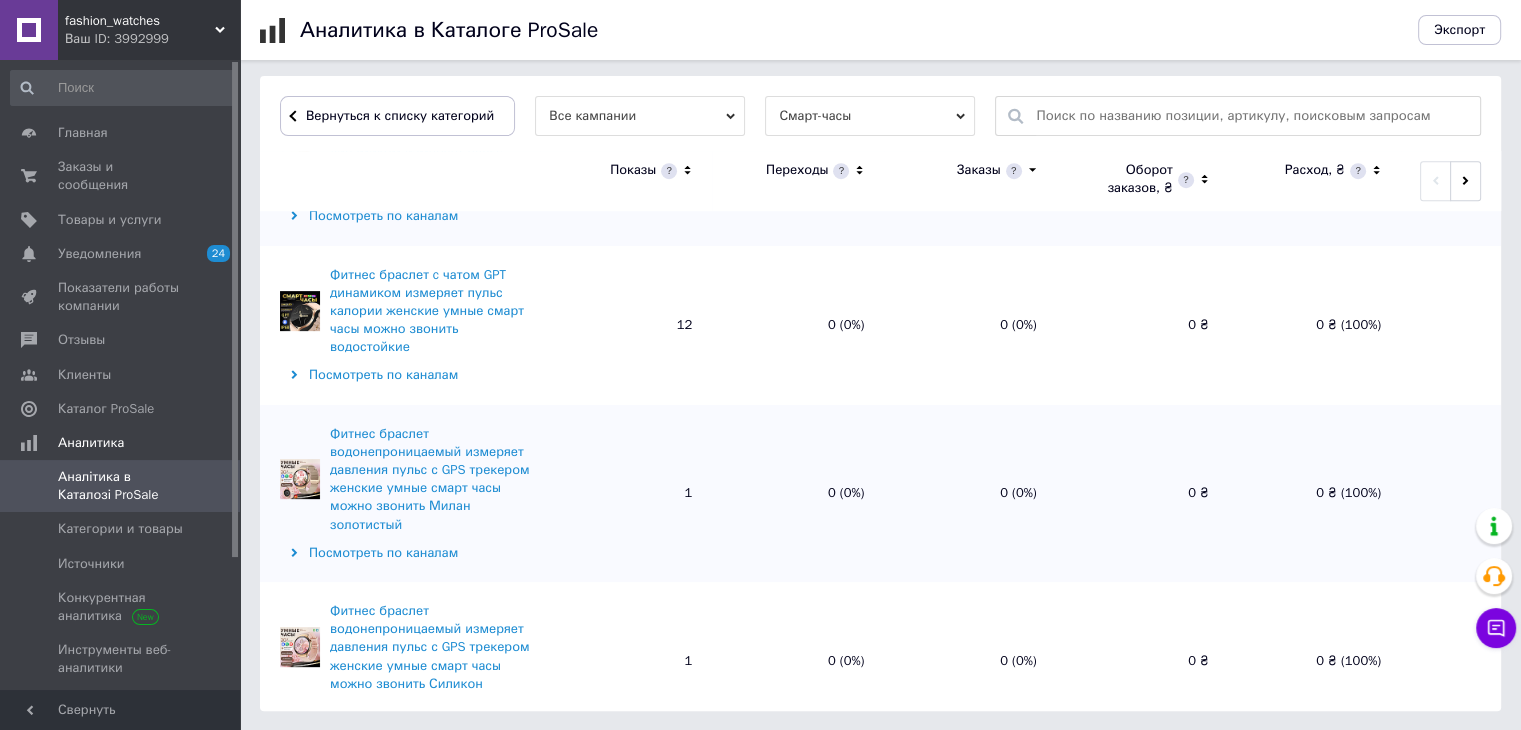 scroll, scrollTop: 949, scrollLeft: 0, axis: vertical 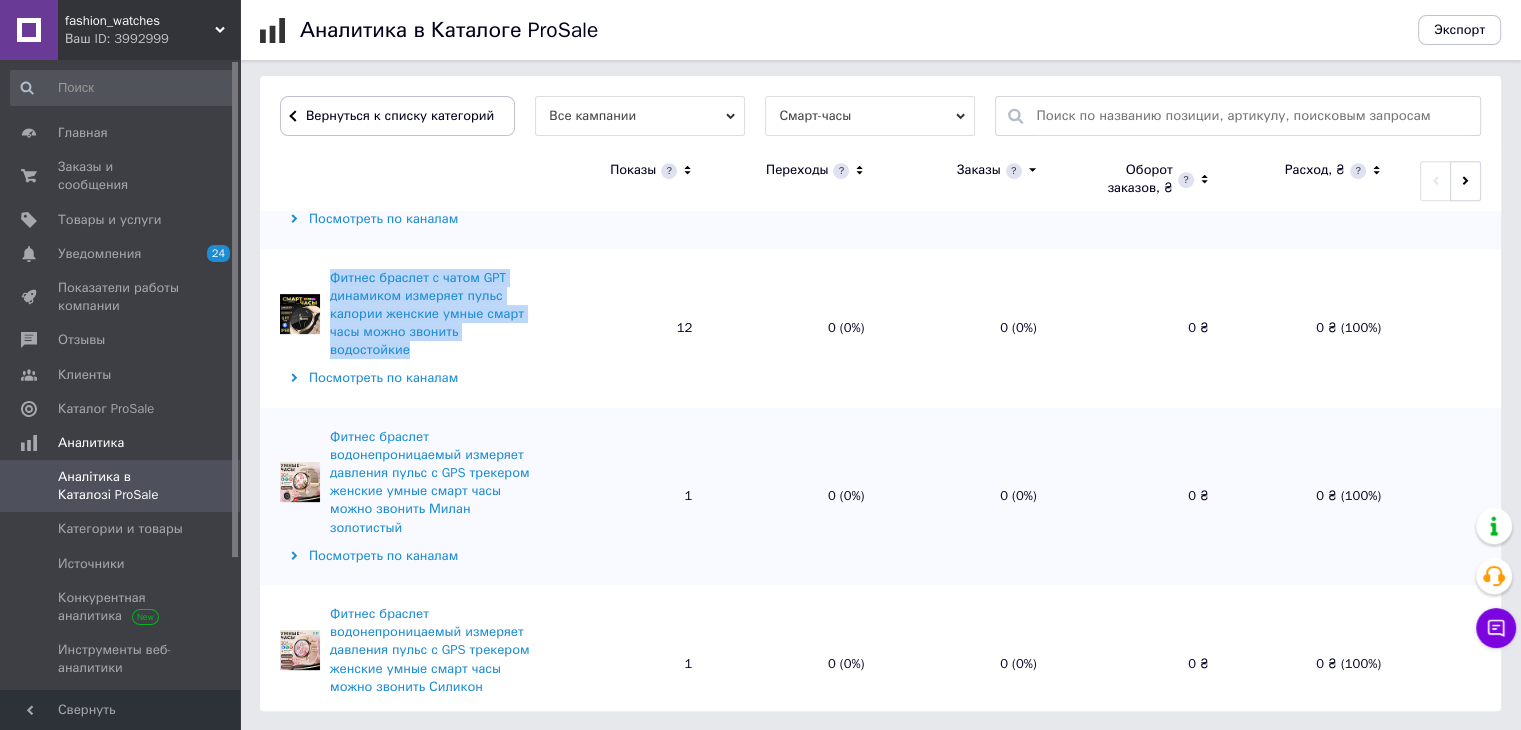 drag, startPoint x: 303, startPoint y: 257, endPoint x: 472, endPoint y: 349, distance: 192.41881 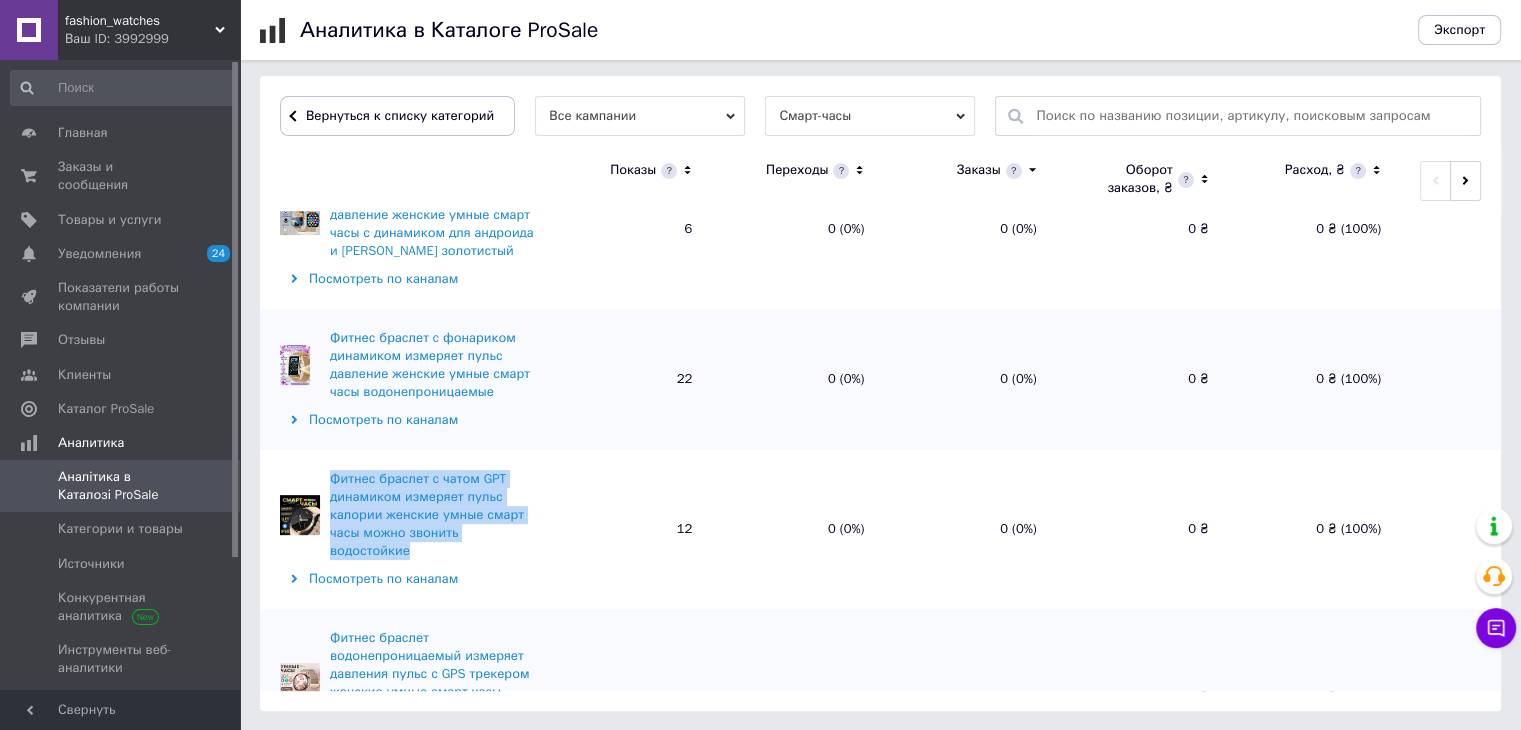 scroll, scrollTop: 649, scrollLeft: 0, axis: vertical 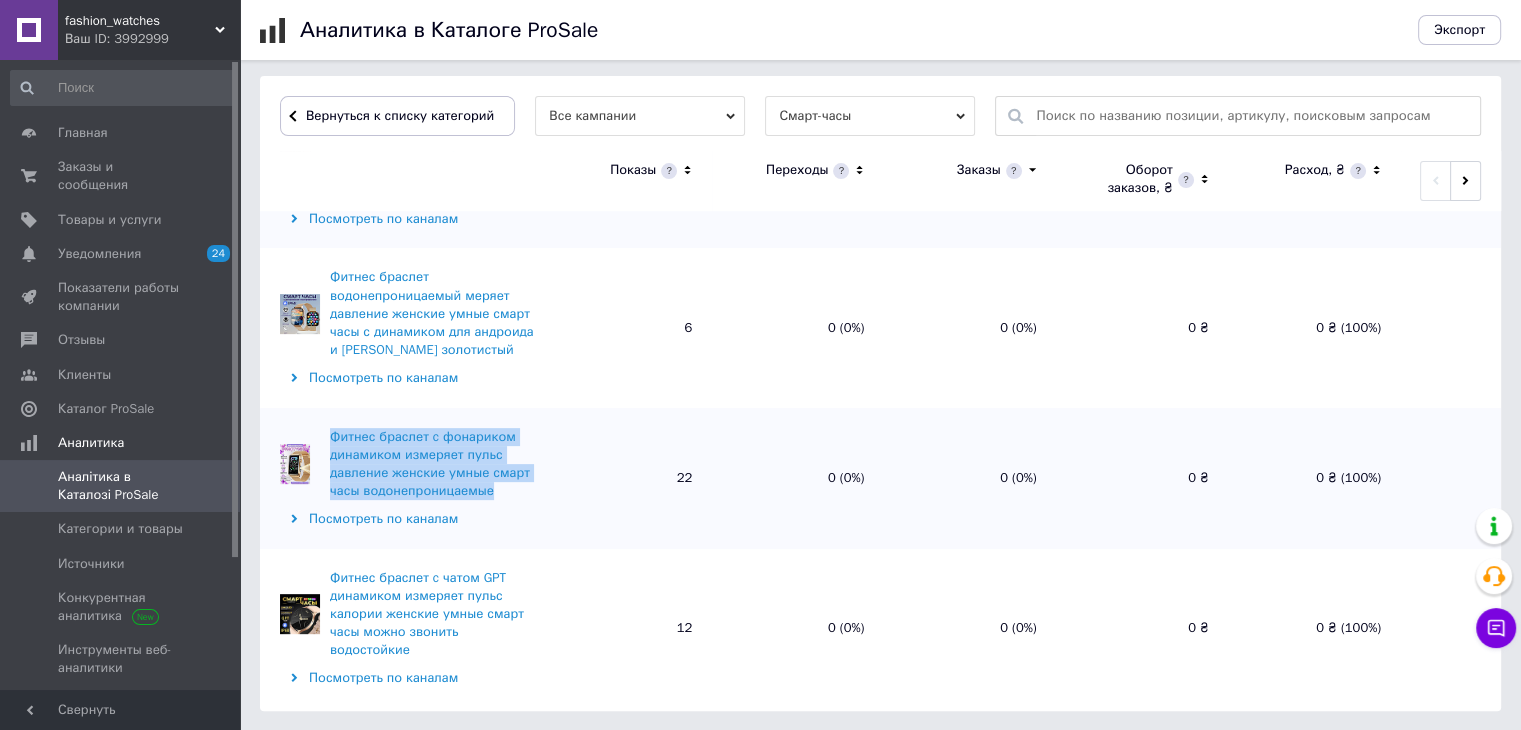 drag, startPoint x: 326, startPoint y: 417, endPoint x: 510, endPoint y: 487, distance: 196.86543 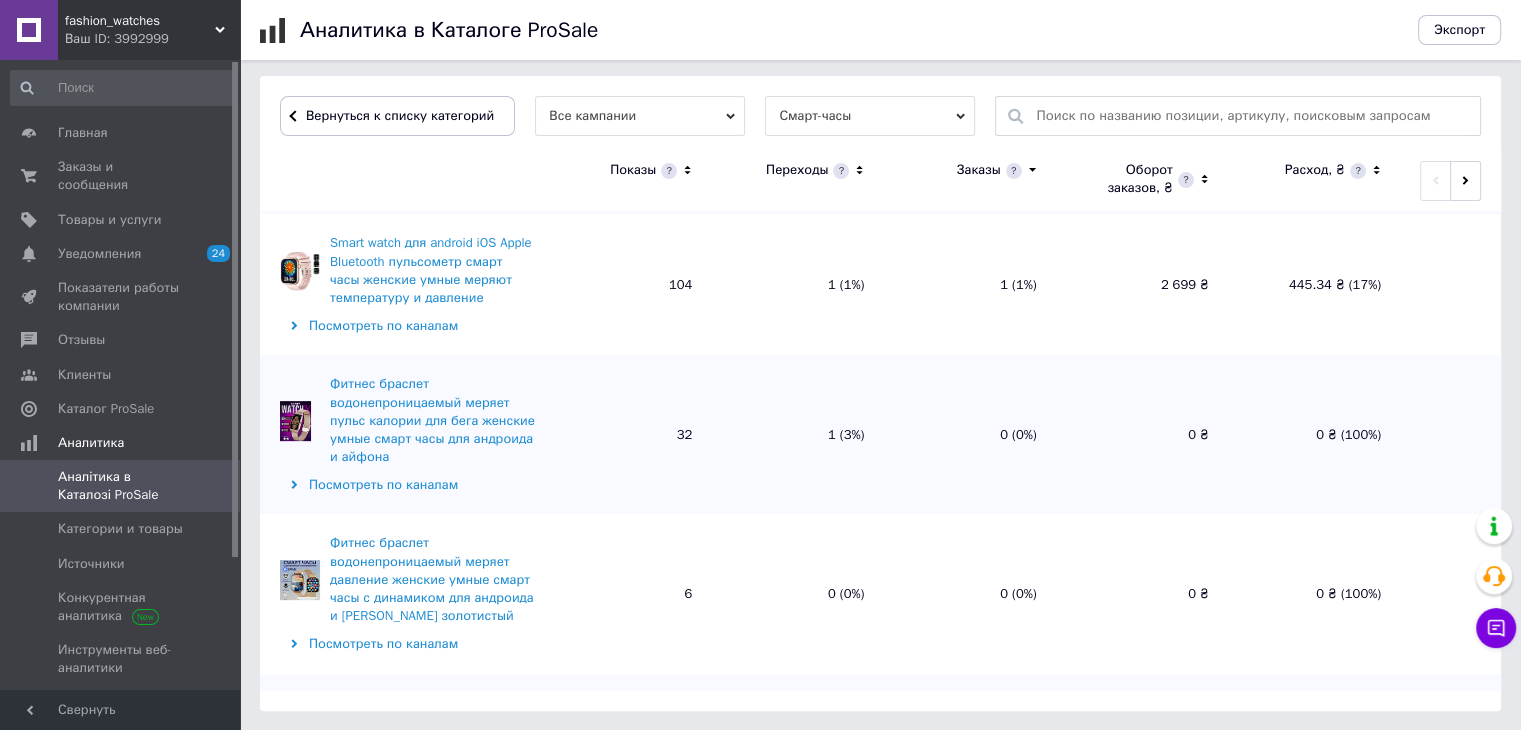 scroll, scrollTop: 349, scrollLeft: 0, axis: vertical 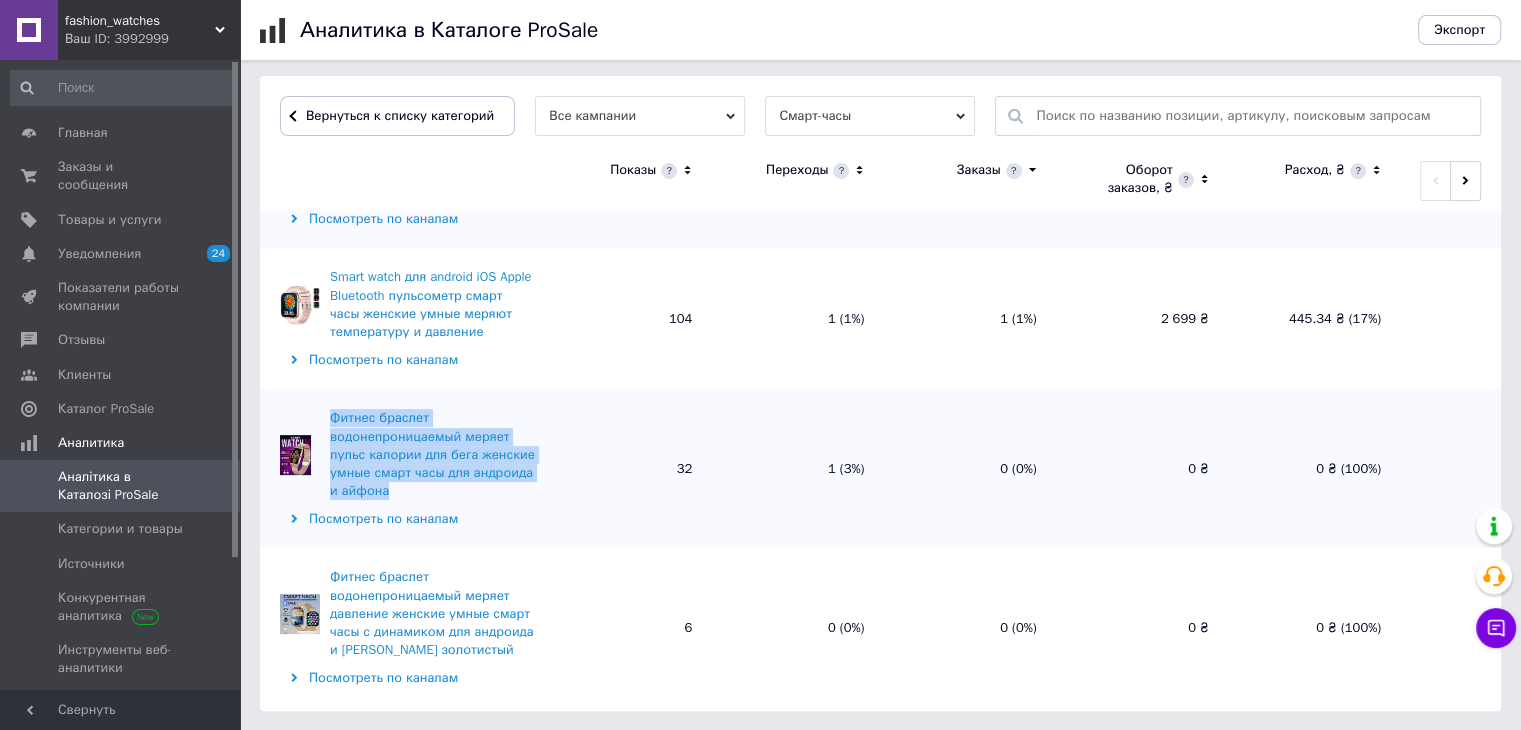 click on "Фитнес браслет водонепроницаемый меряет пульс калории для бега женские умные смарт часы для андроида и айфона Посмотреть по каналам" at bounding box center [400, 468] 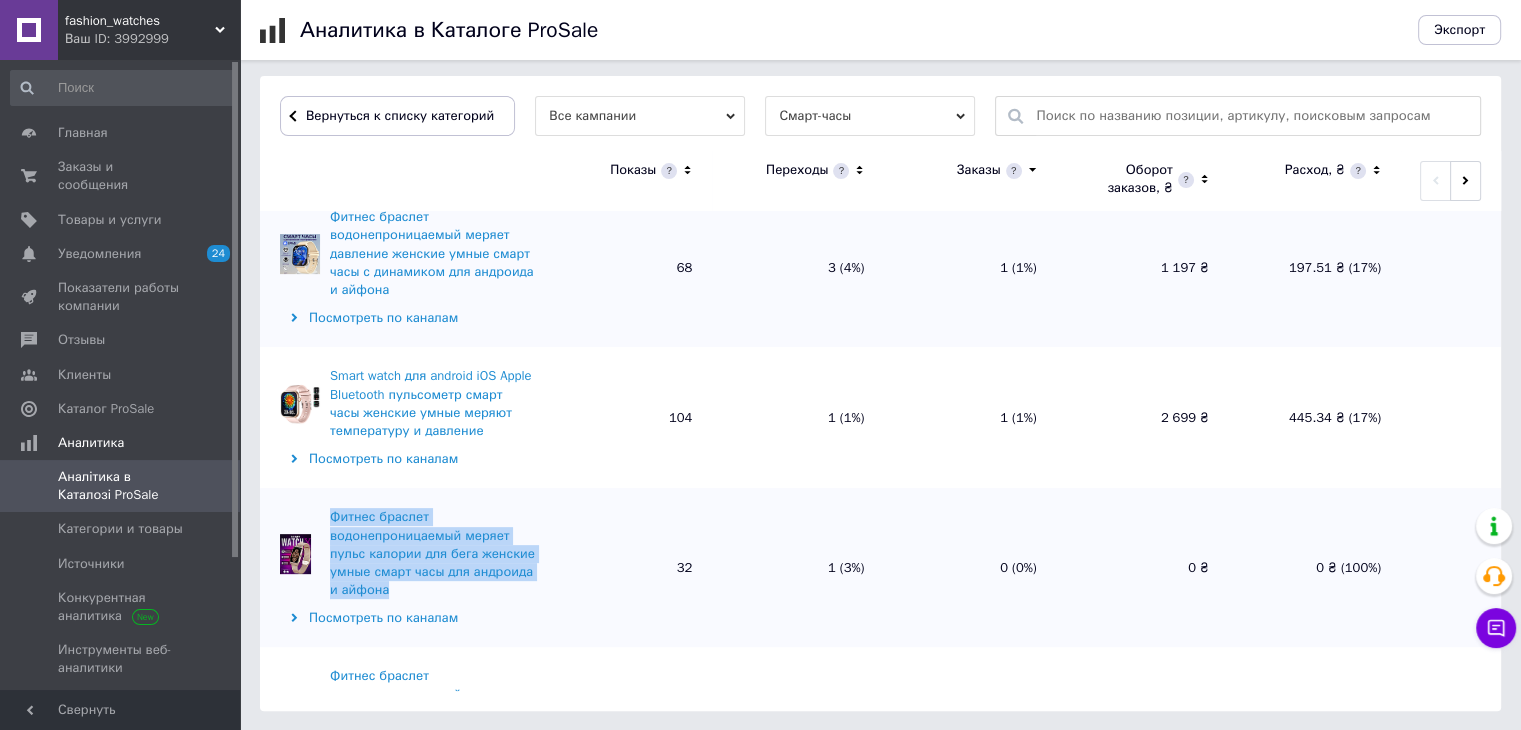 scroll, scrollTop: 249, scrollLeft: 0, axis: vertical 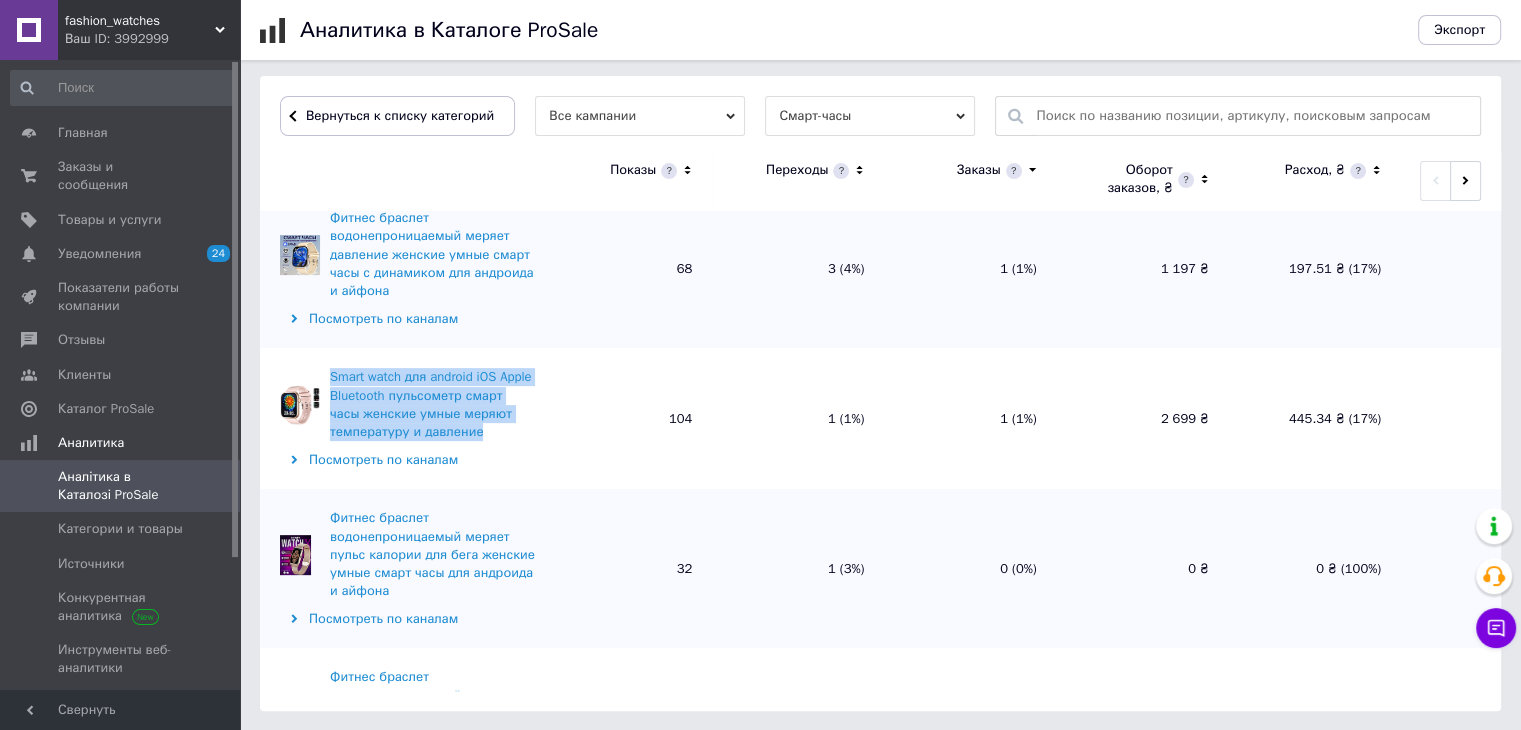drag, startPoint x: 362, startPoint y: 357, endPoint x: 496, endPoint y: 433, distance: 154.05194 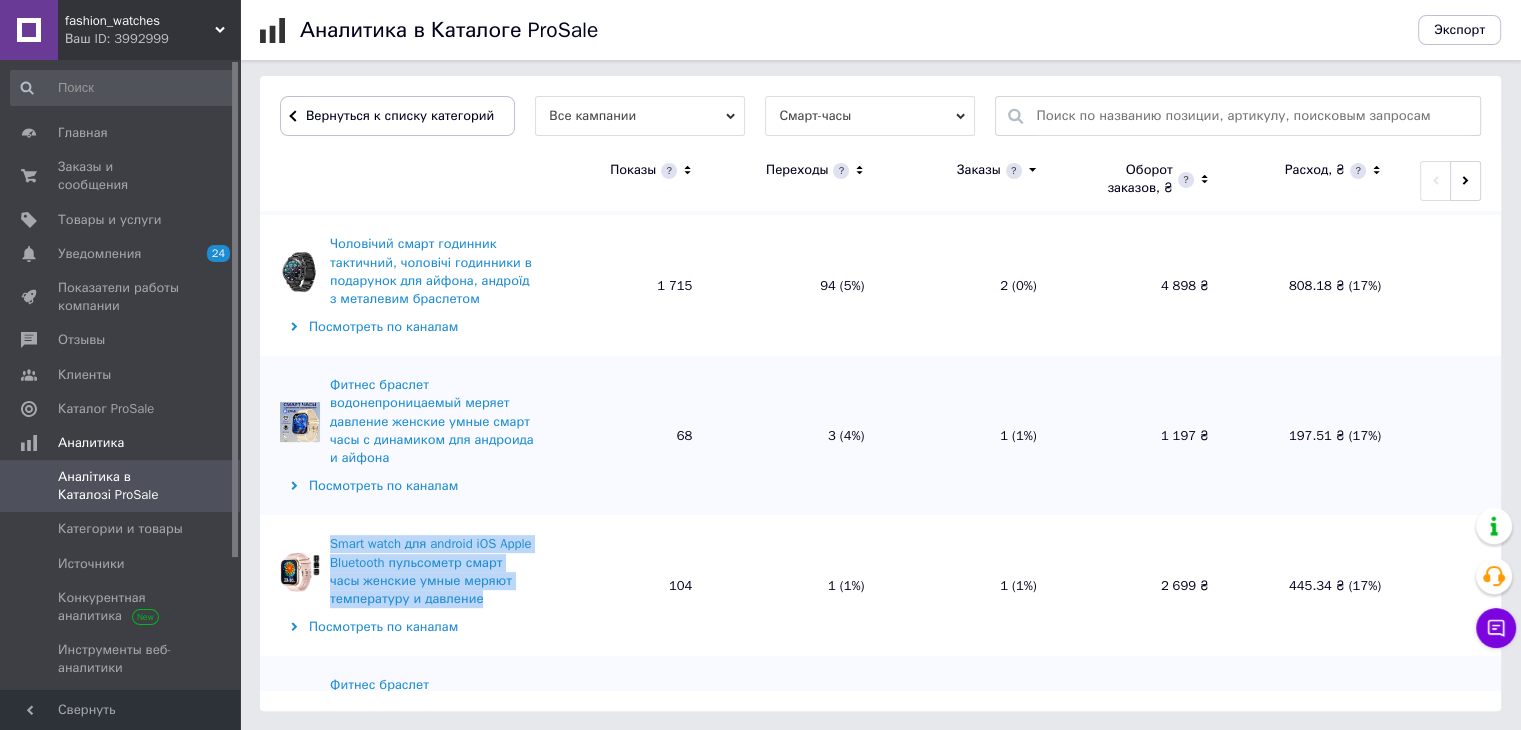 scroll, scrollTop: 49, scrollLeft: 0, axis: vertical 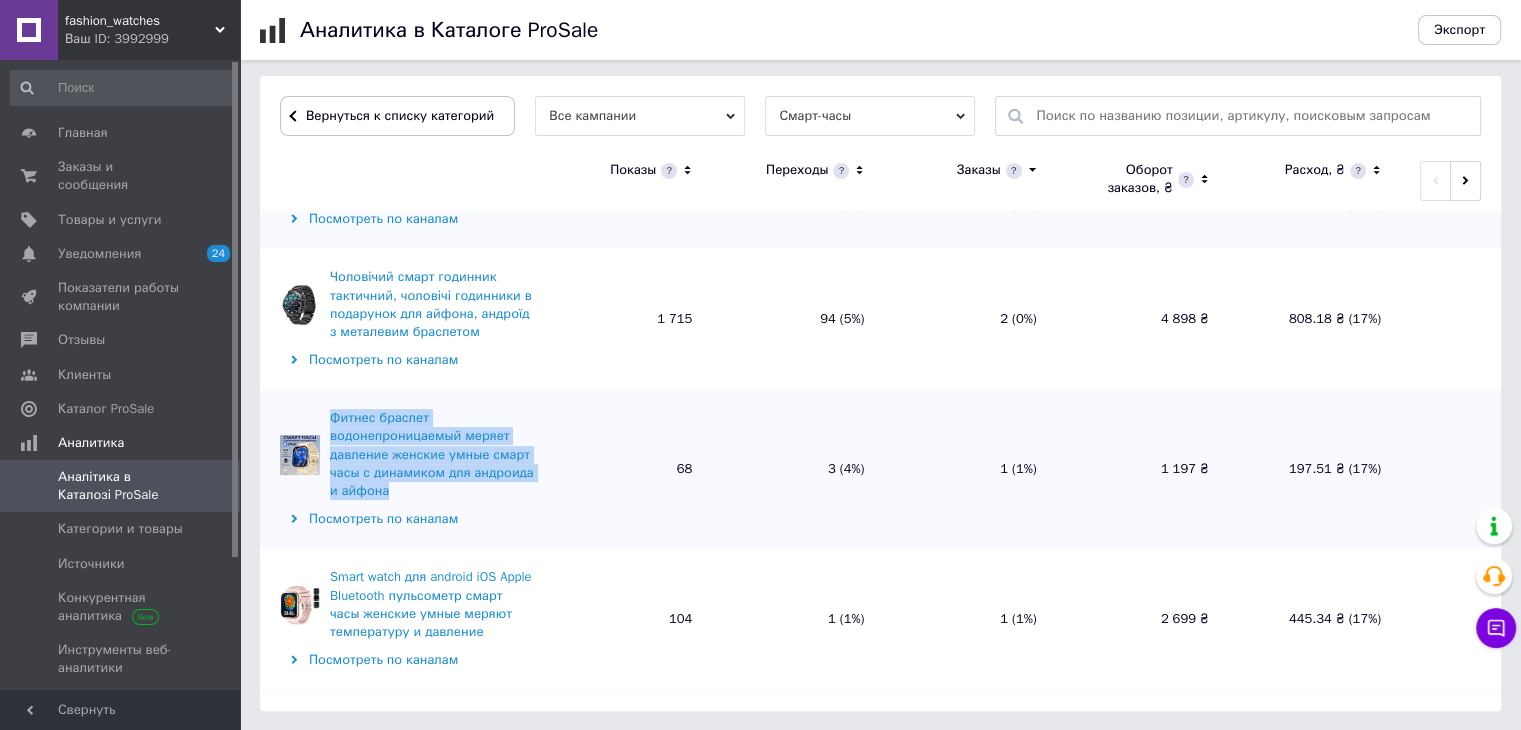 drag, startPoint x: 324, startPoint y: 401, endPoint x: 429, endPoint y: 491, distance: 138.29317 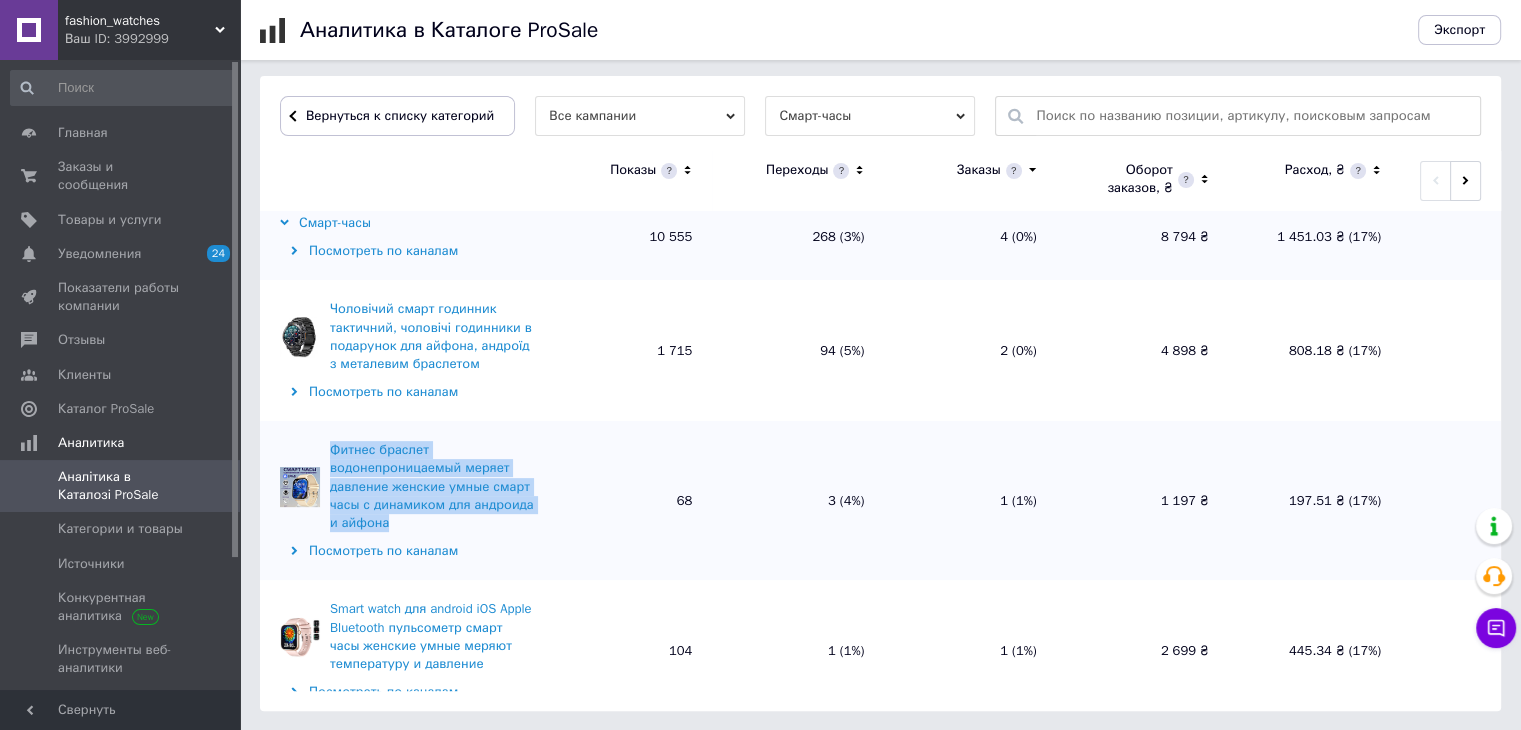 scroll, scrollTop: 0, scrollLeft: 0, axis: both 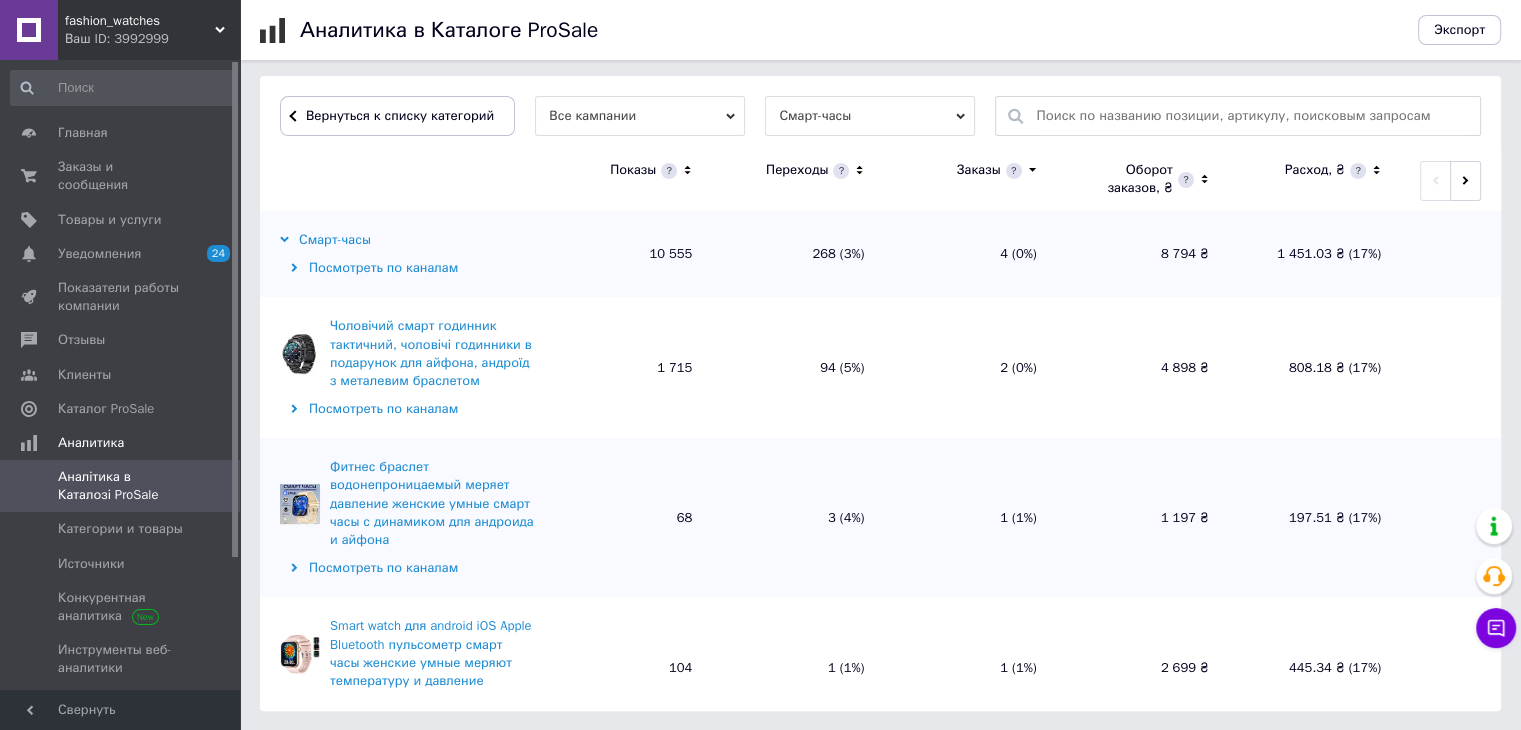 click on "Чоловічий смарт годинник тактичний, чоловічі годинники в подарунок для айфона, андроїд з металевим браслетом" at bounding box center (432, 353) 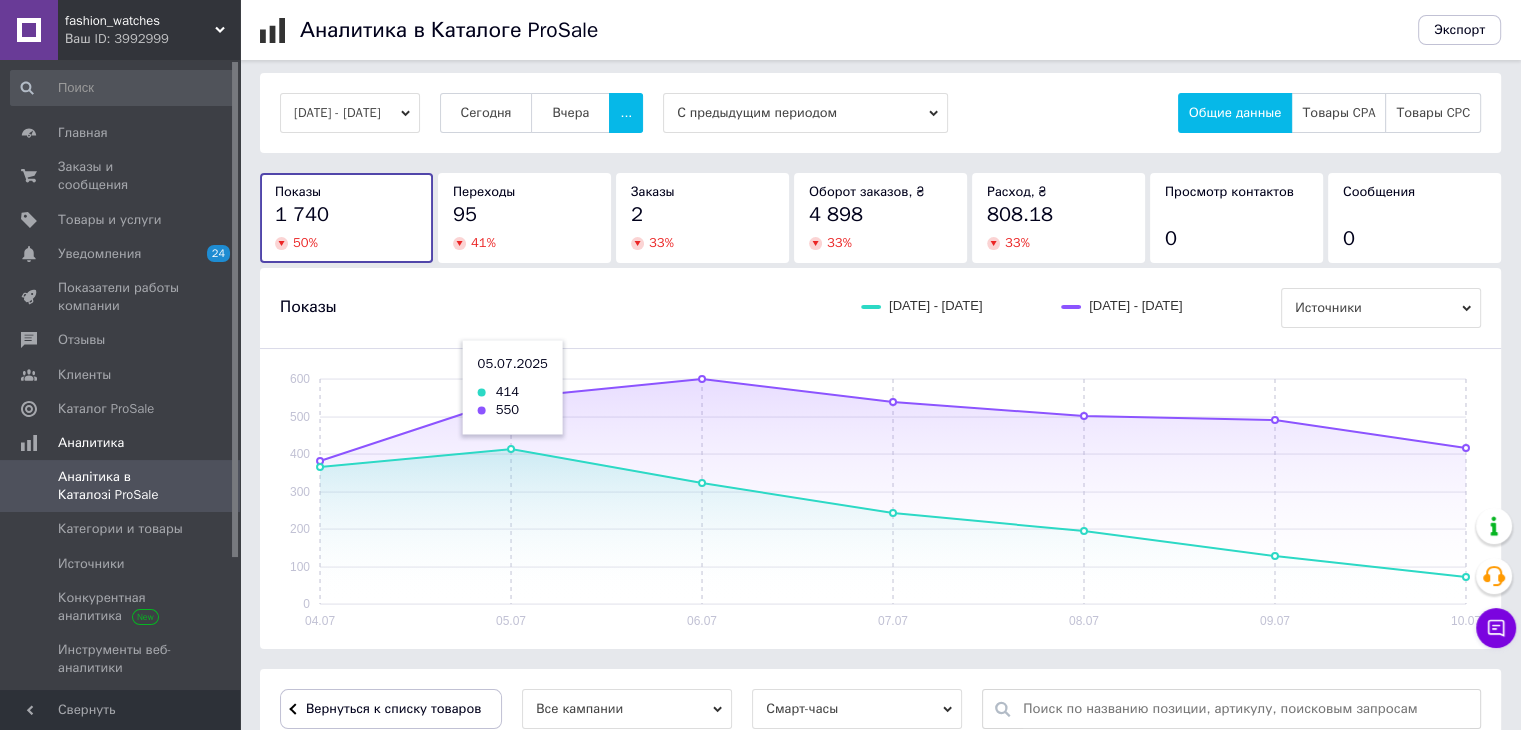 scroll, scrollTop: 0, scrollLeft: 0, axis: both 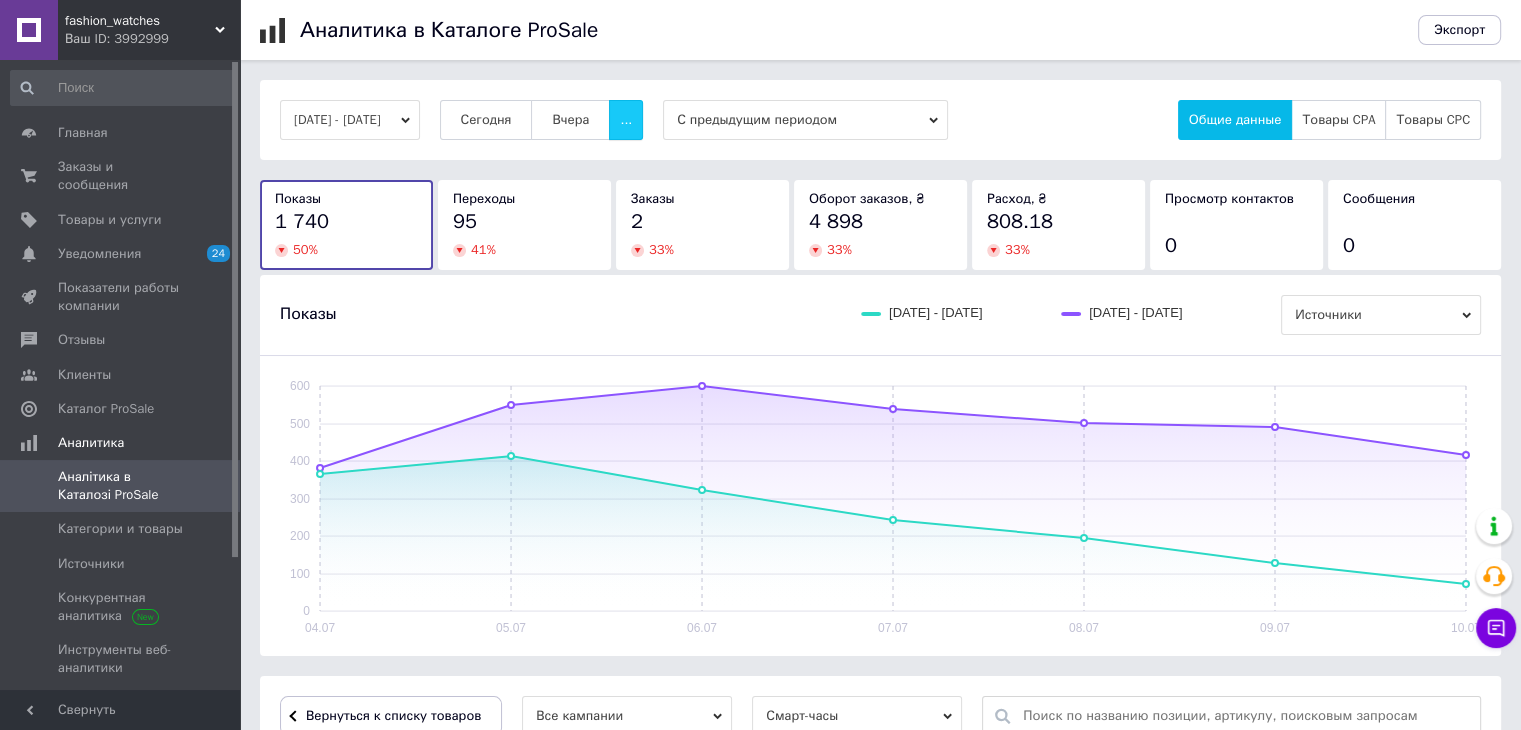 click on "..." at bounding box center (626, 120) 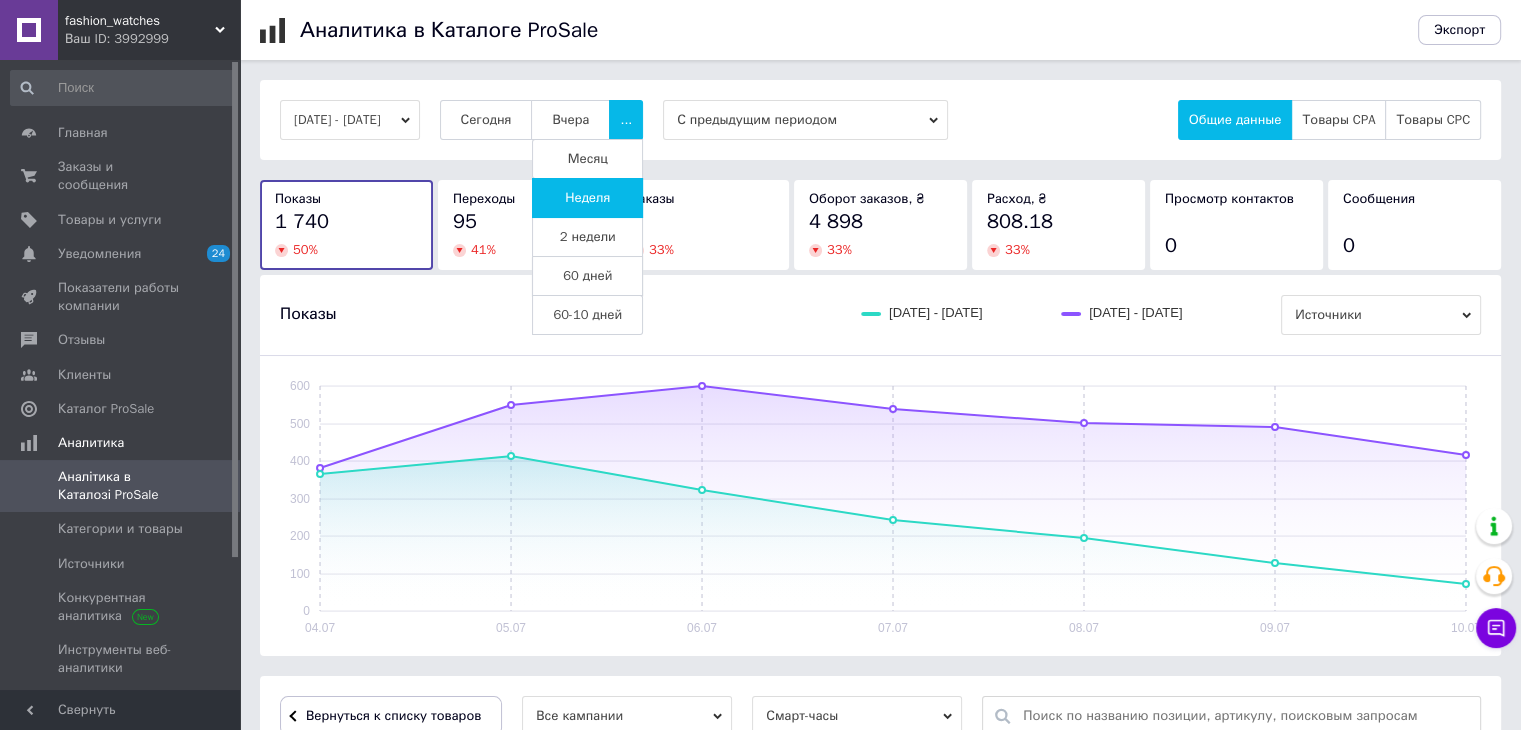 click on "60 дней" at bounding box center [587, 276] 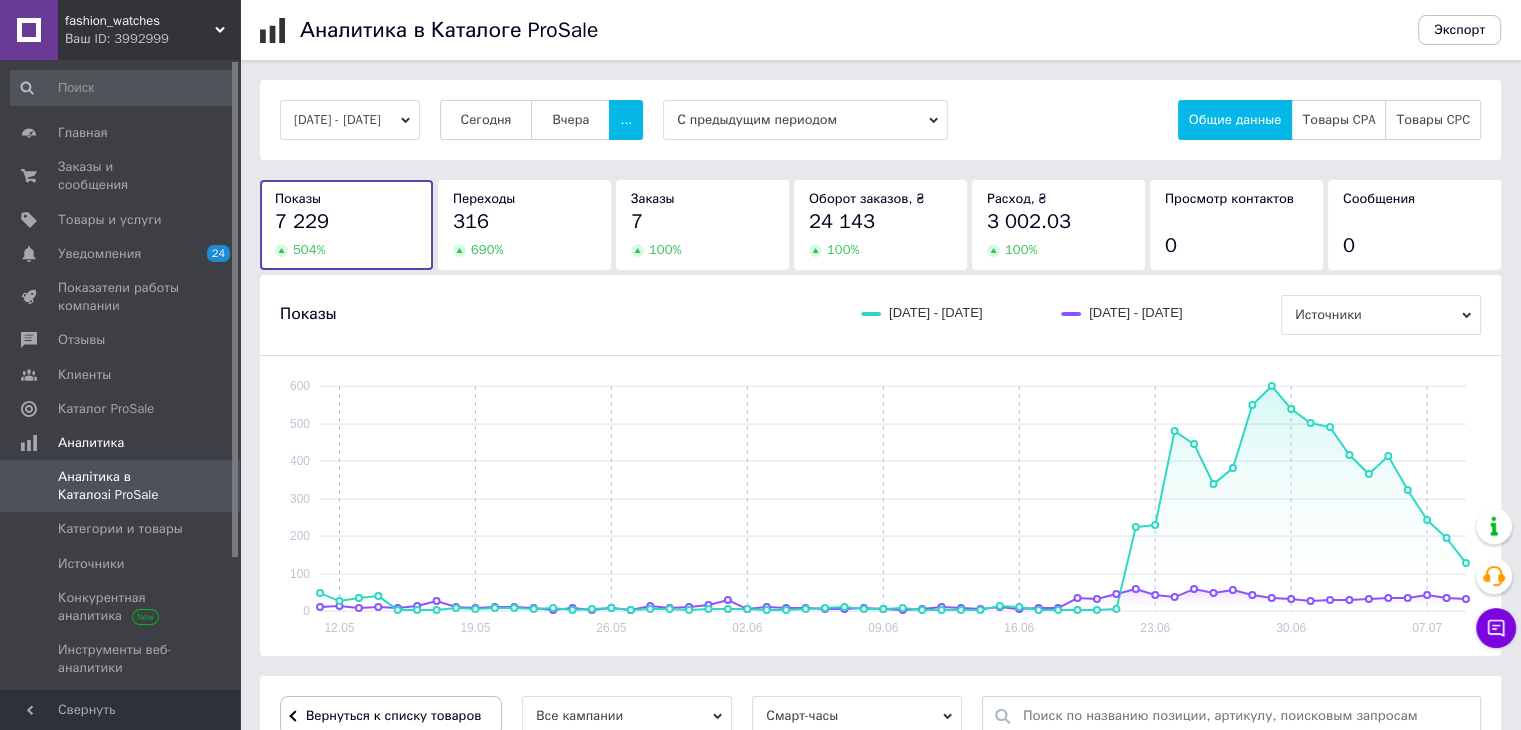 click on "100 %" at bounding box center (702, 250) 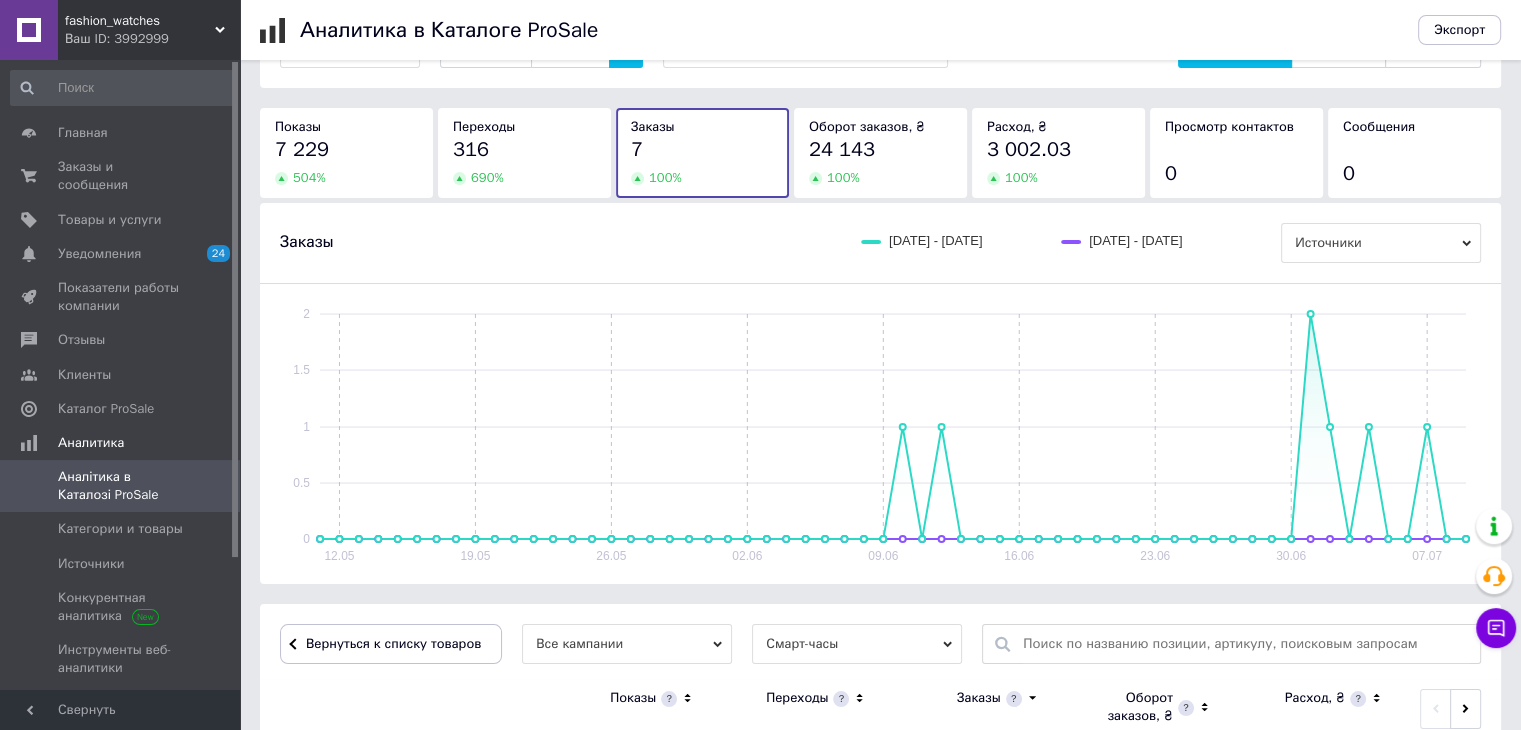 scroll, scrollTop: 0, scrollLeft: 0, axis: both 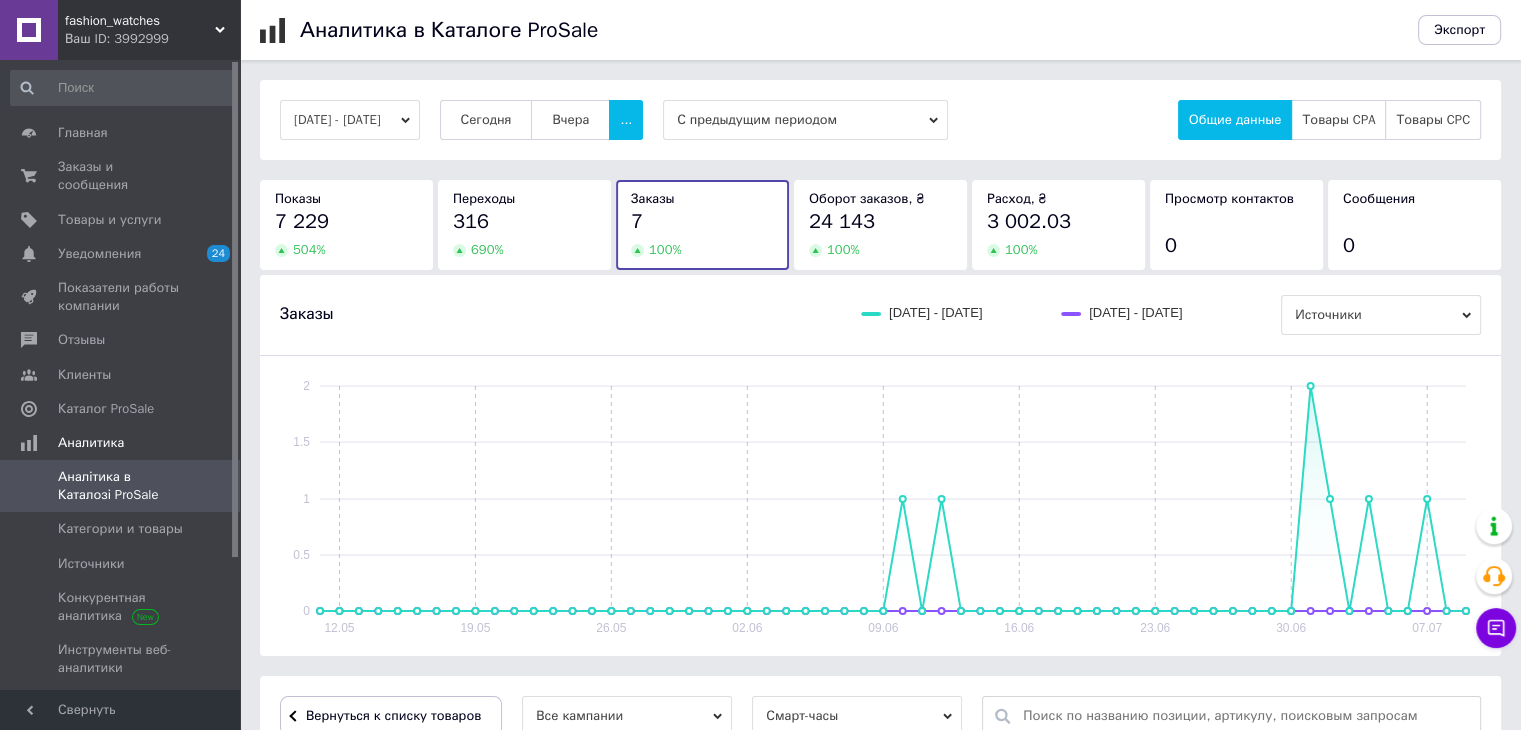 click on "7 229" at bounding box center (346, 222) 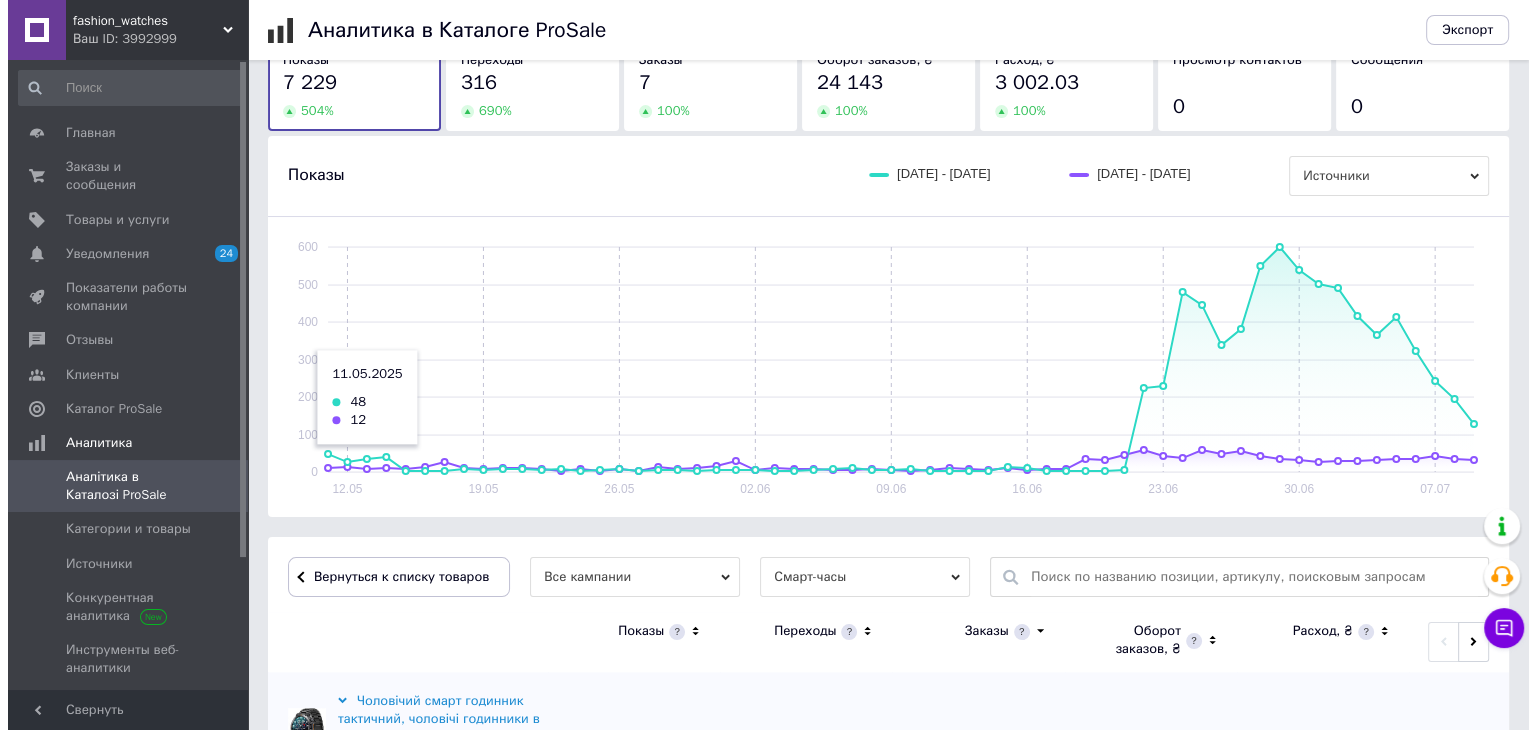scroll, scrollTop: 0, scrollLeft: 0, axis: both 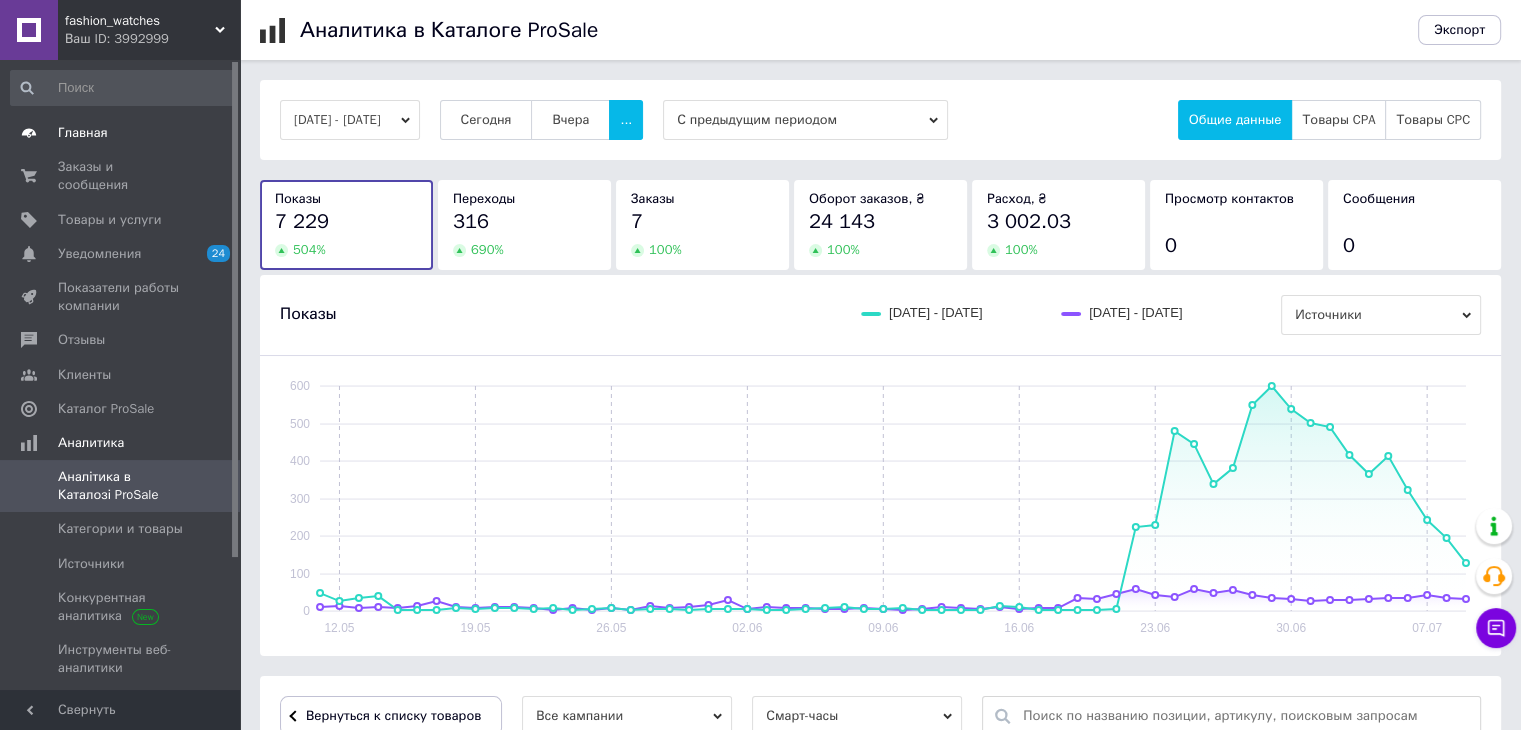 click on "Заказы и сообщения" at bounding box center (121, 176) 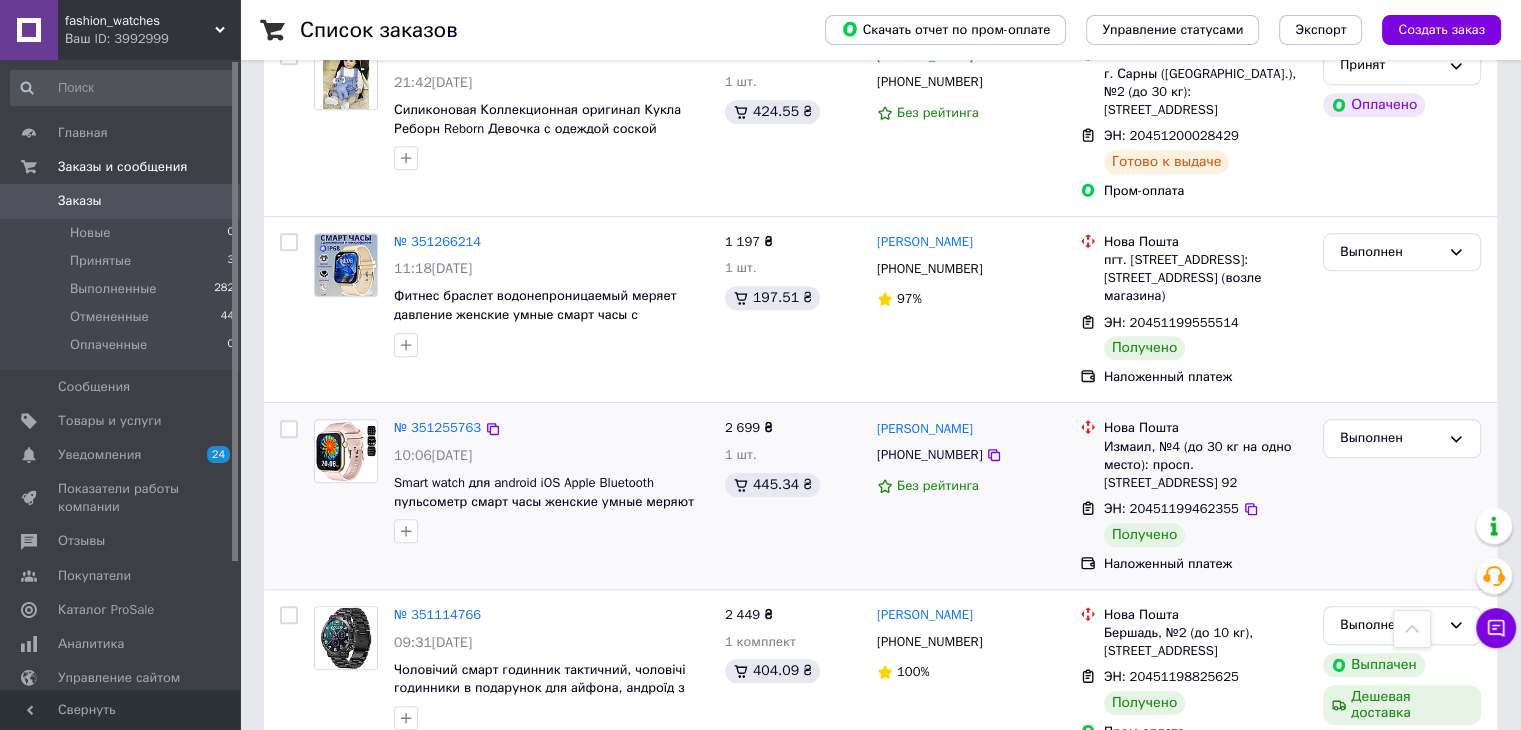 scroll, scrollTop: 1100, scrollLeft: 0, axis: vertical 